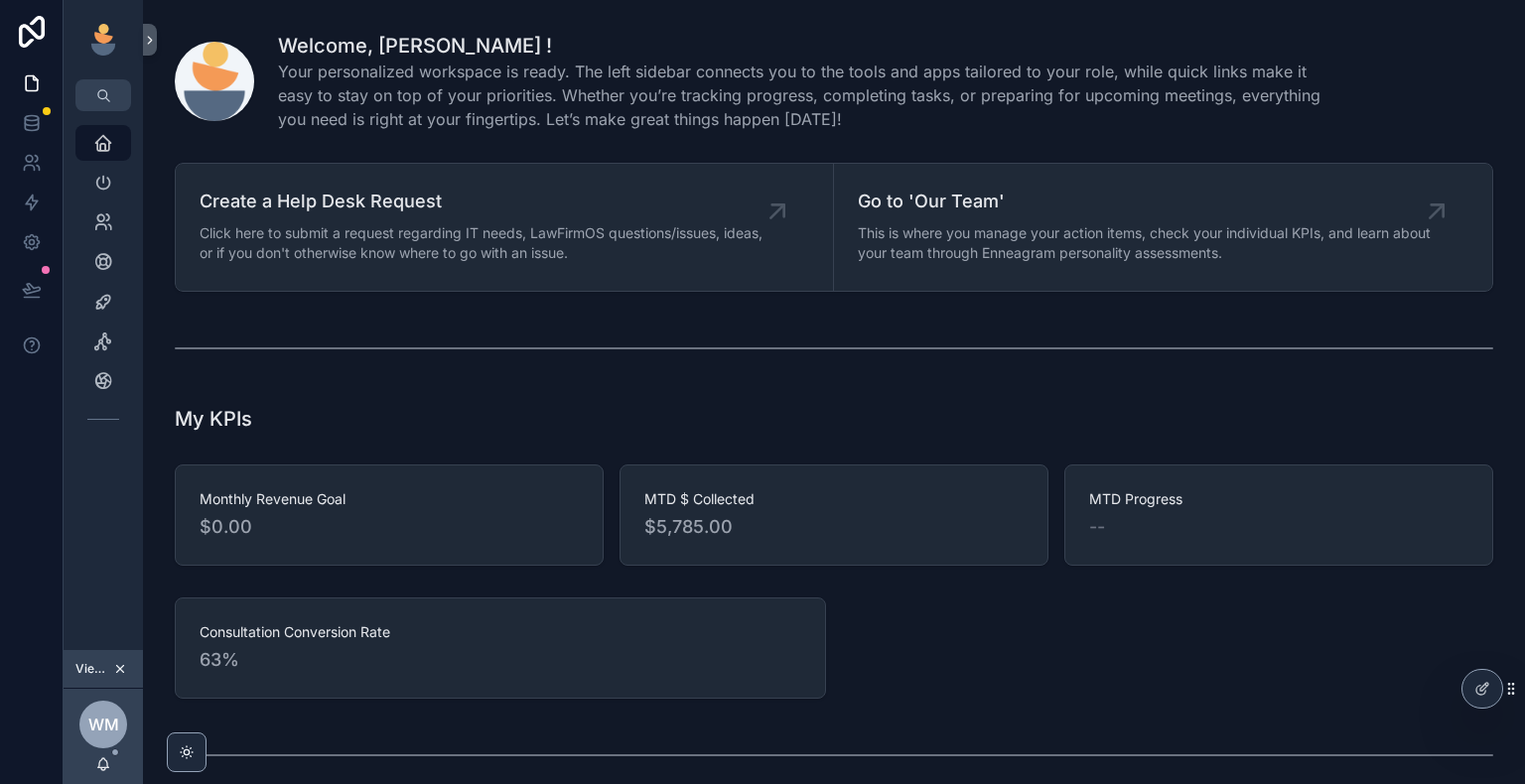 scroll, scrollTop: 0, scrollLeft: 0, axis: both 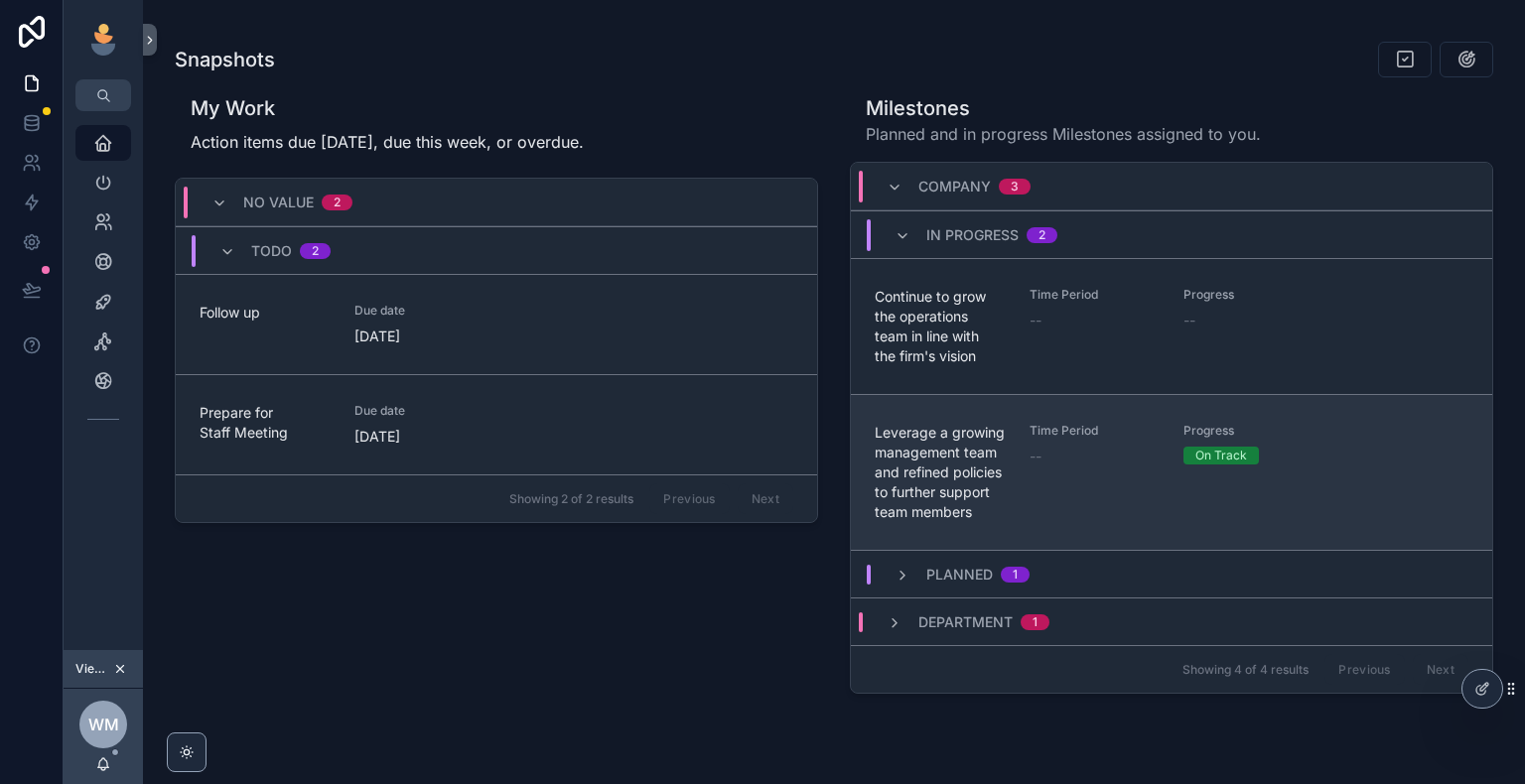 click on "Leverage a growing management team and refined policies to further support team members" at bounding box center (940, 472) 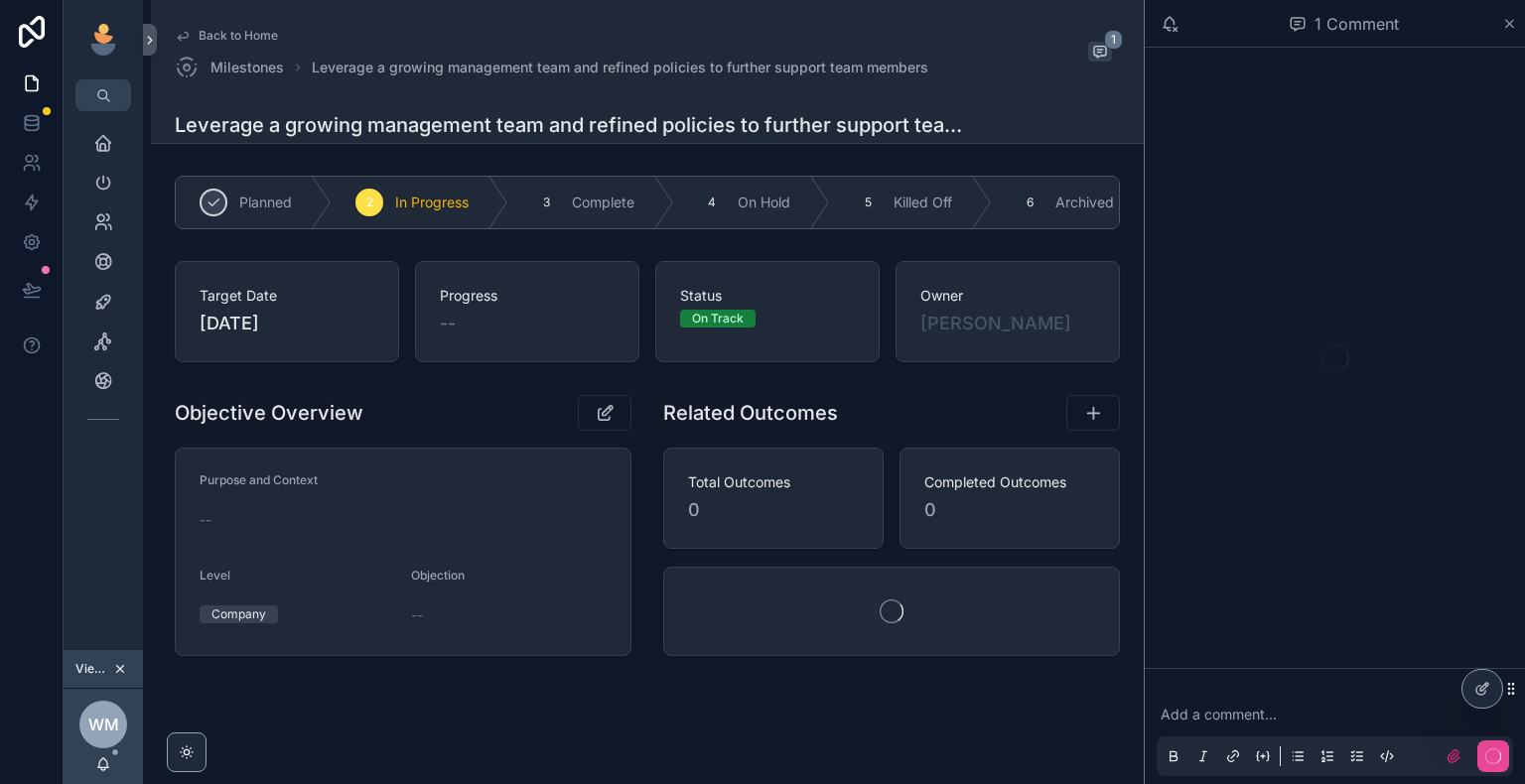 scroll, scrollTop: 55, scrollLeft: 0, axis: vertical 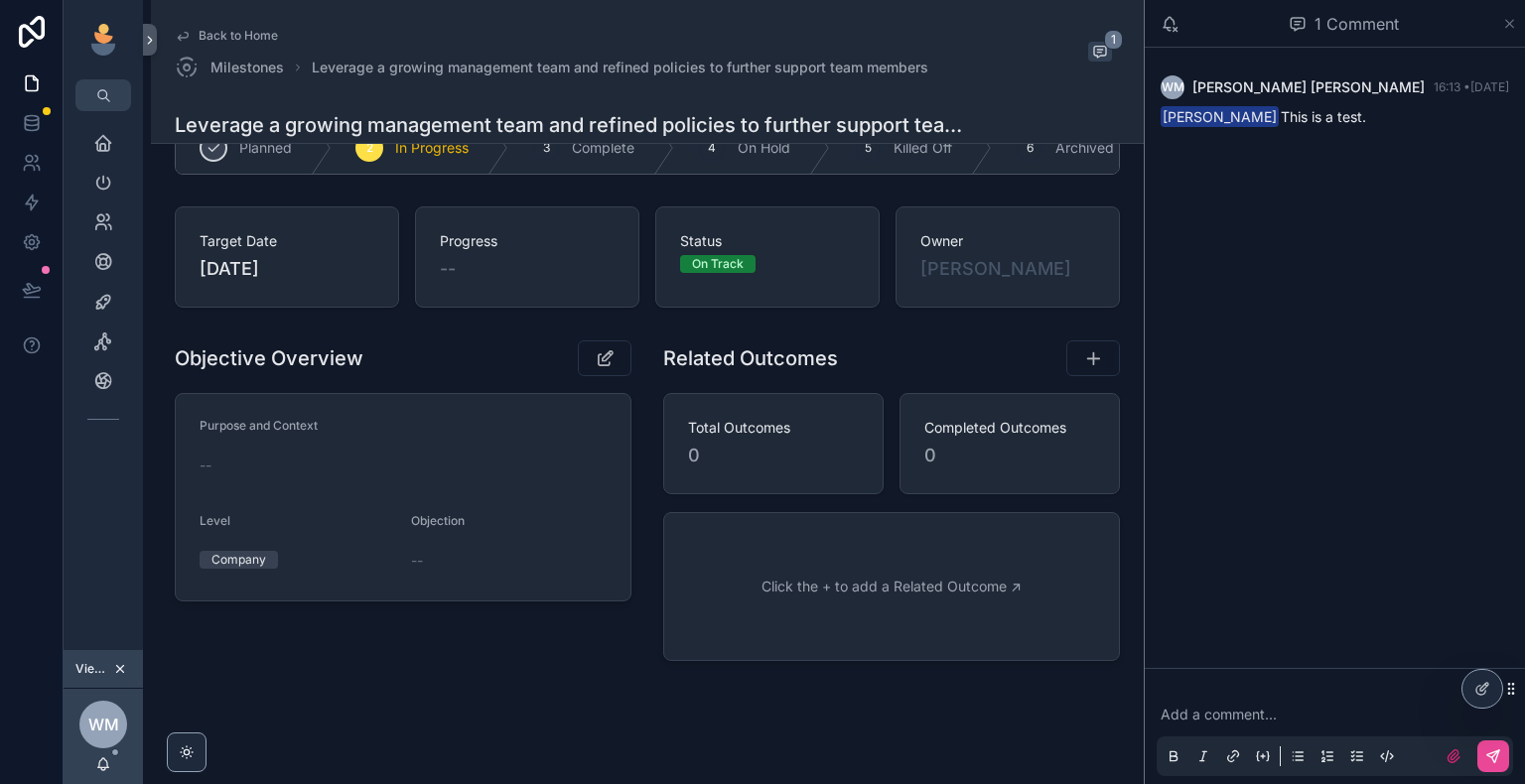 click 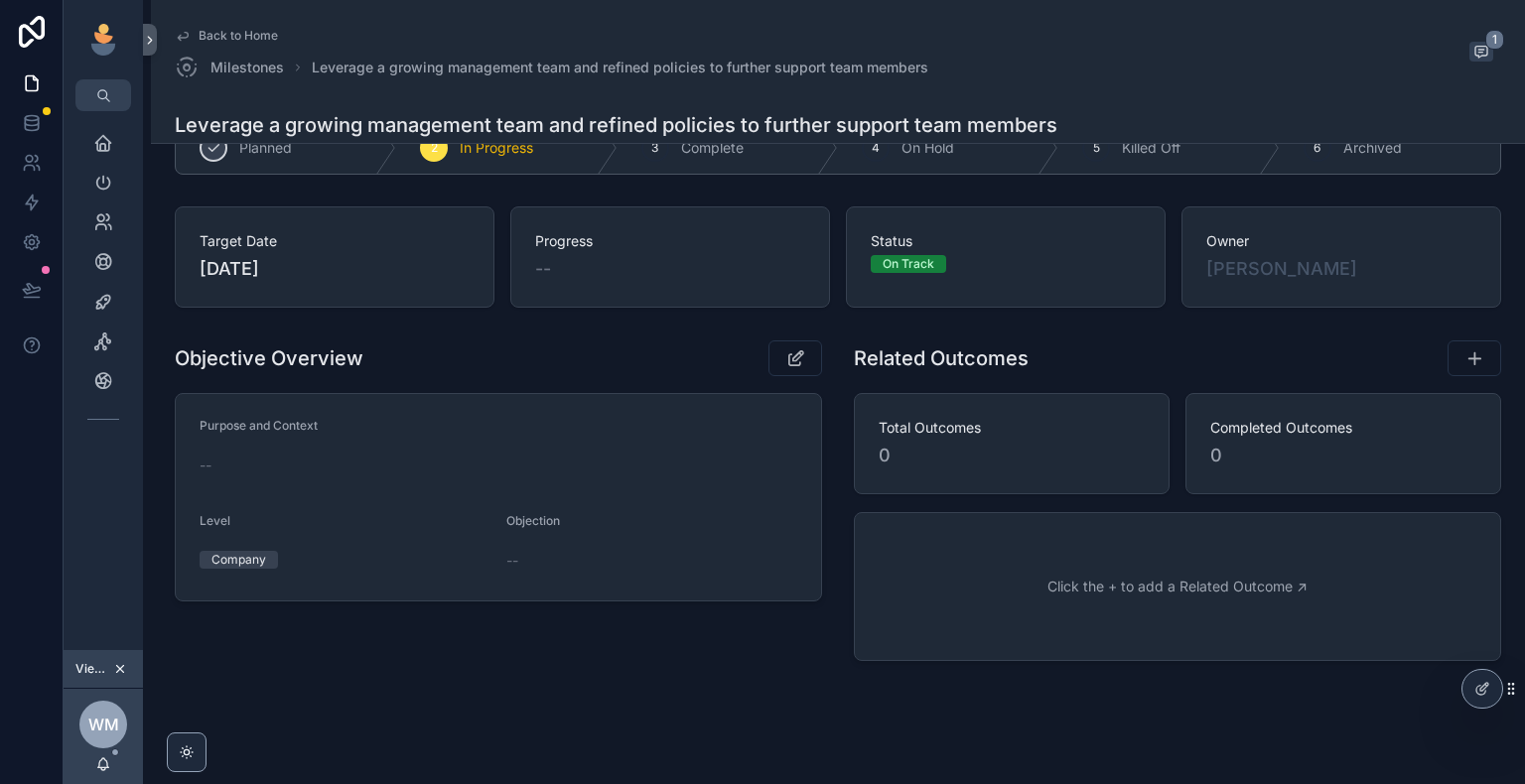 click on "Back to Home" at bounding box center (238, 36) 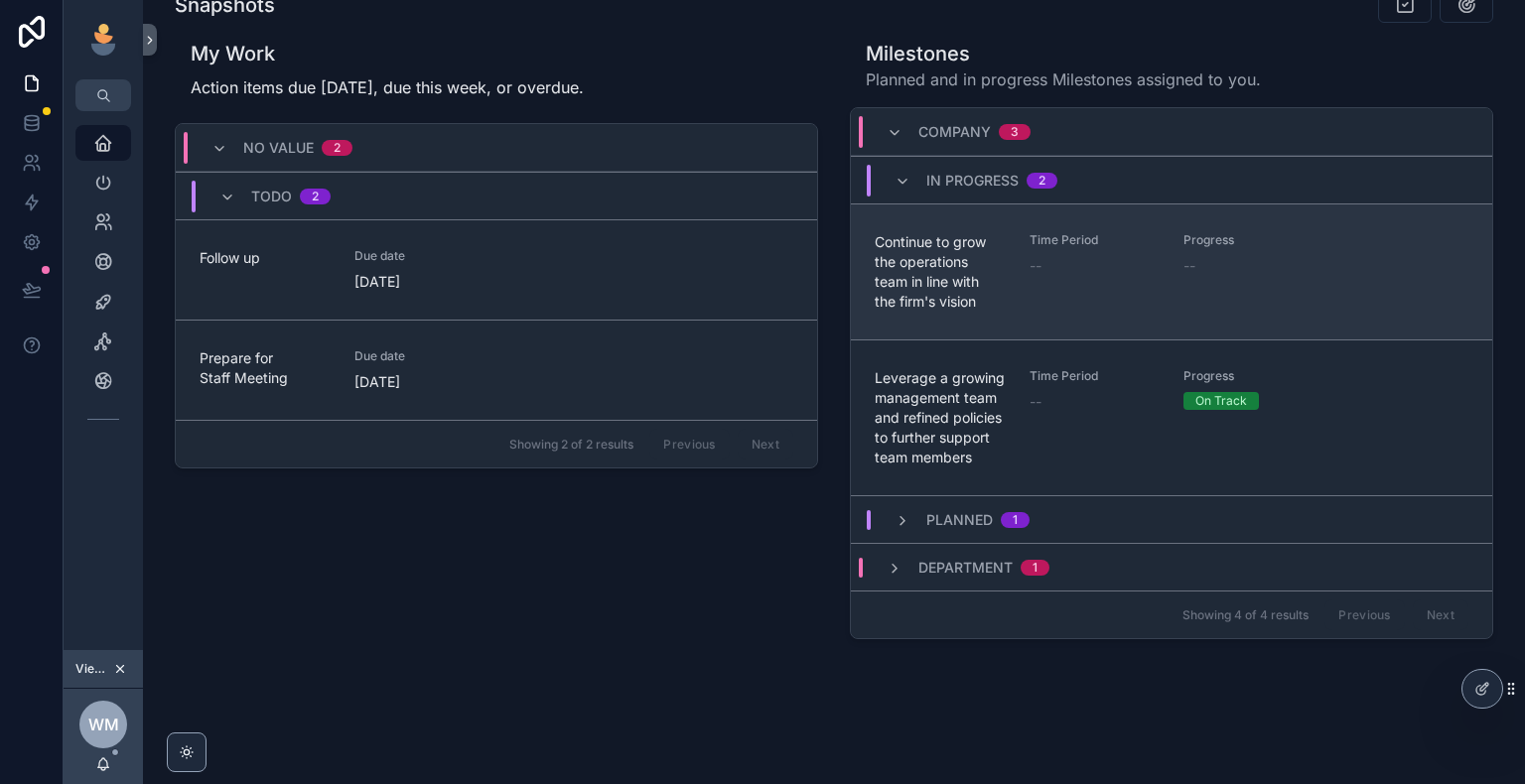scroll, scrollTop: 849, scrollLeft: 0, axis: vertical 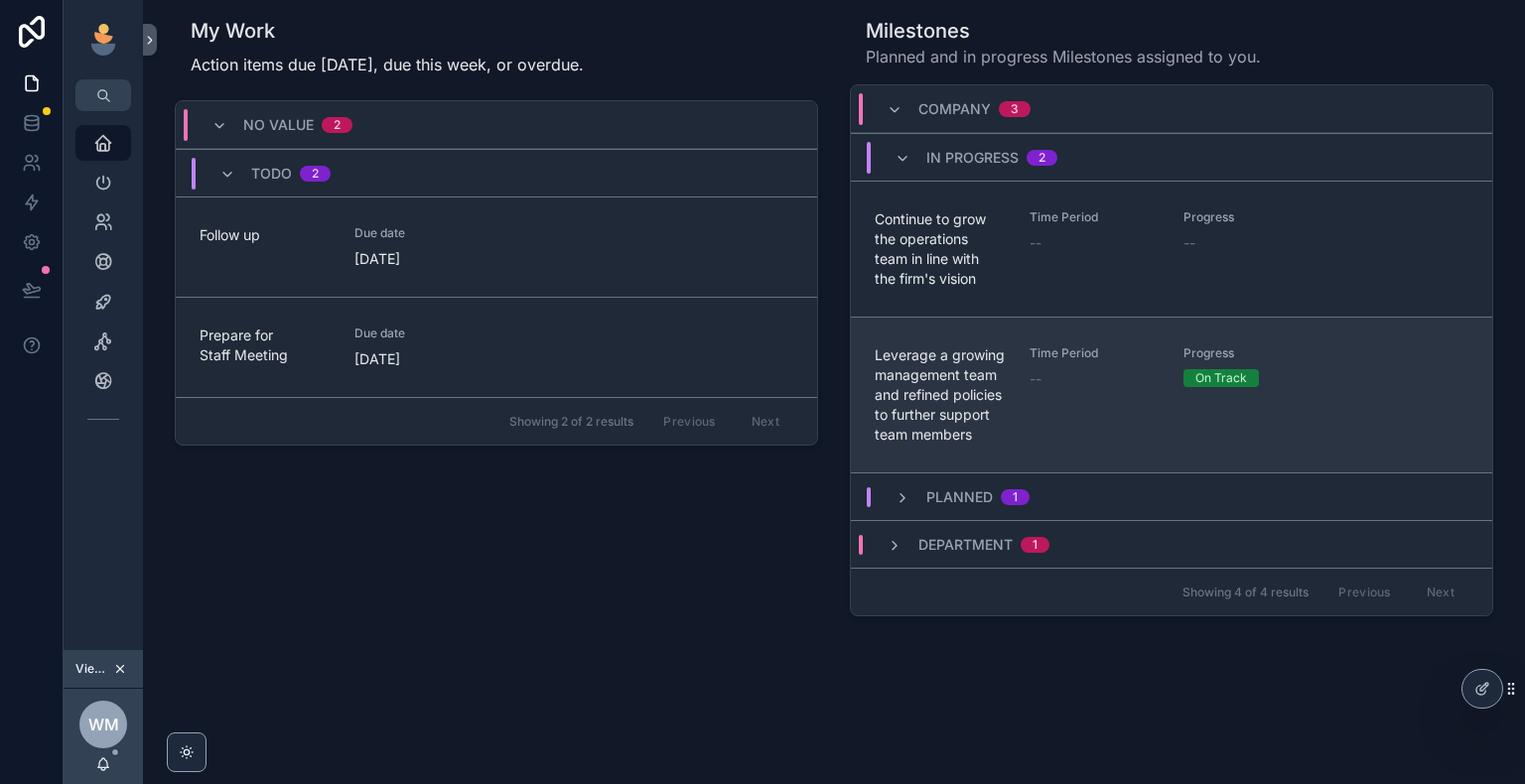 click on "Leverage a growing management team and refined policies to further support team members" at bounding box center [940, 395] 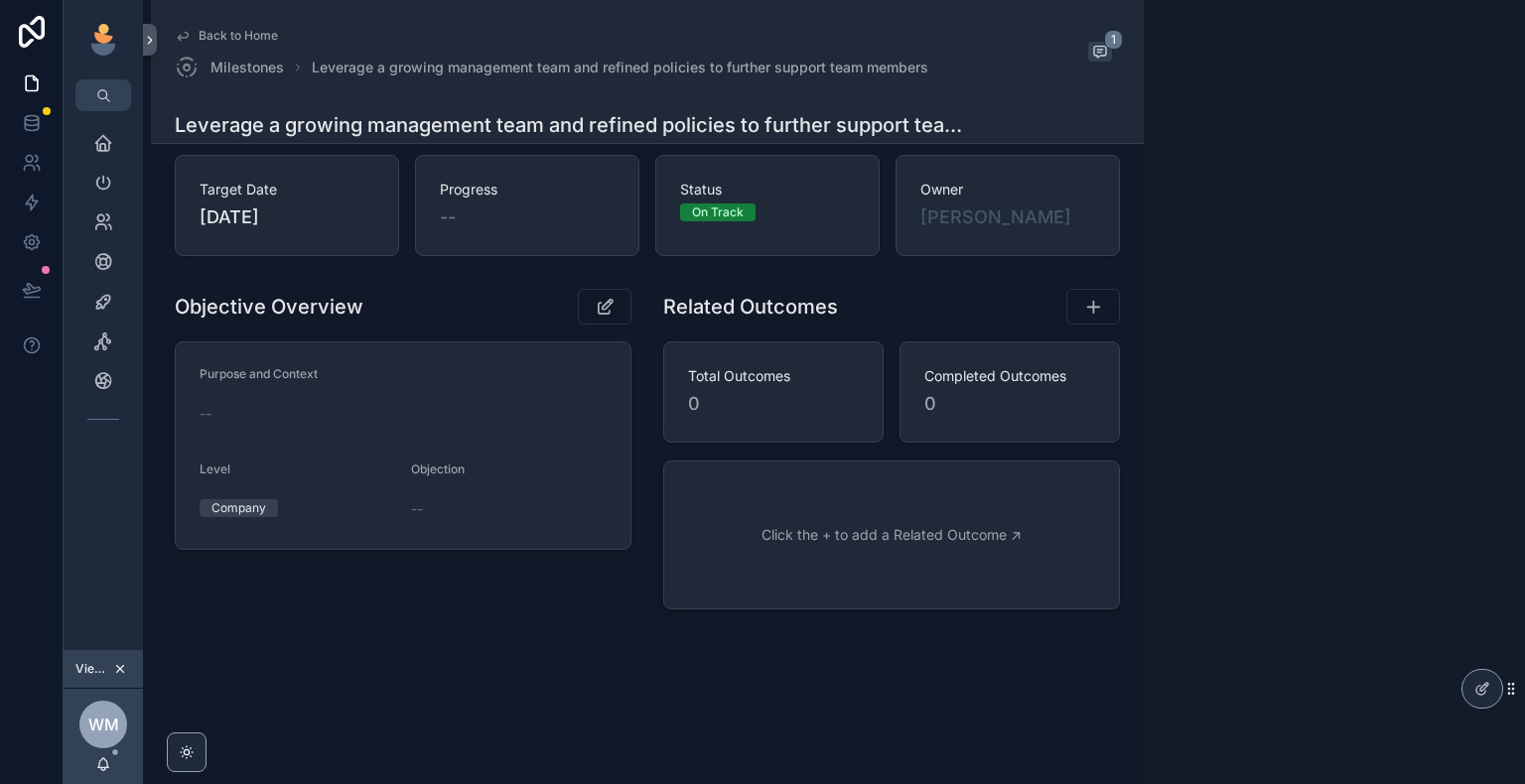 scroll, scrollTop: 114, scrollLeft: 0, axis: vertical 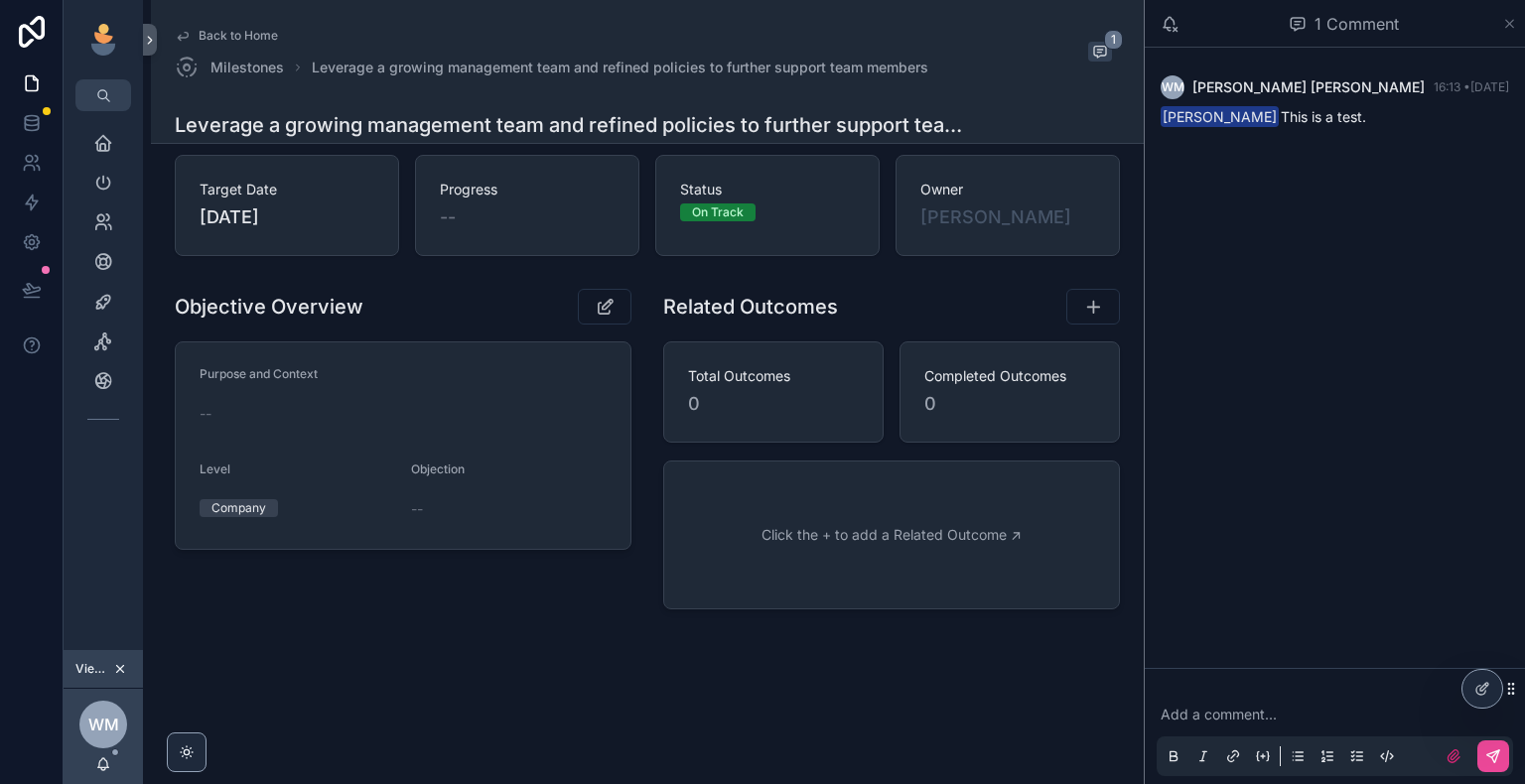 click 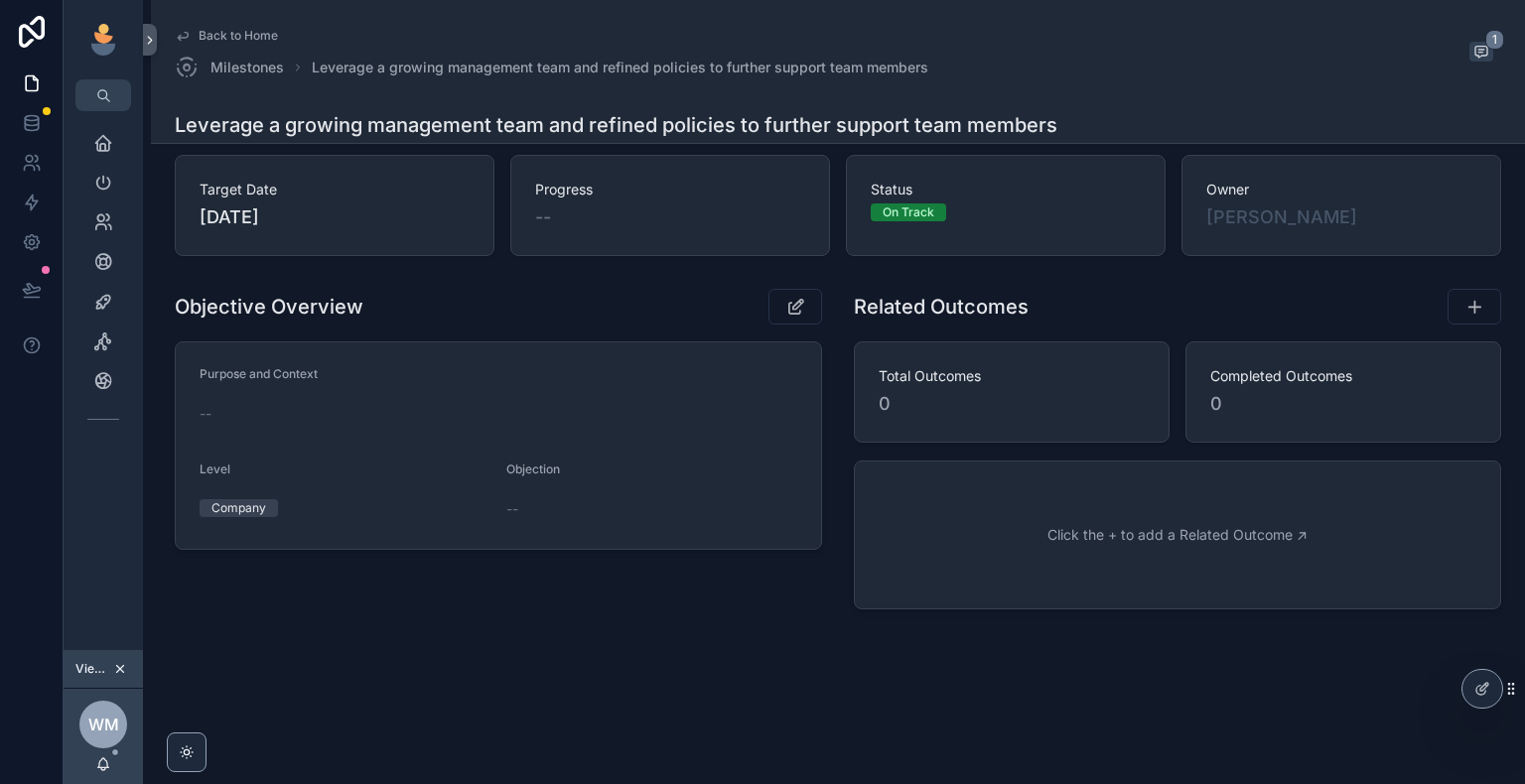 scroll, scrollTop: 103, scrollLeft: 0, axis: vertical 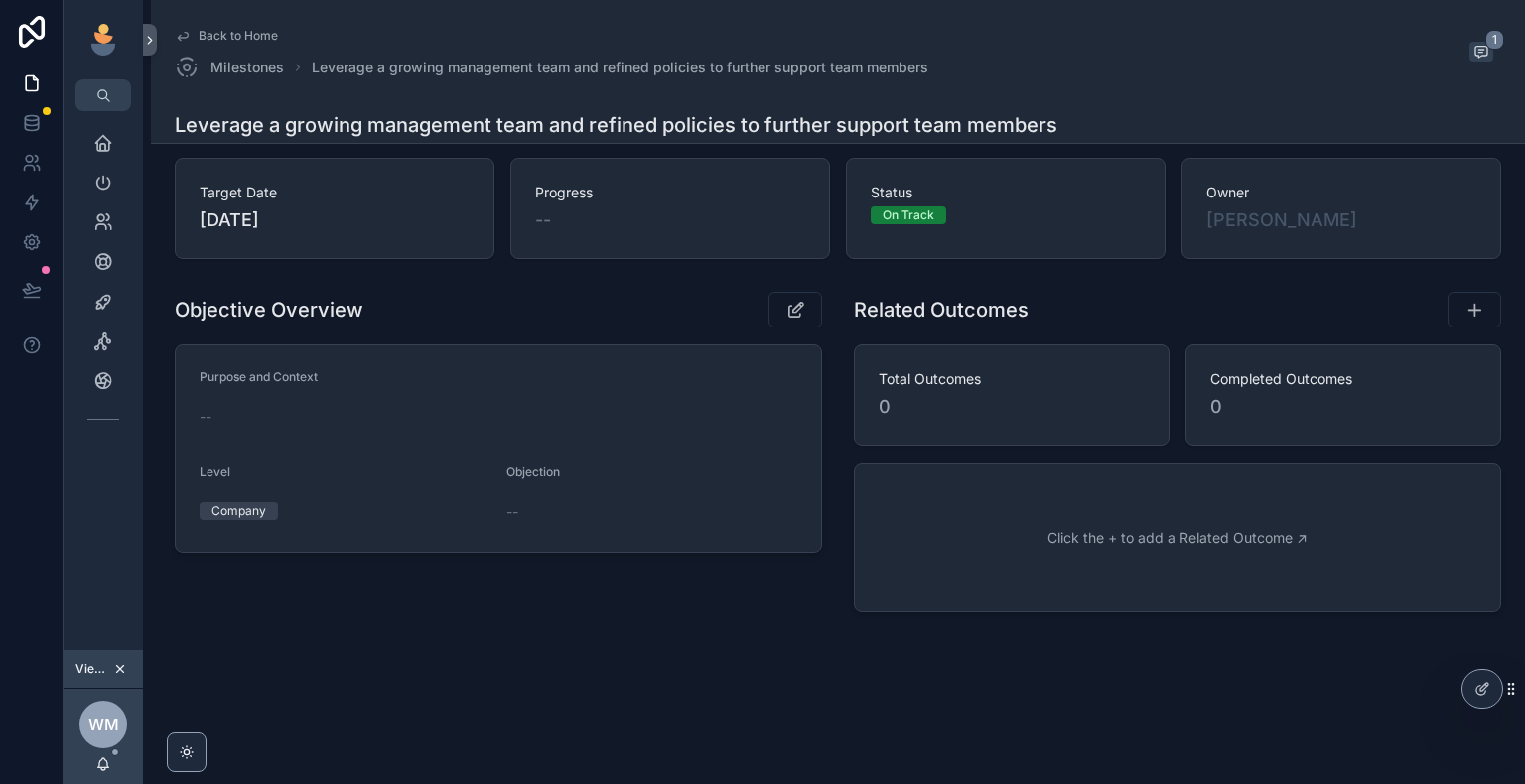 click 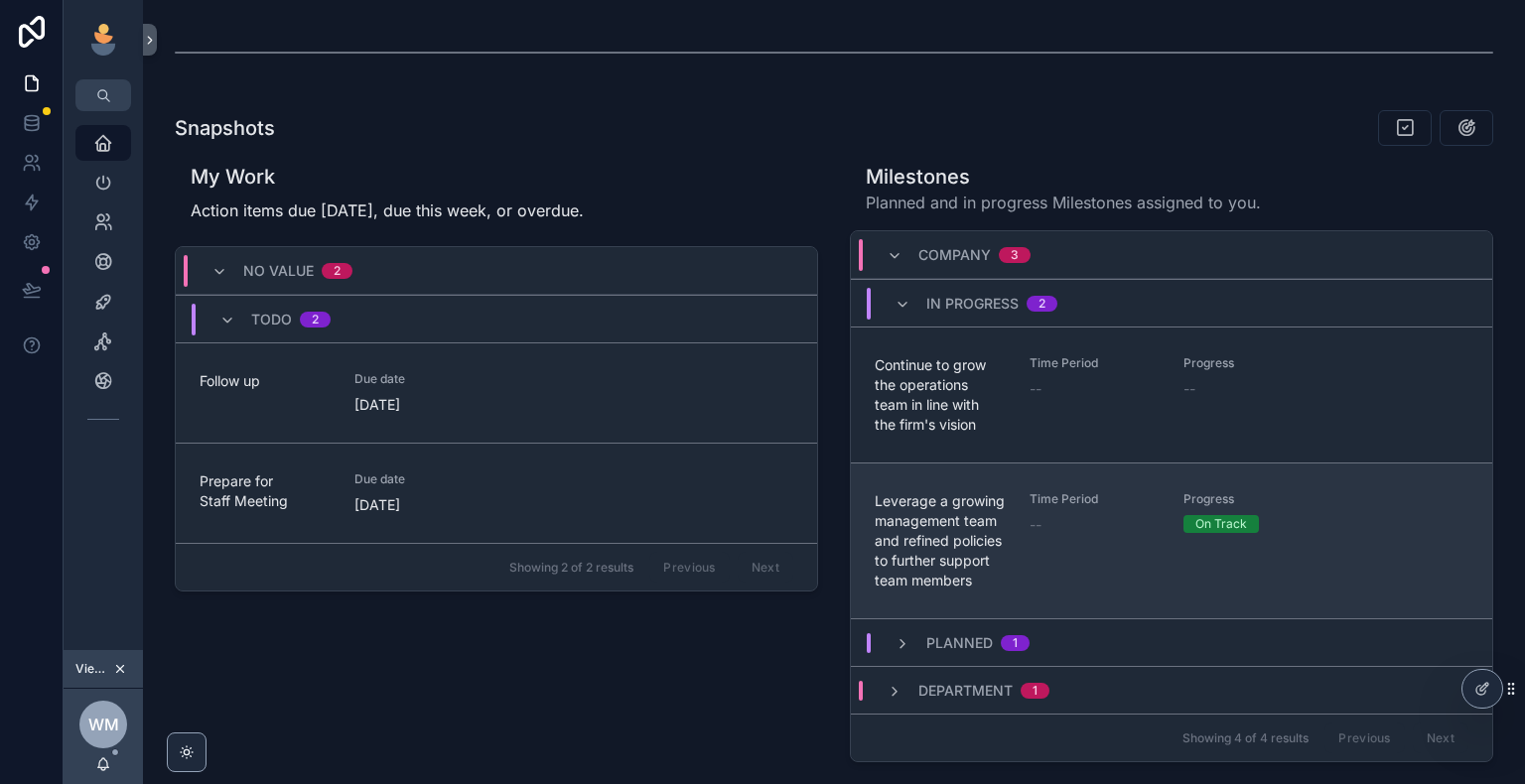 scroll, scrollTop: 798, scrollLeft: 0, axis: vertical 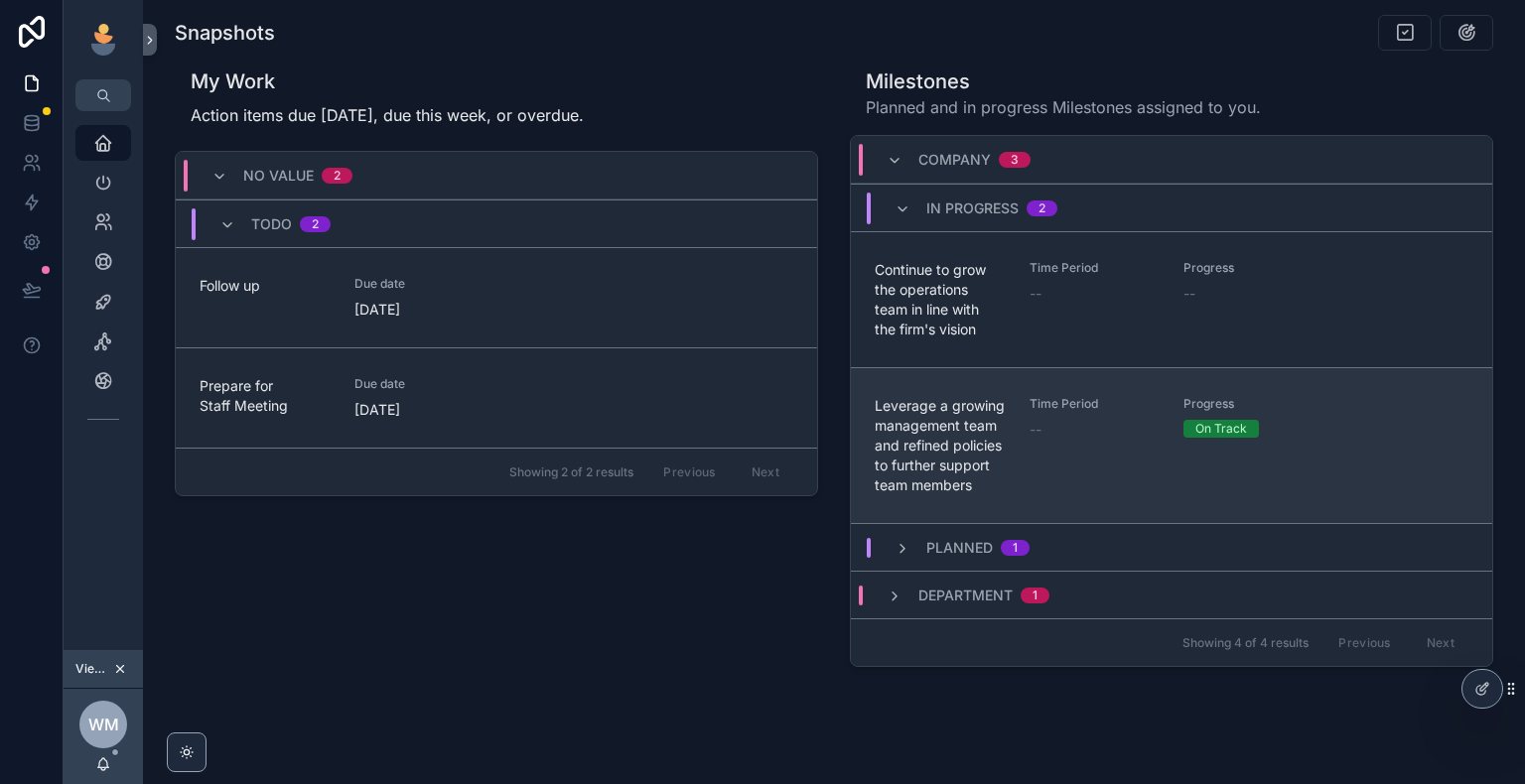 click on "Leverage a growing management team and refined policies to further support team members" at bounding box center [940, 446] 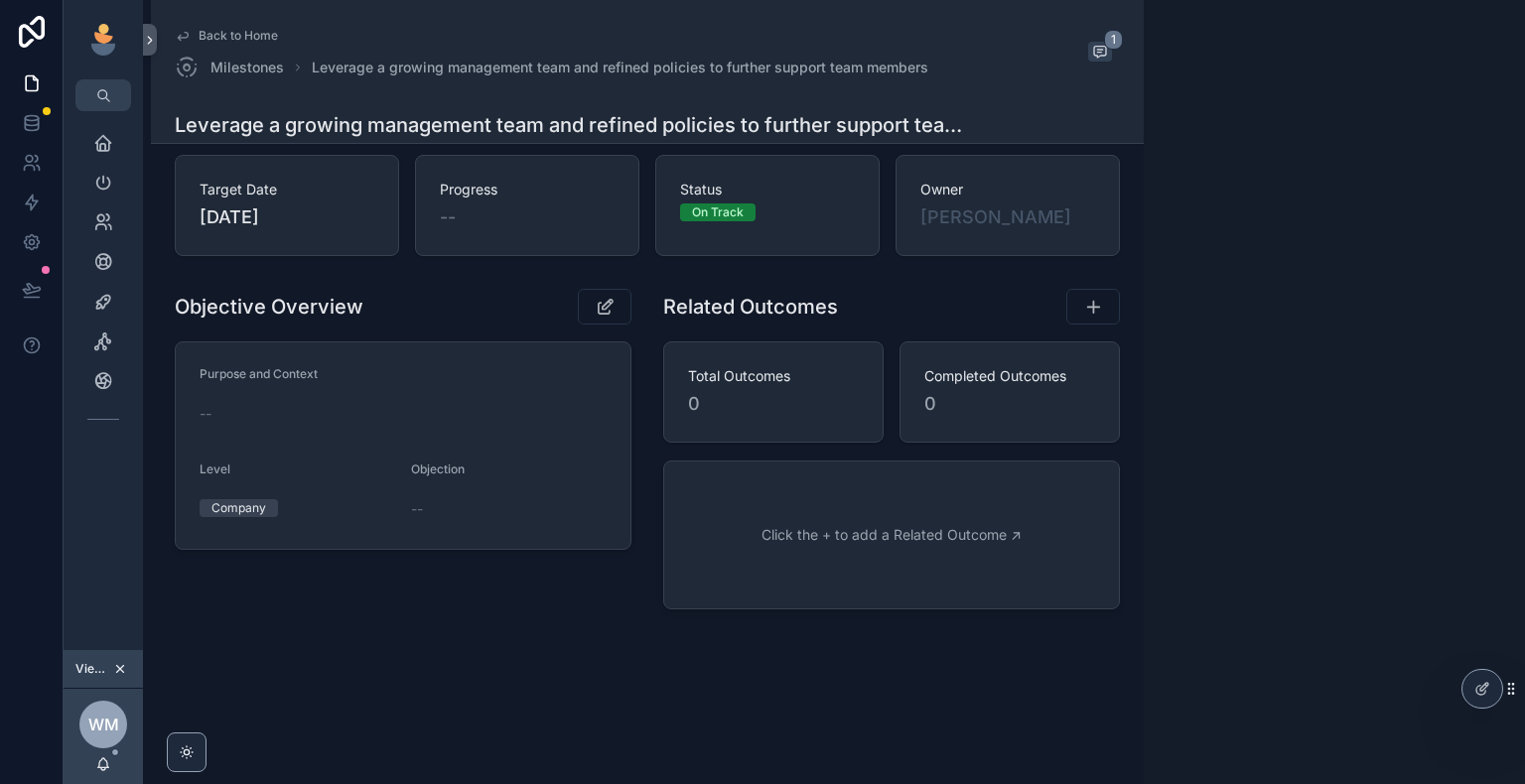 scroll, scrollTop: 114, scrollLeft: 0, axis: vertical 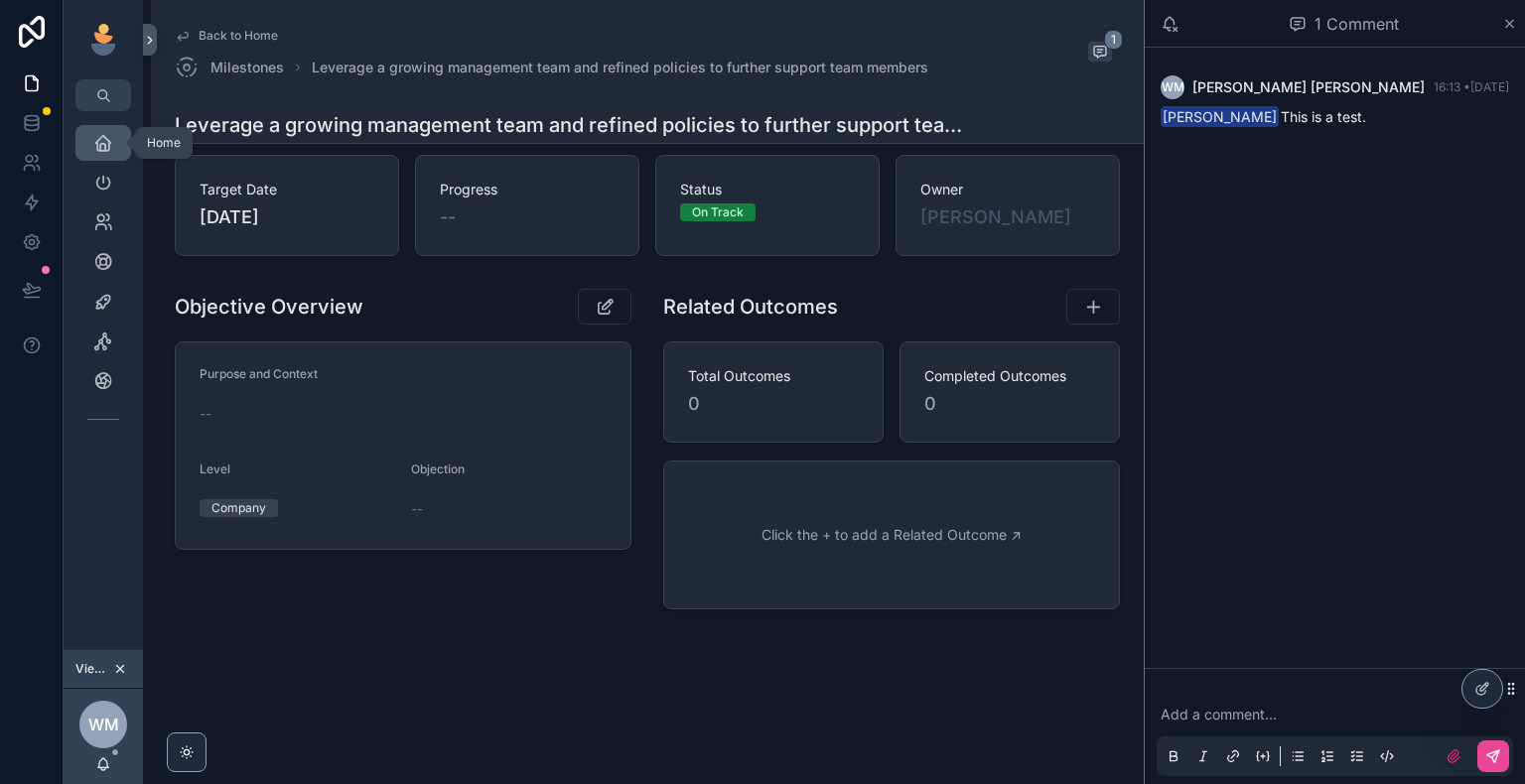 click at bounding box center (103, 143) 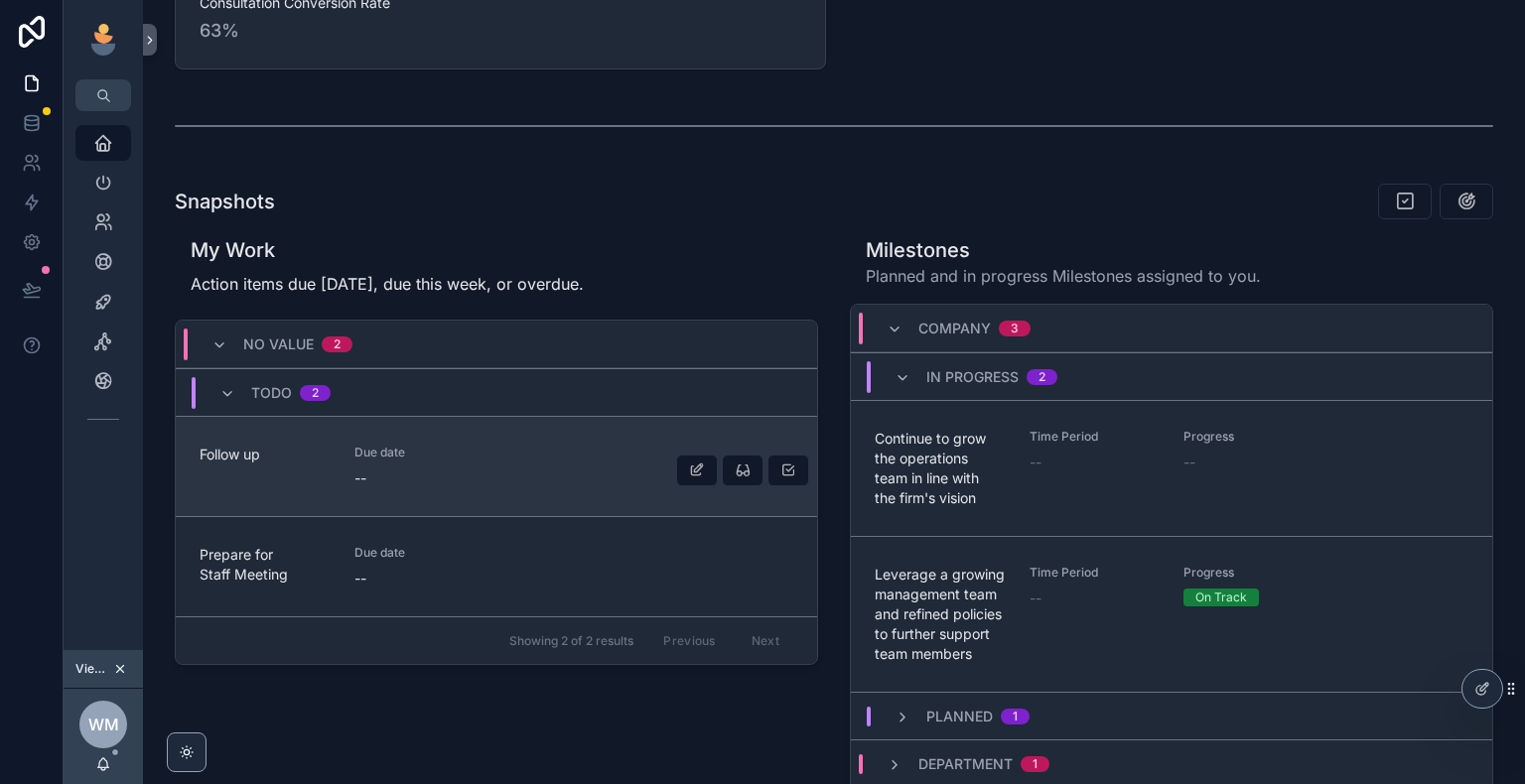 scroll, scrollTop: 798, scrollLeft: 0, axis: vertical 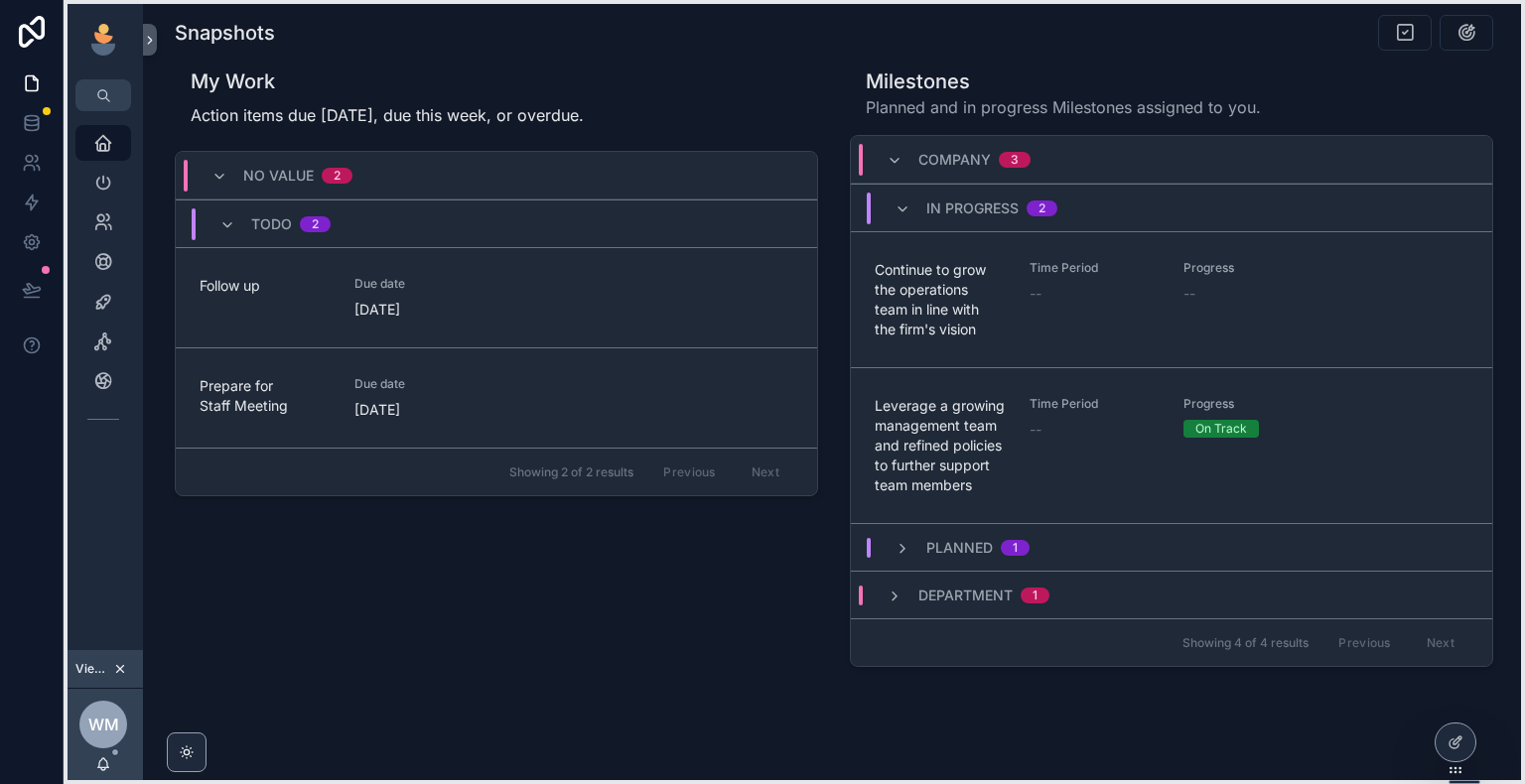 drag, startPoint x: 1509, startPoint y: 687, endPoint x: 1482, endPoint y: 740, distance: 59.481089 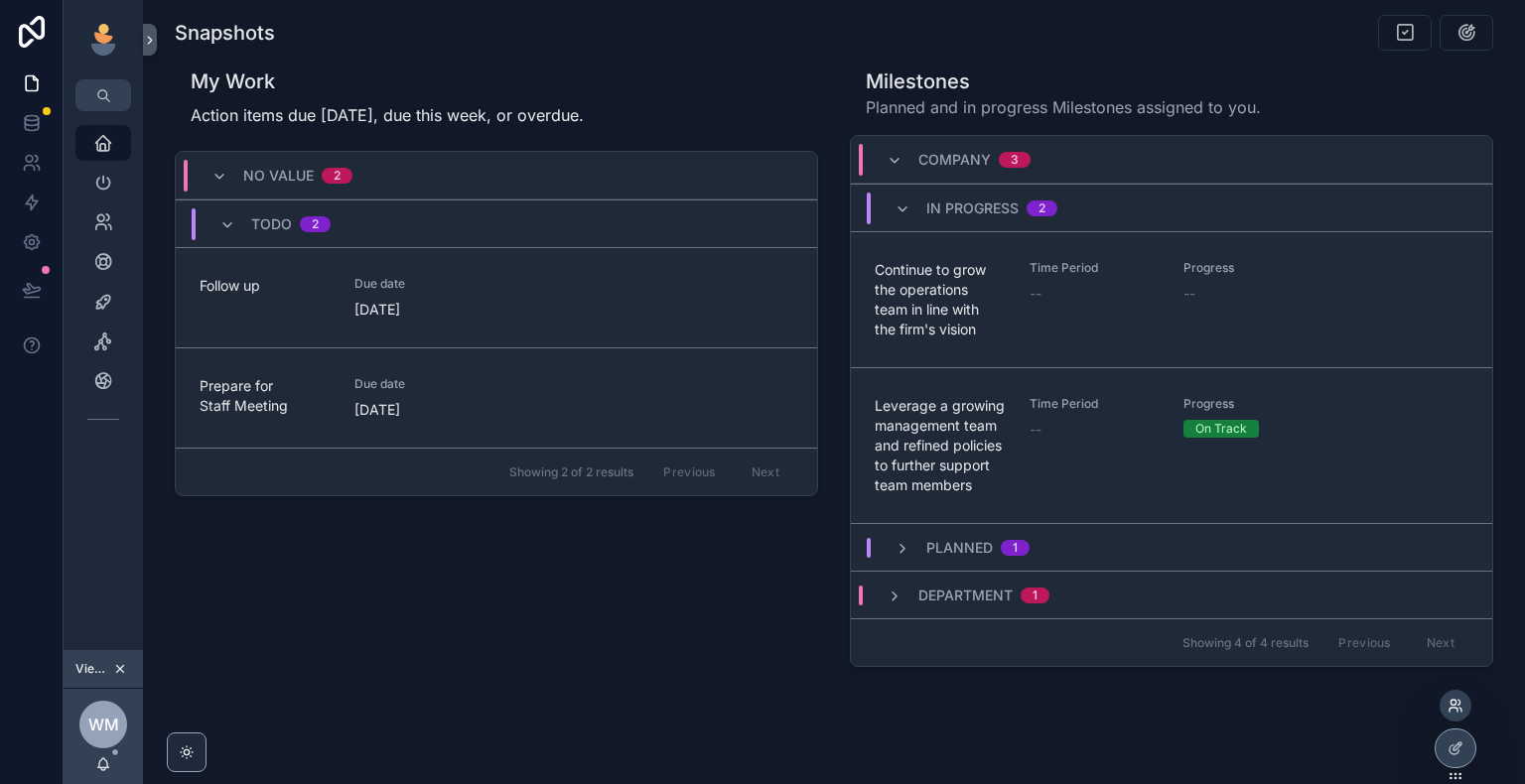 click 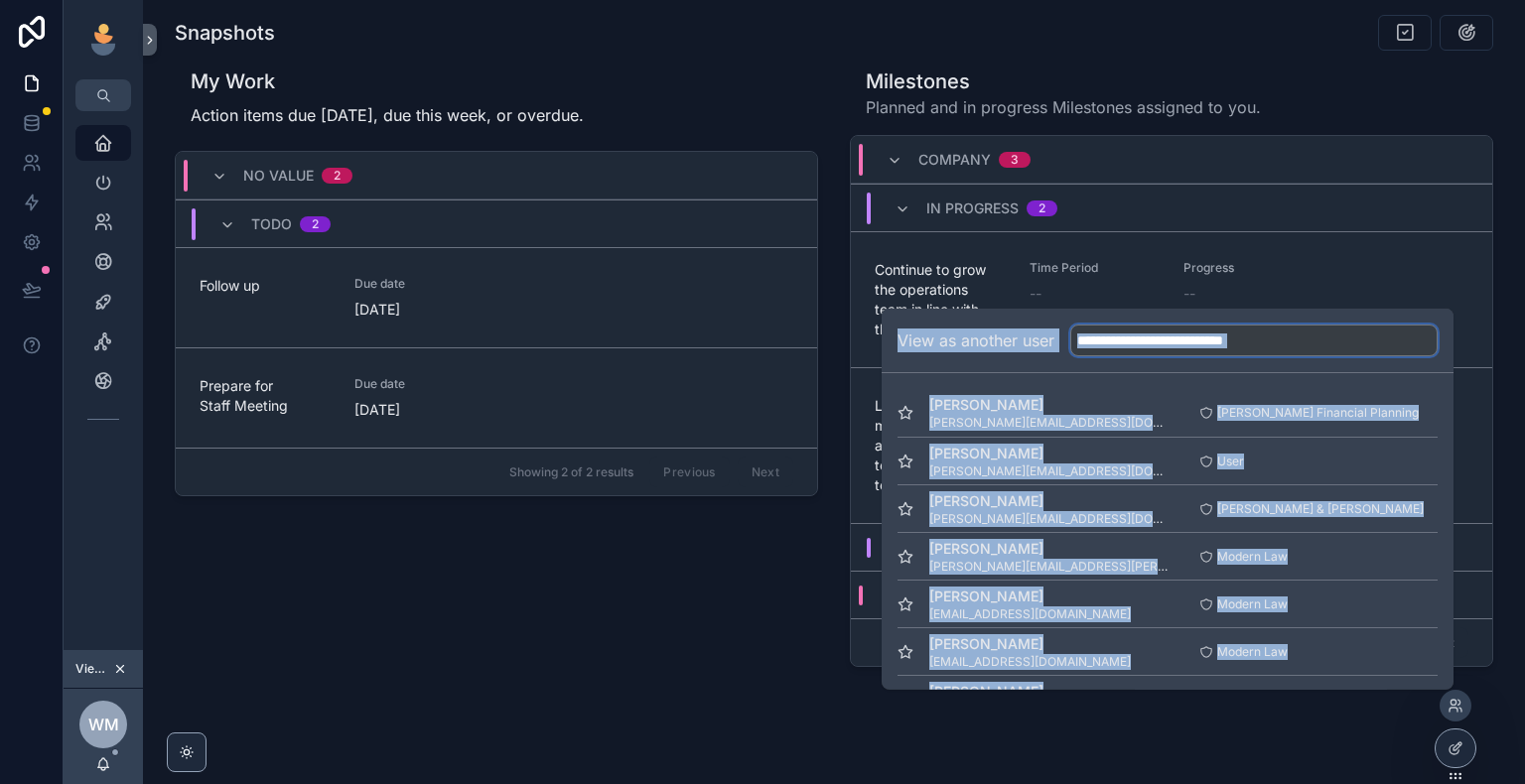 click at bounding box center [1254, 340] 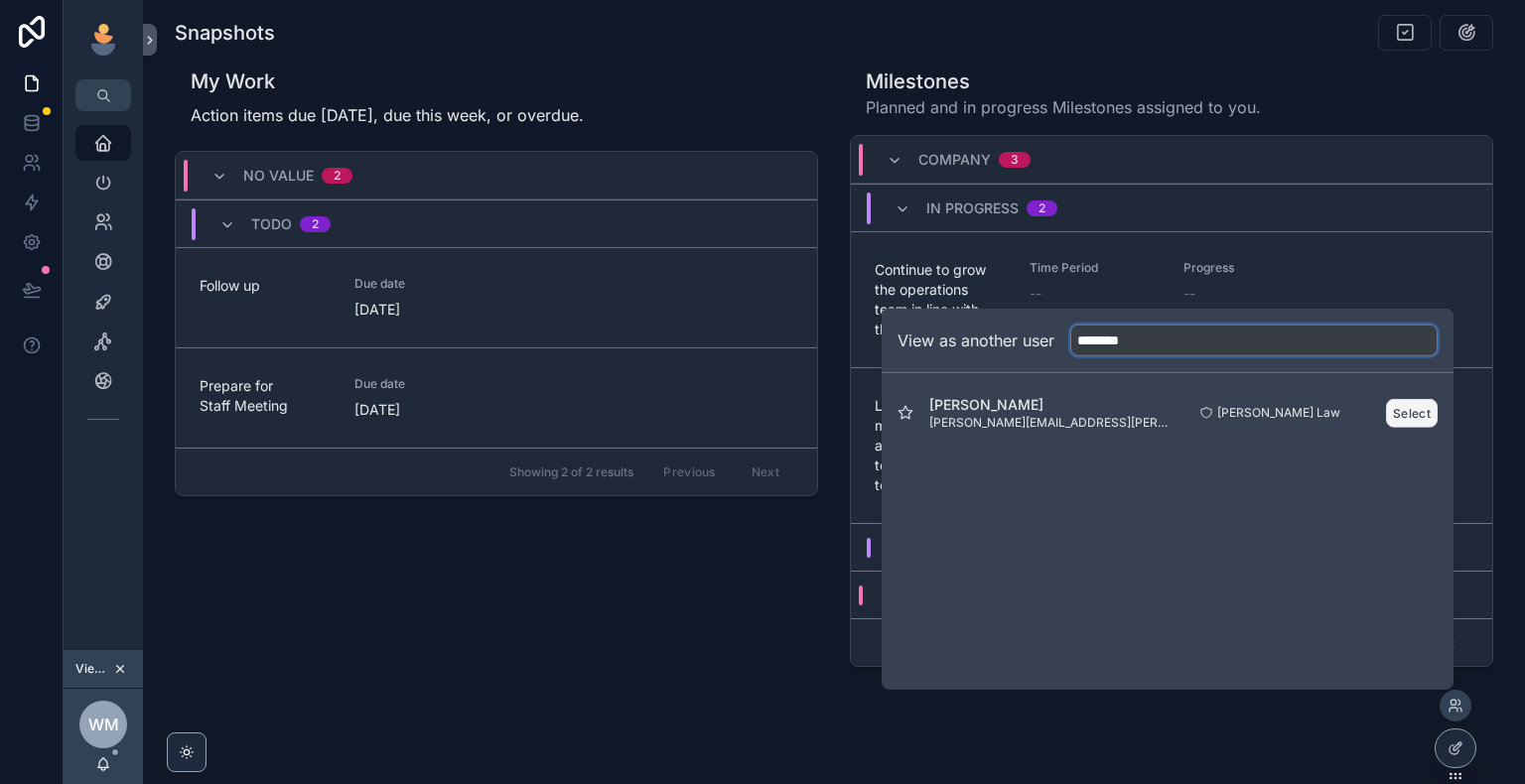 type on "********" 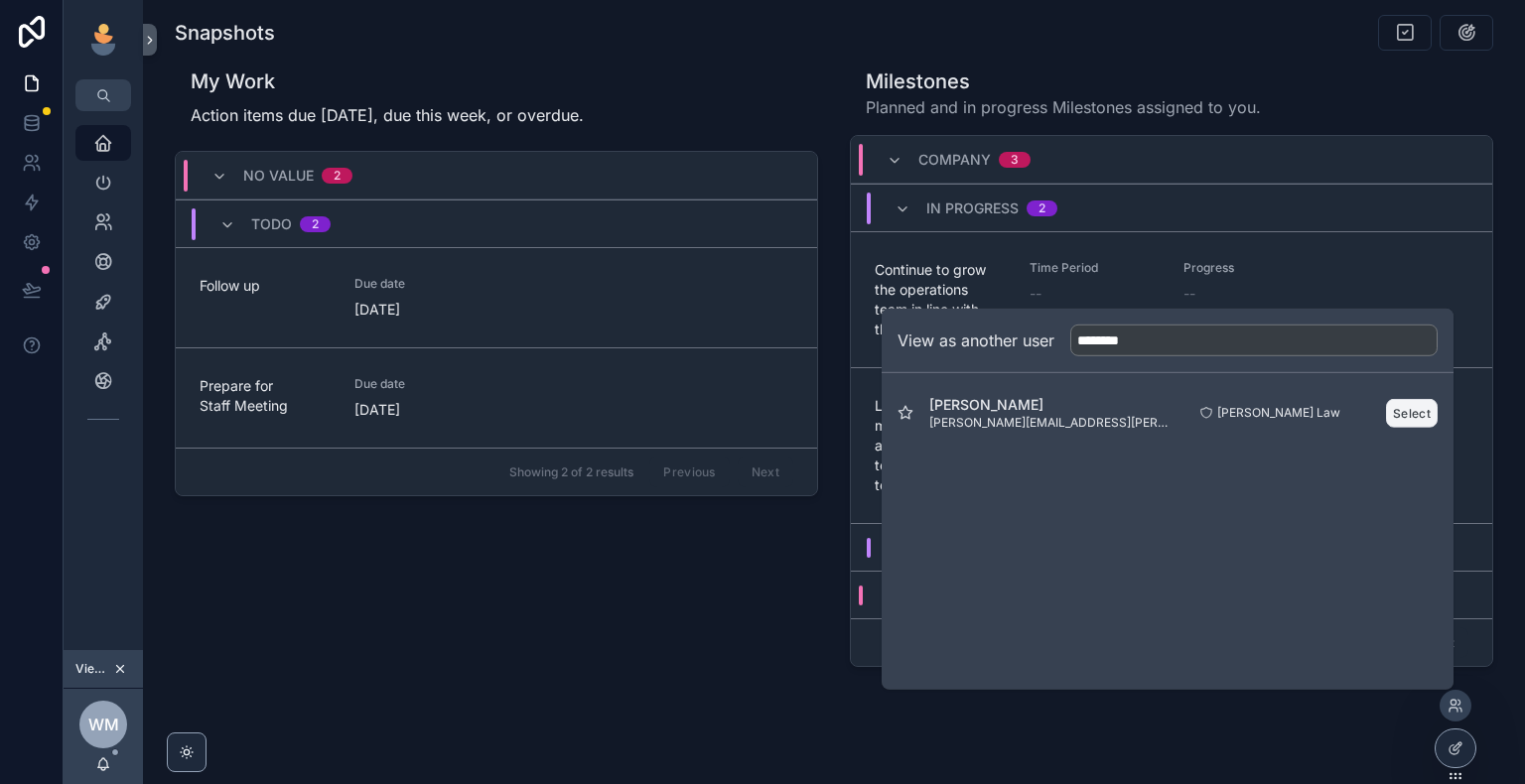 click on "Select" at bounding box center [1412, 412] 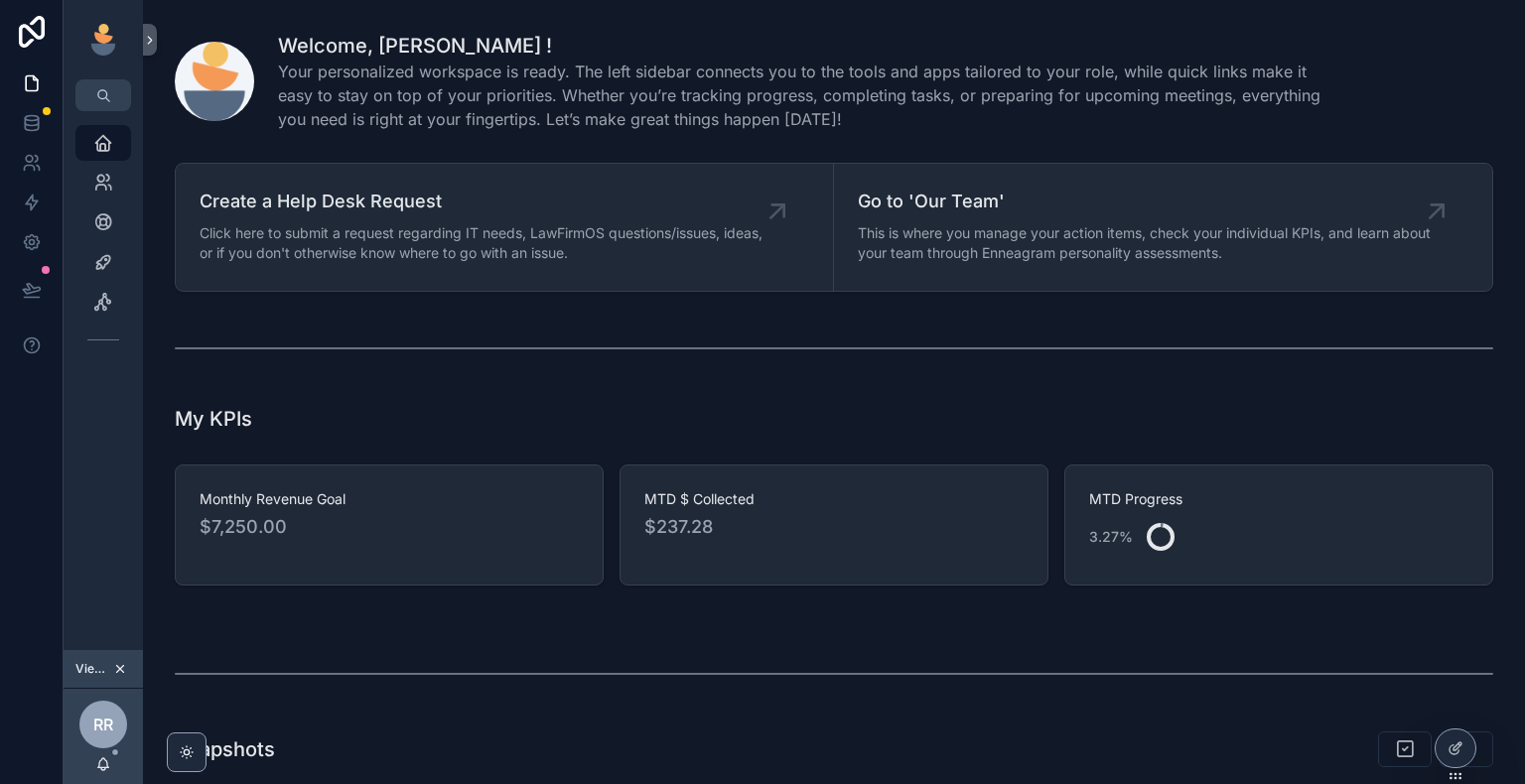 scroll, scrollTop: 0, scrollLeft: 0, axis: both 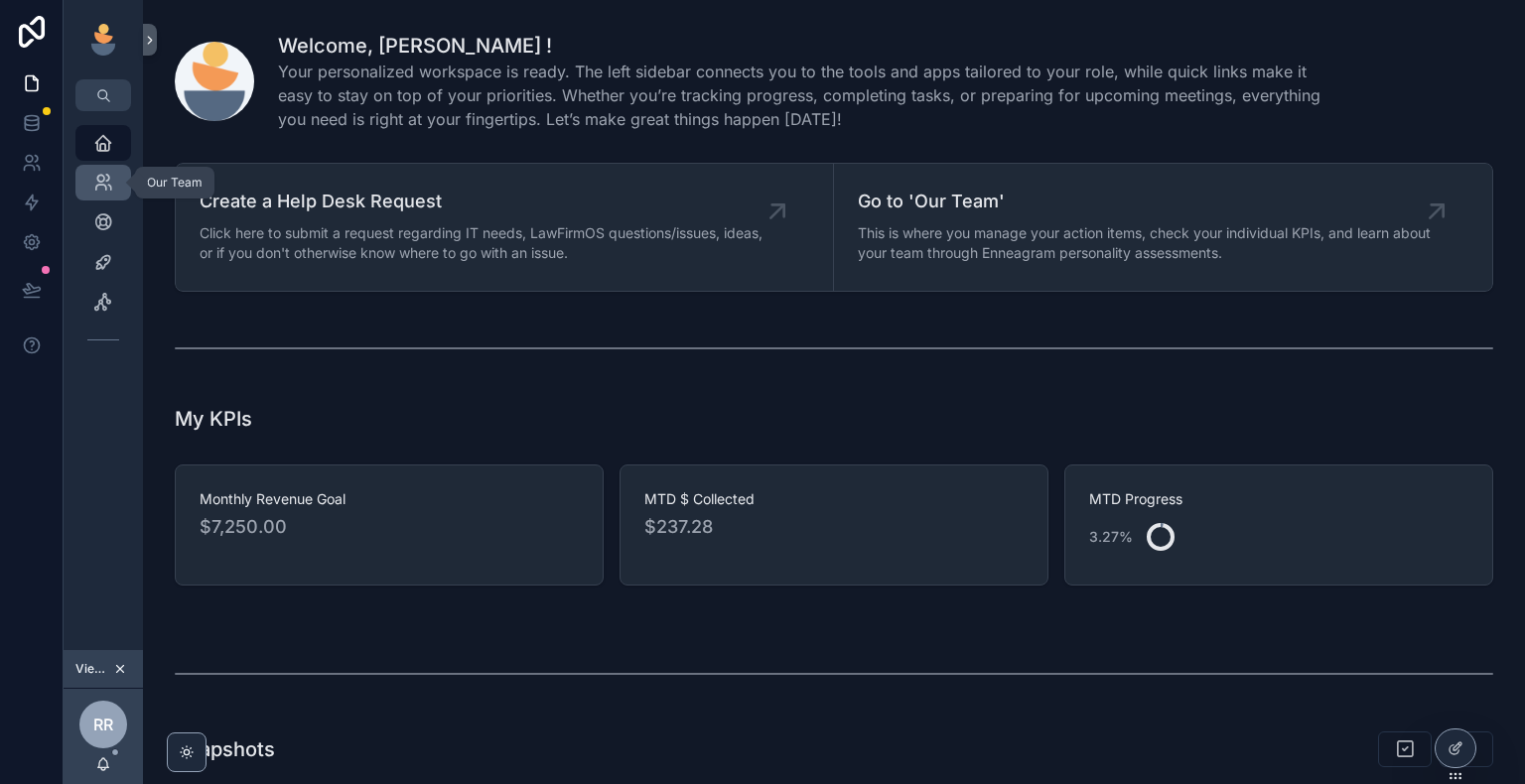 click at bounding box center (103, 183) 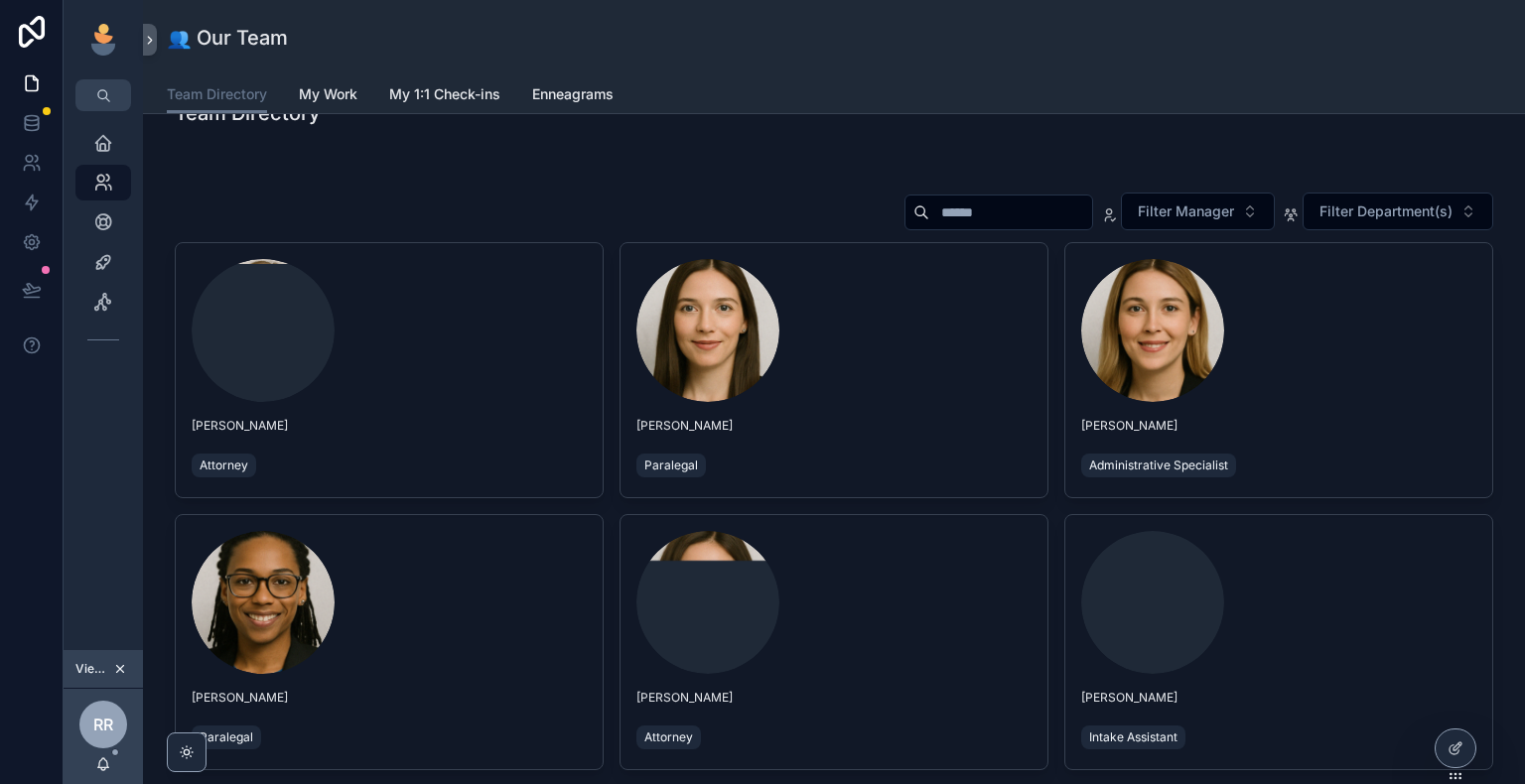 scroll, scrollTop: 38, scrollLeft: 0, axis: vertical 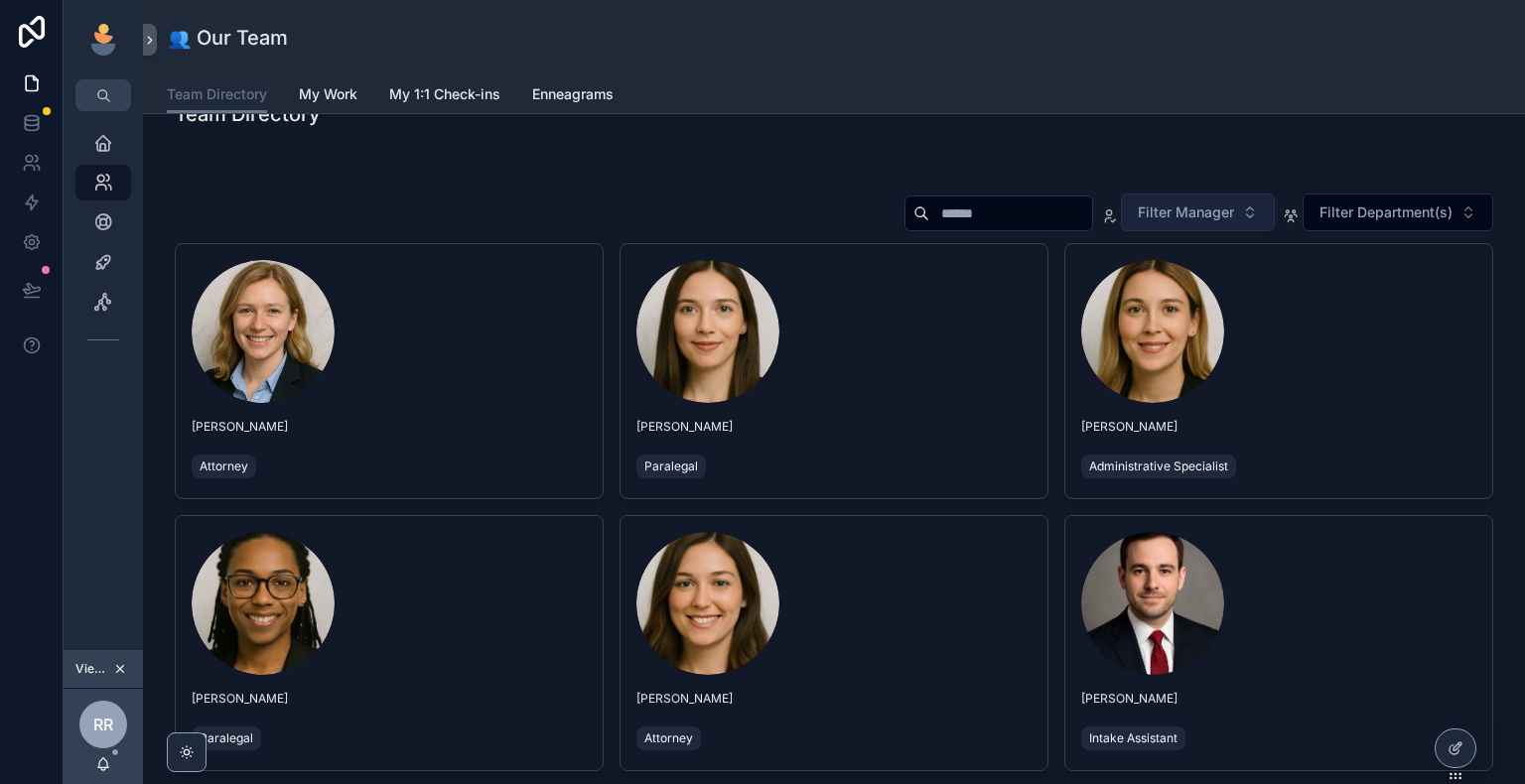 click on "Filter Manager" at bounding box center (1197, 212) 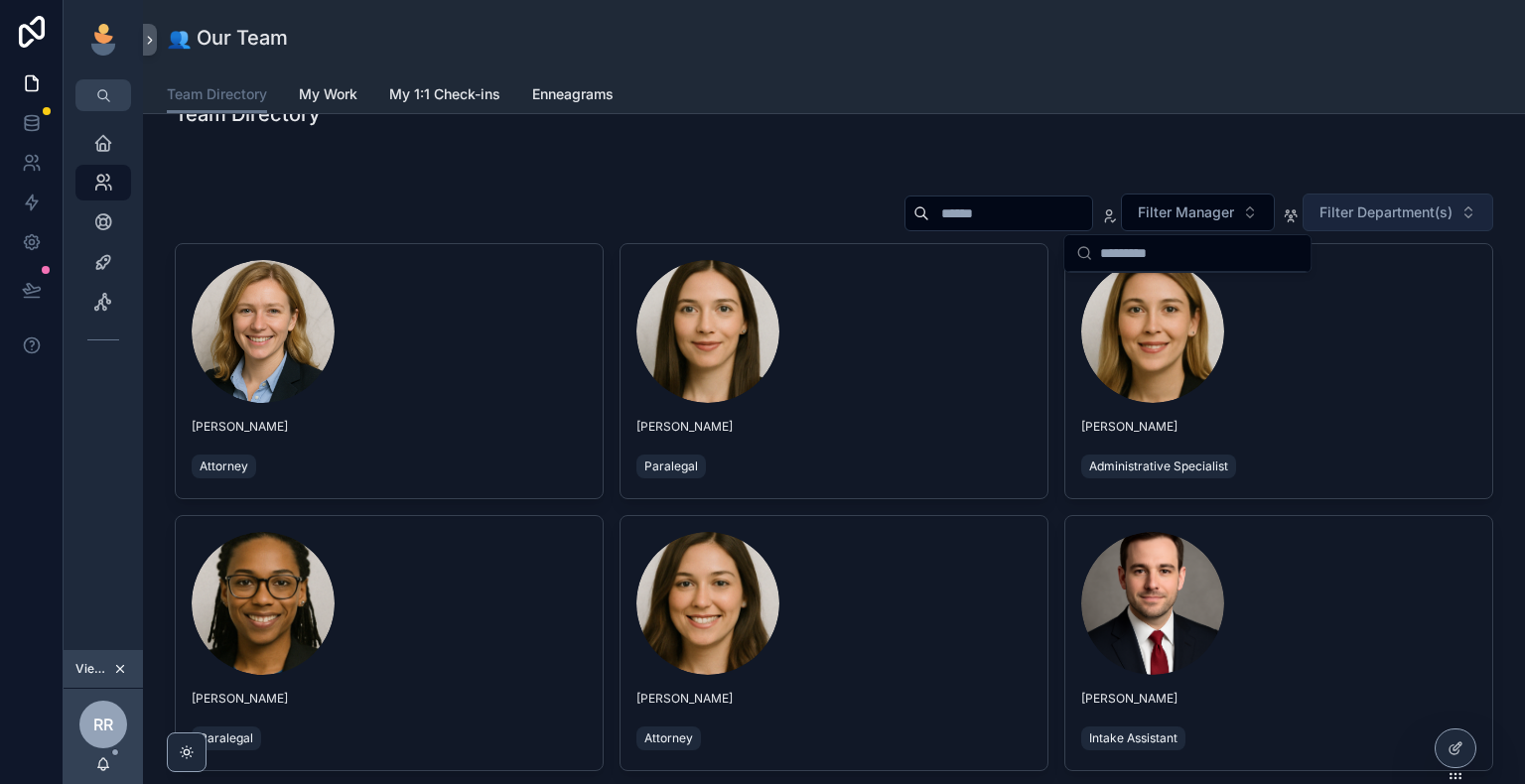 click on "Filter Department(s)" at bounding box center (1386, 212) 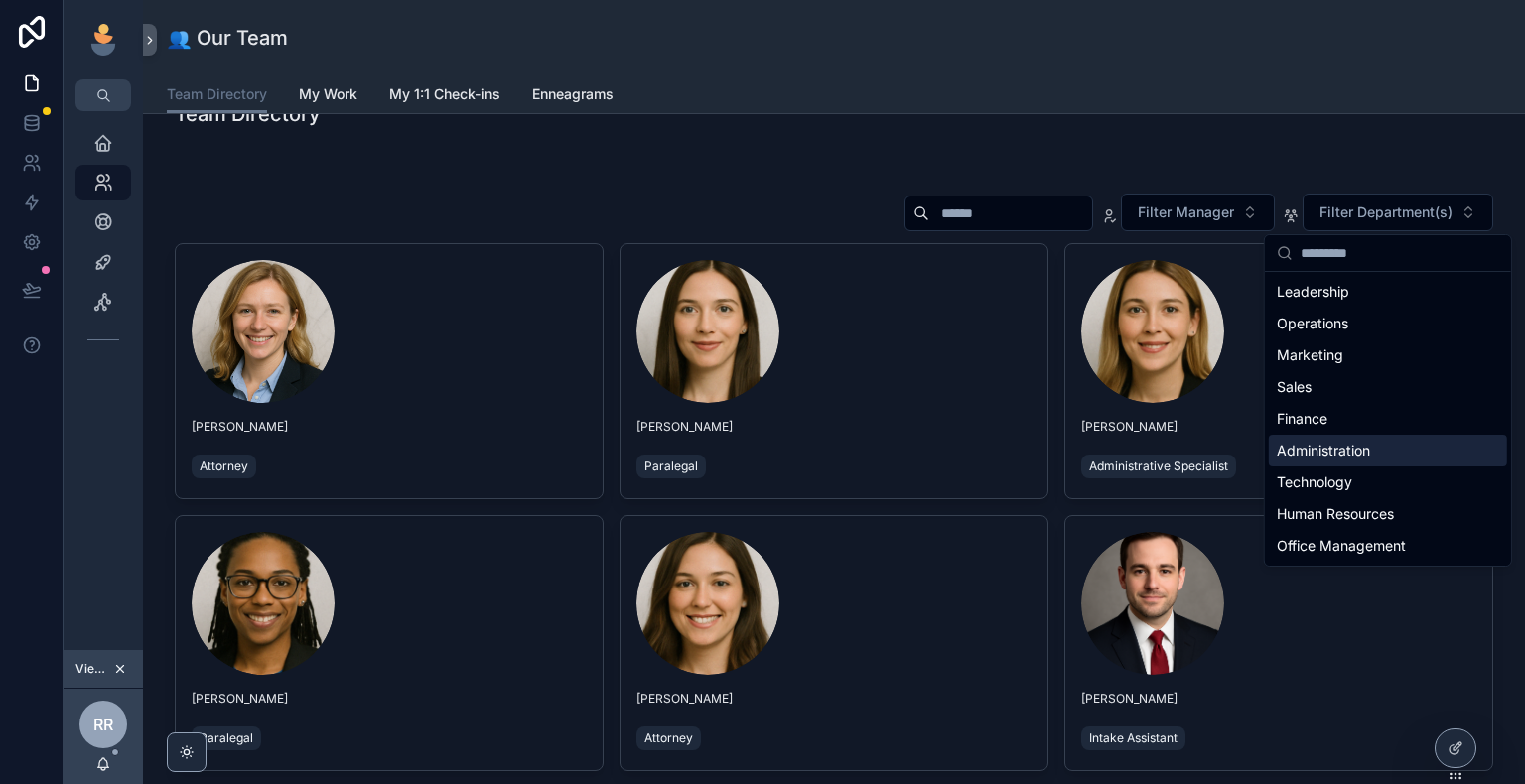 click on "Administration" at bounding box center (1388, 451) 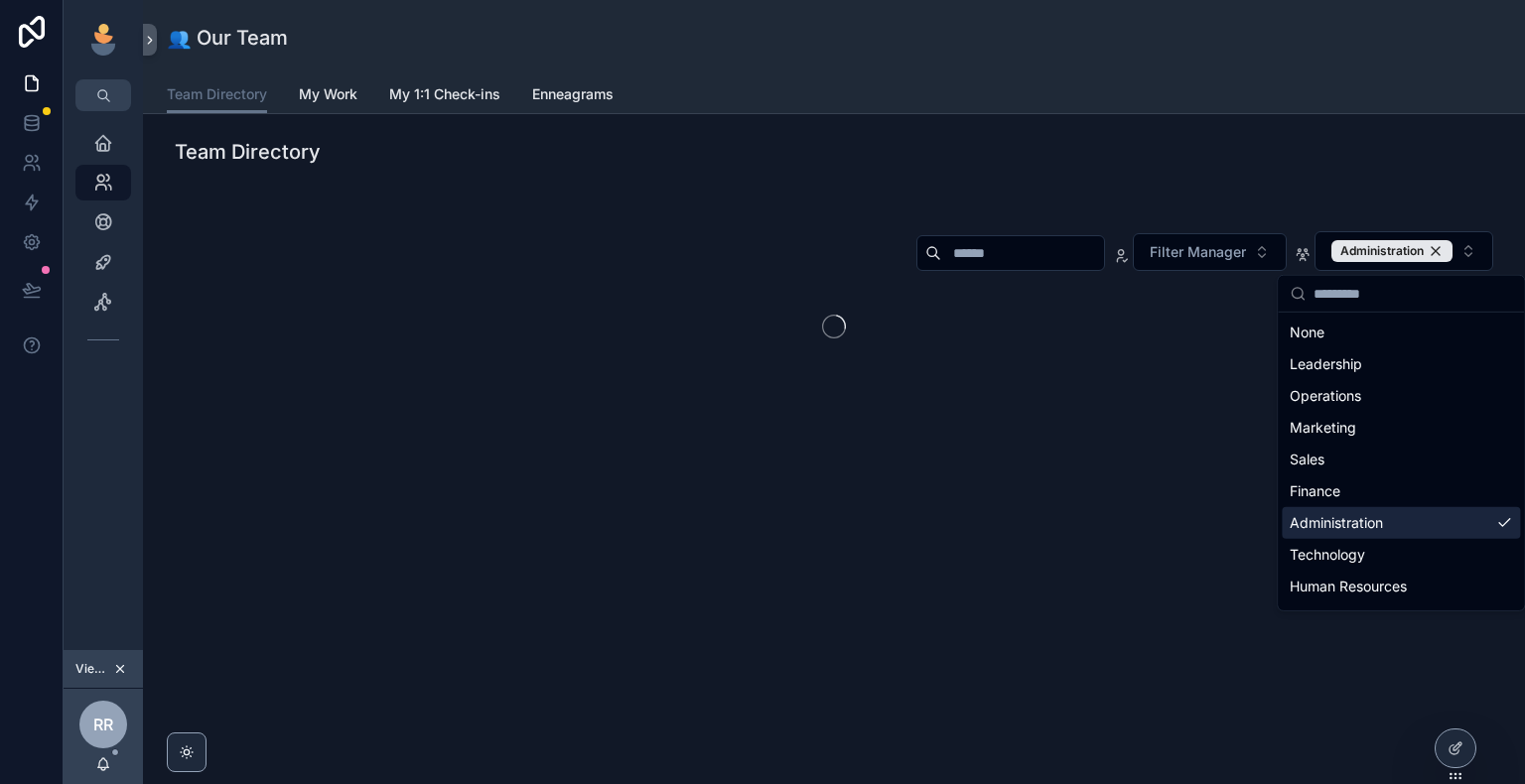 scroll, scrollTop: 0, scrollLeft: 0, axis: both 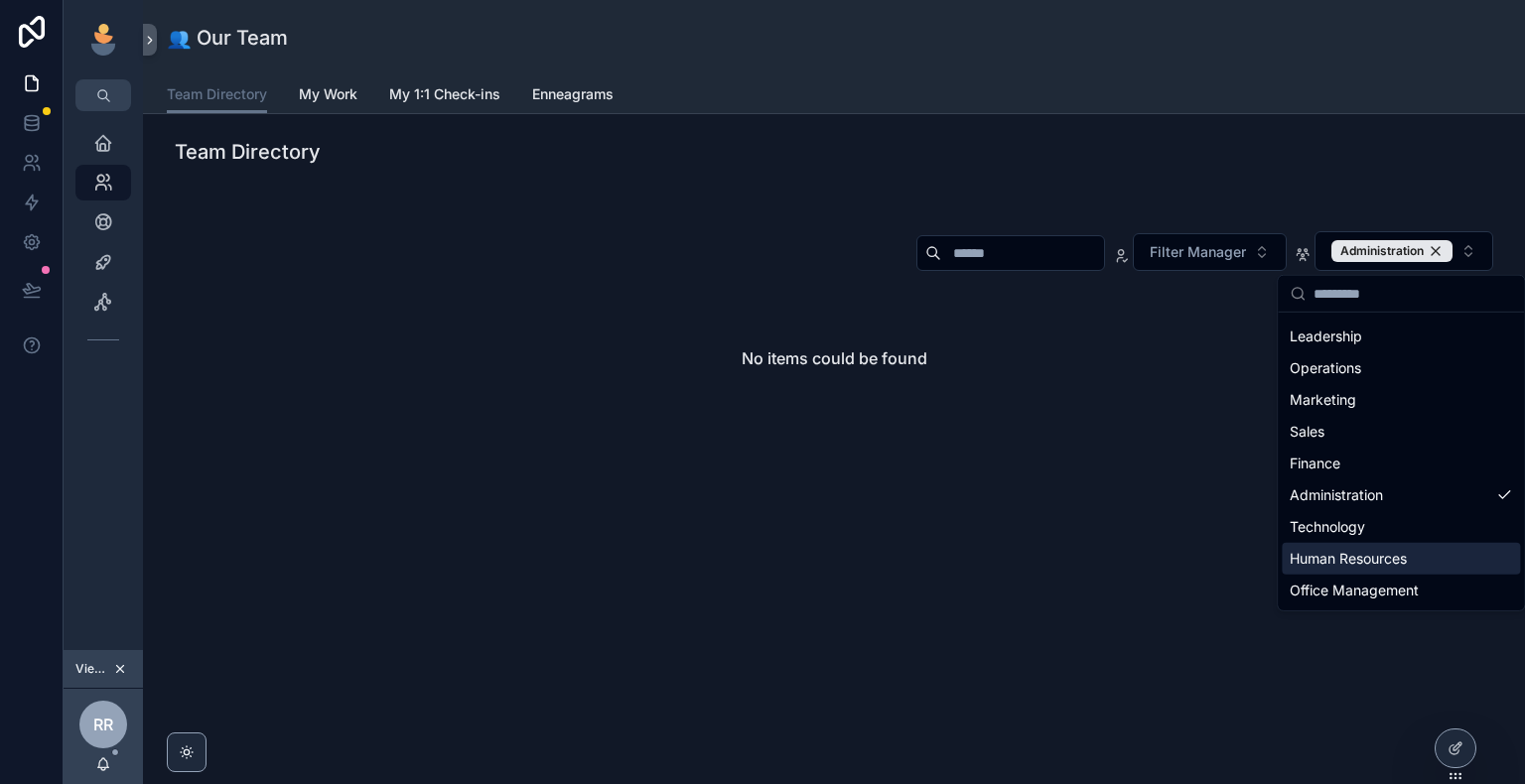 click on "Human Resources" at bounding box center [1401, 559] 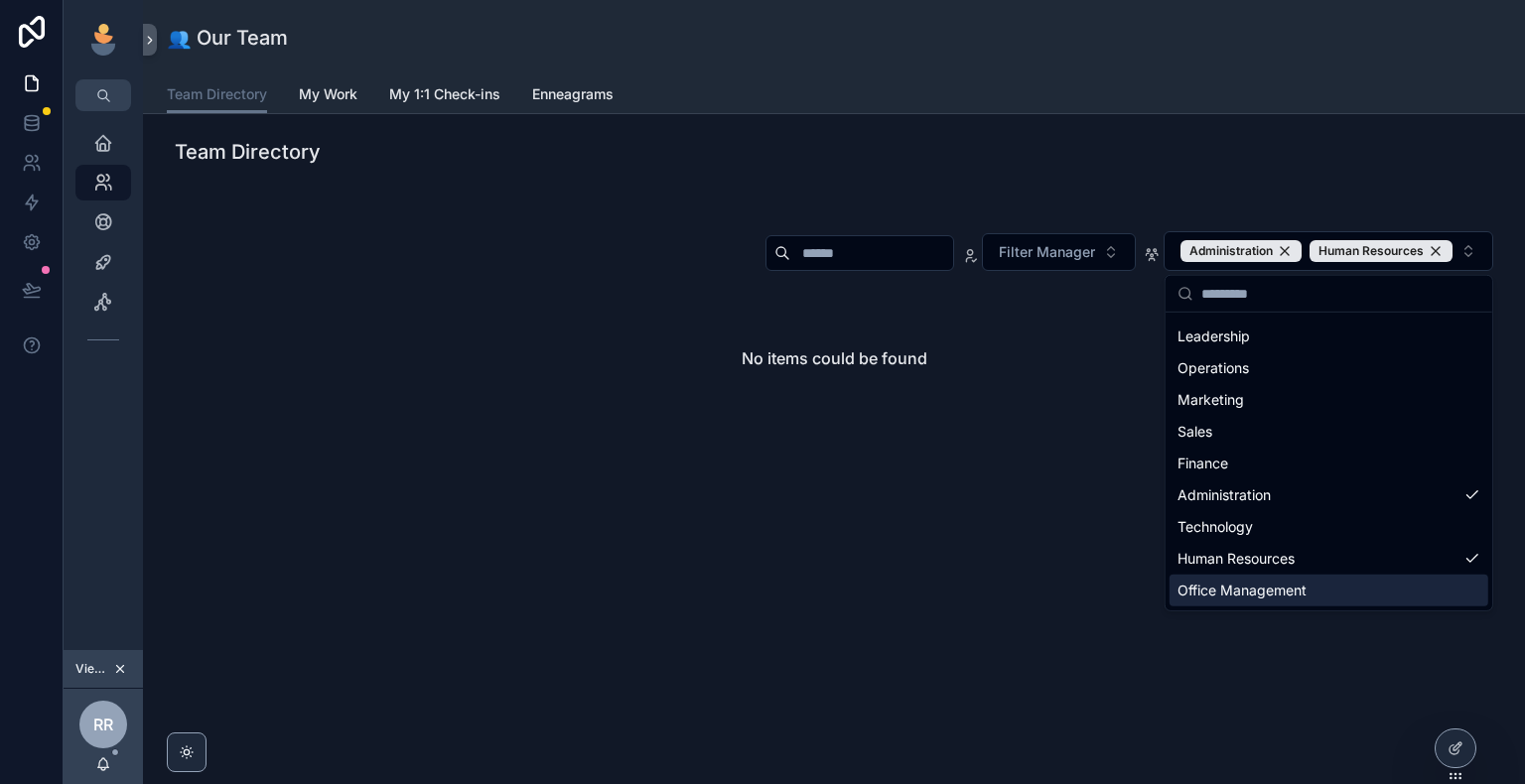 click on "Office Management" at bounding box center [1328, 590] 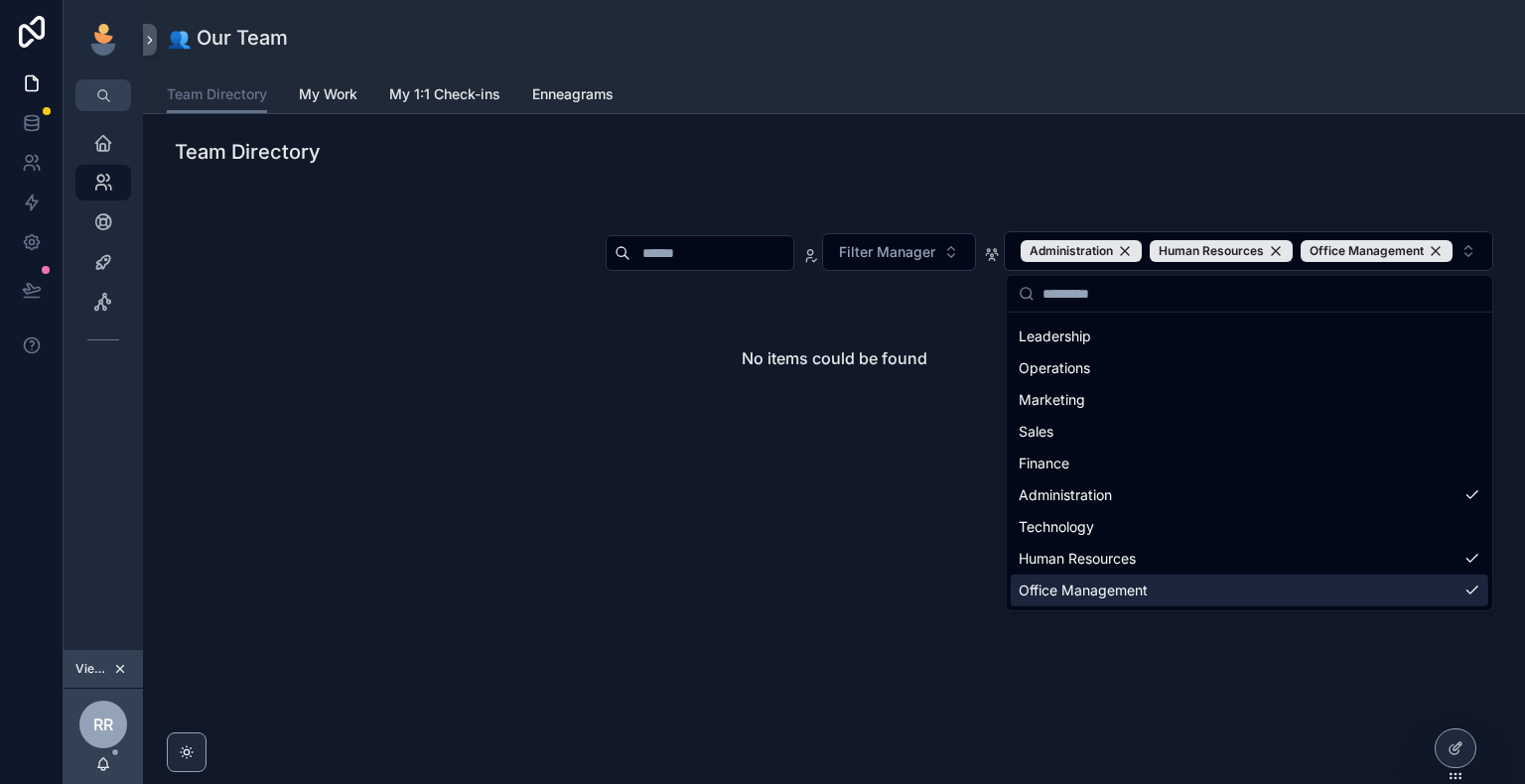 click on "Office Management" at bounding box center [1249, 590] 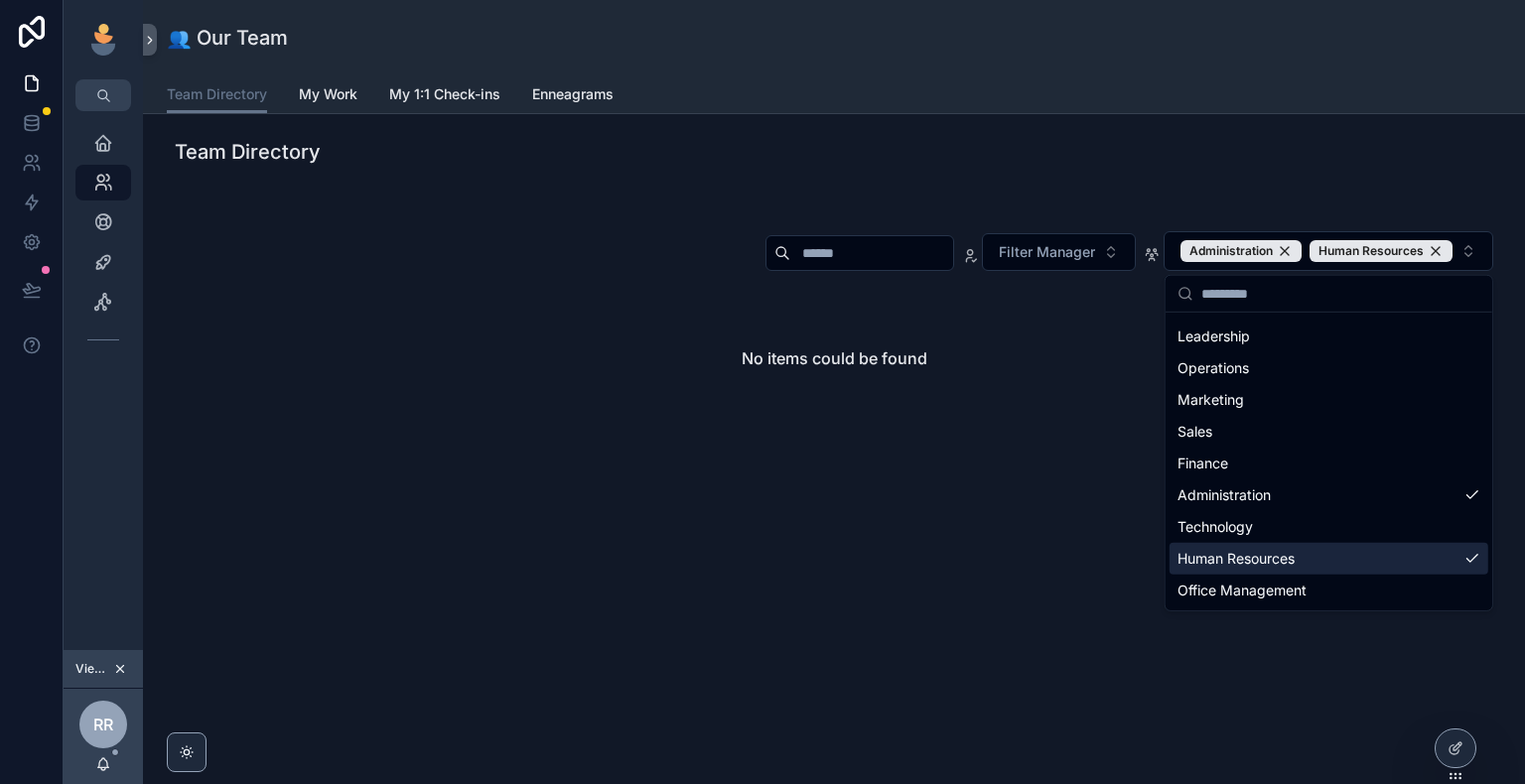 click on "Human Resources" at bounding box center [1328, 559] 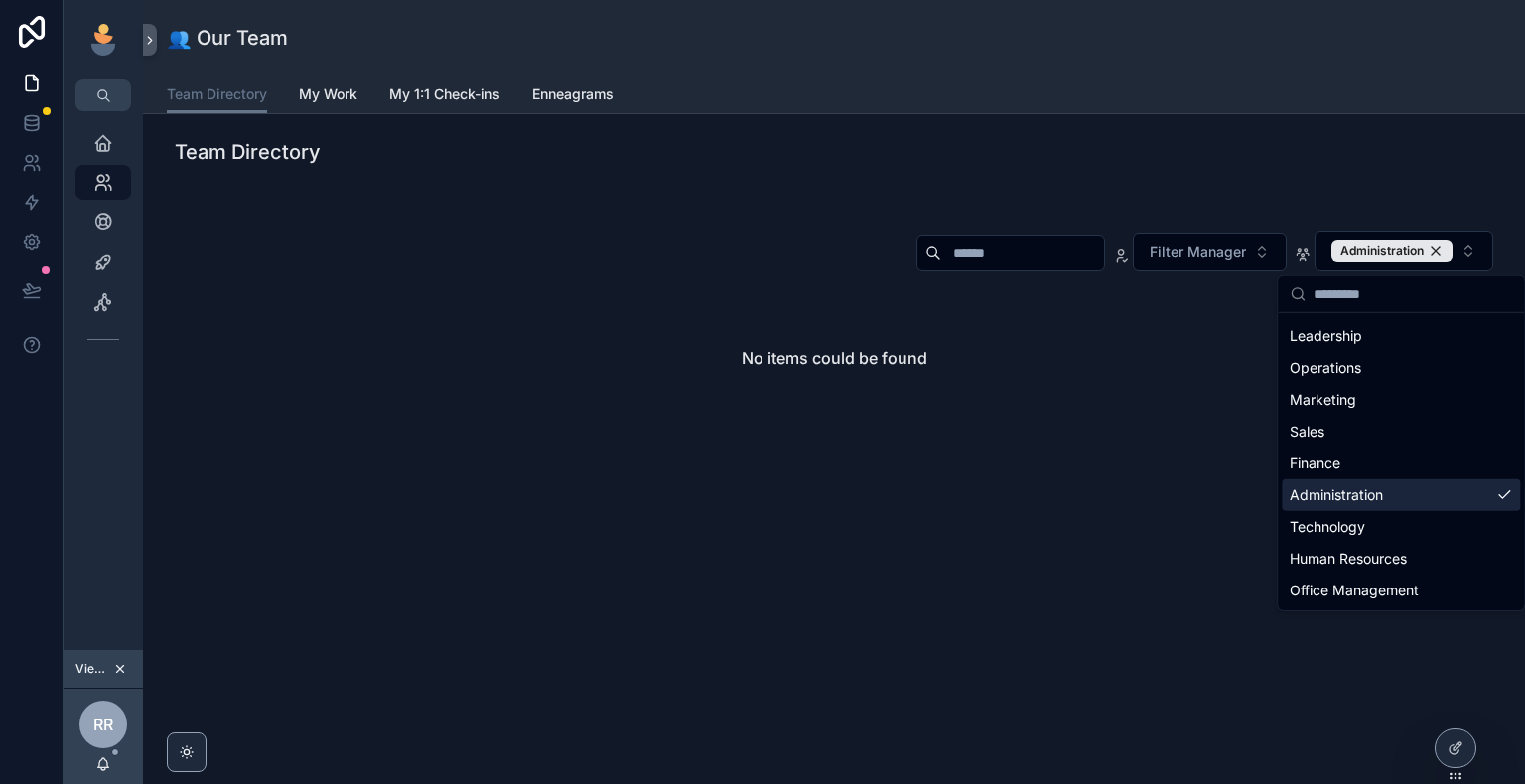 click on "Administration" at bounding box center (1401, 495) 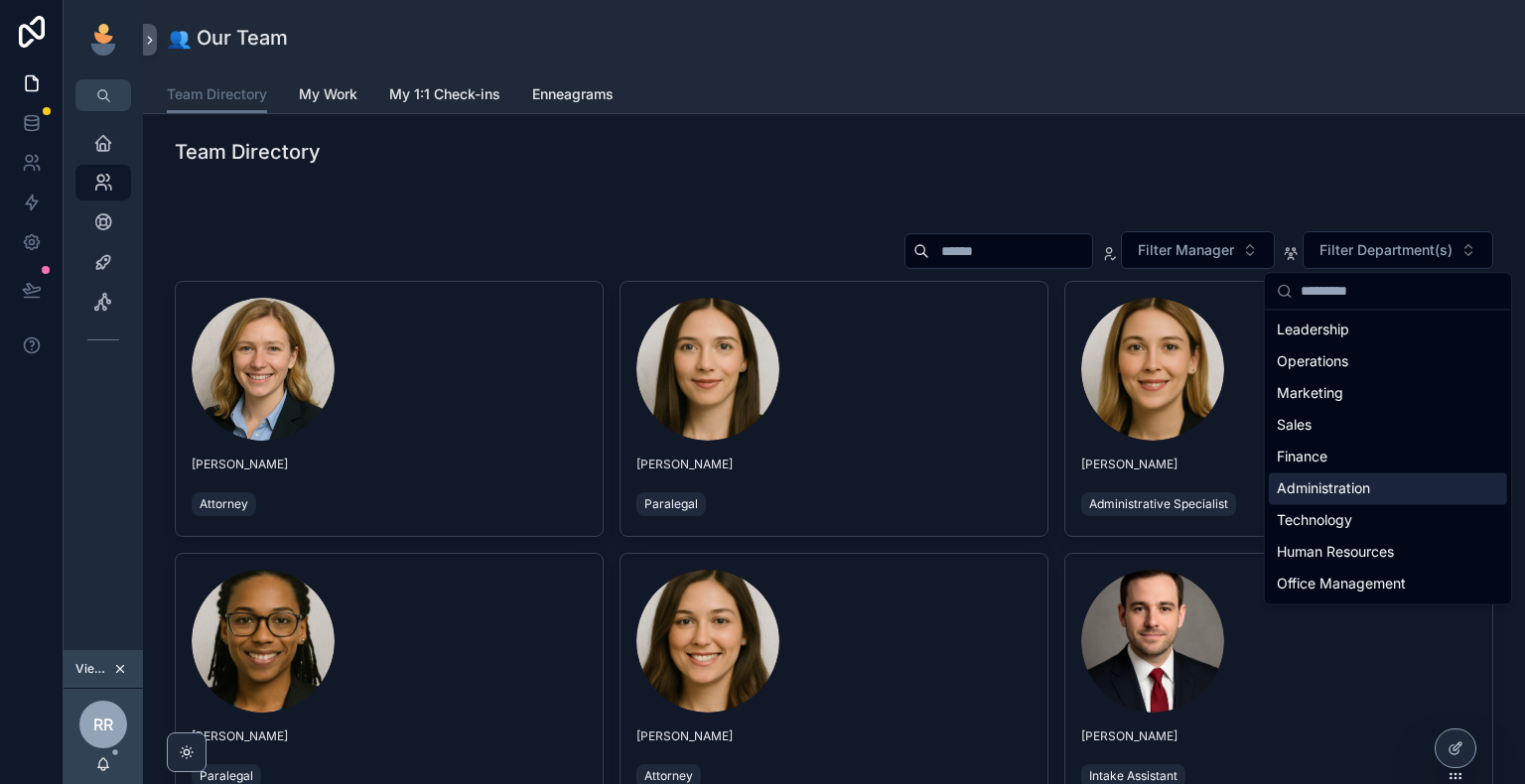 scroll, scrollTop: 0, scrollLeft: 0, axis: both 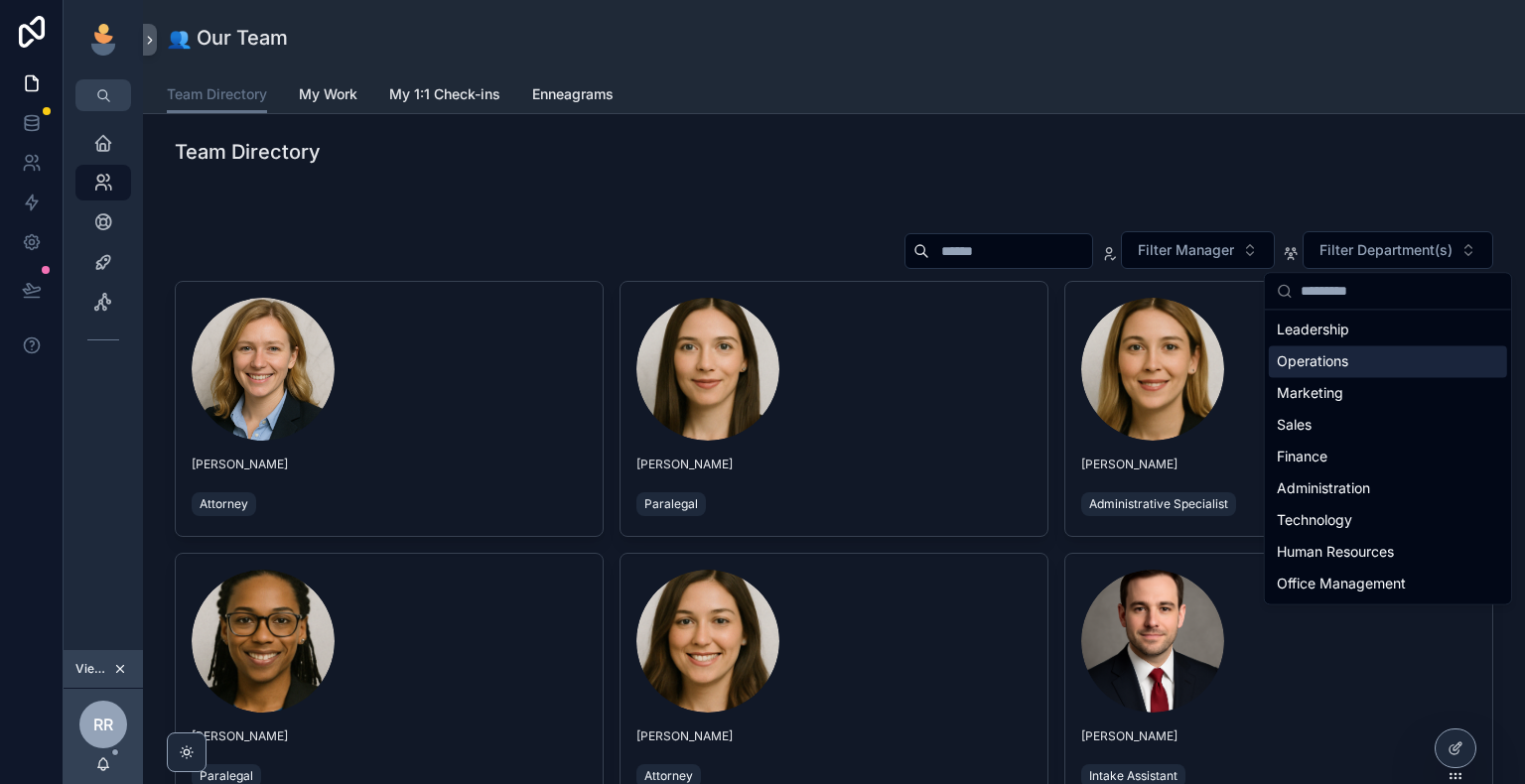 click on "Operations" at bounding box center (1388, 361) 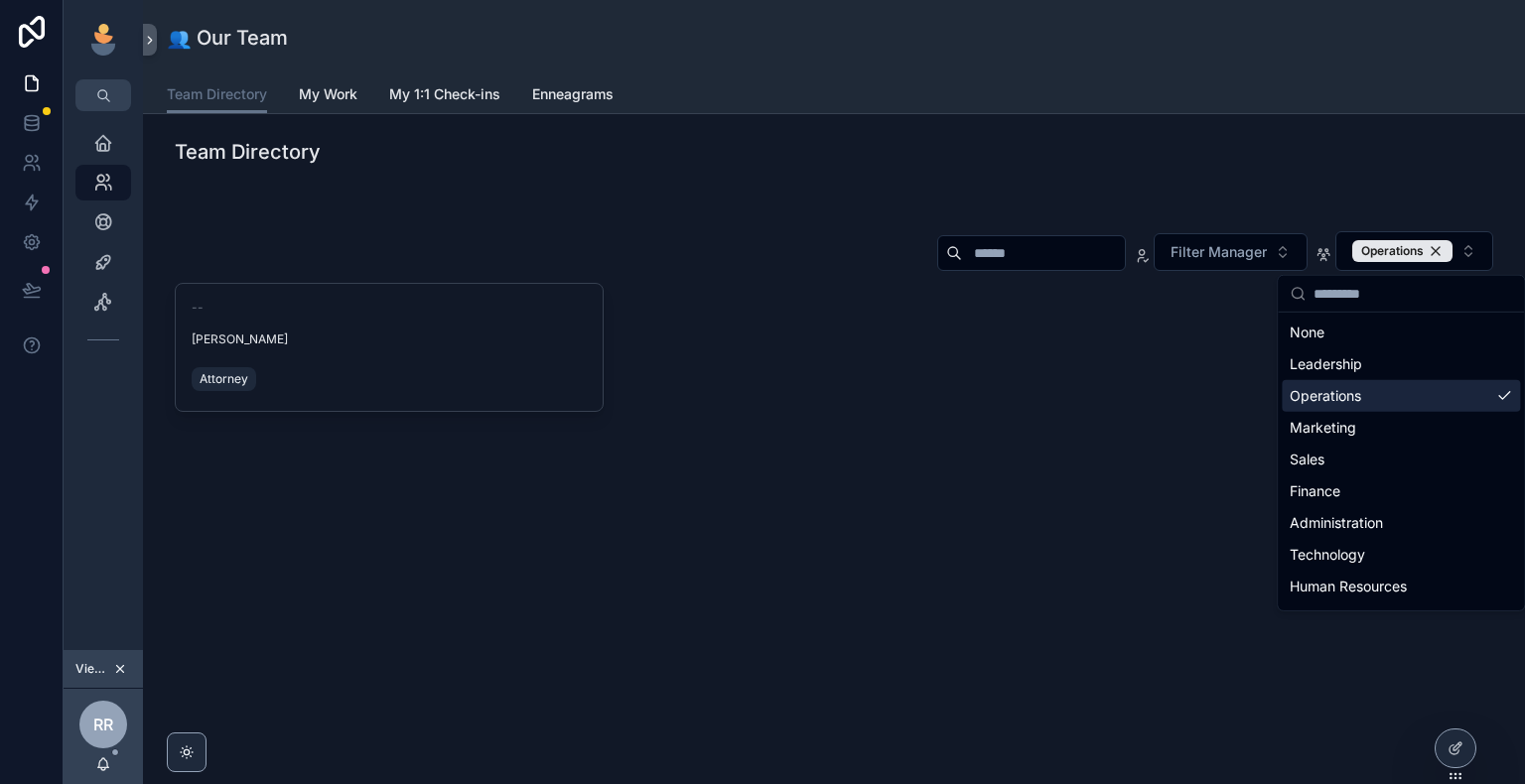 click on "Operations" at bounding box center [1401, 396] 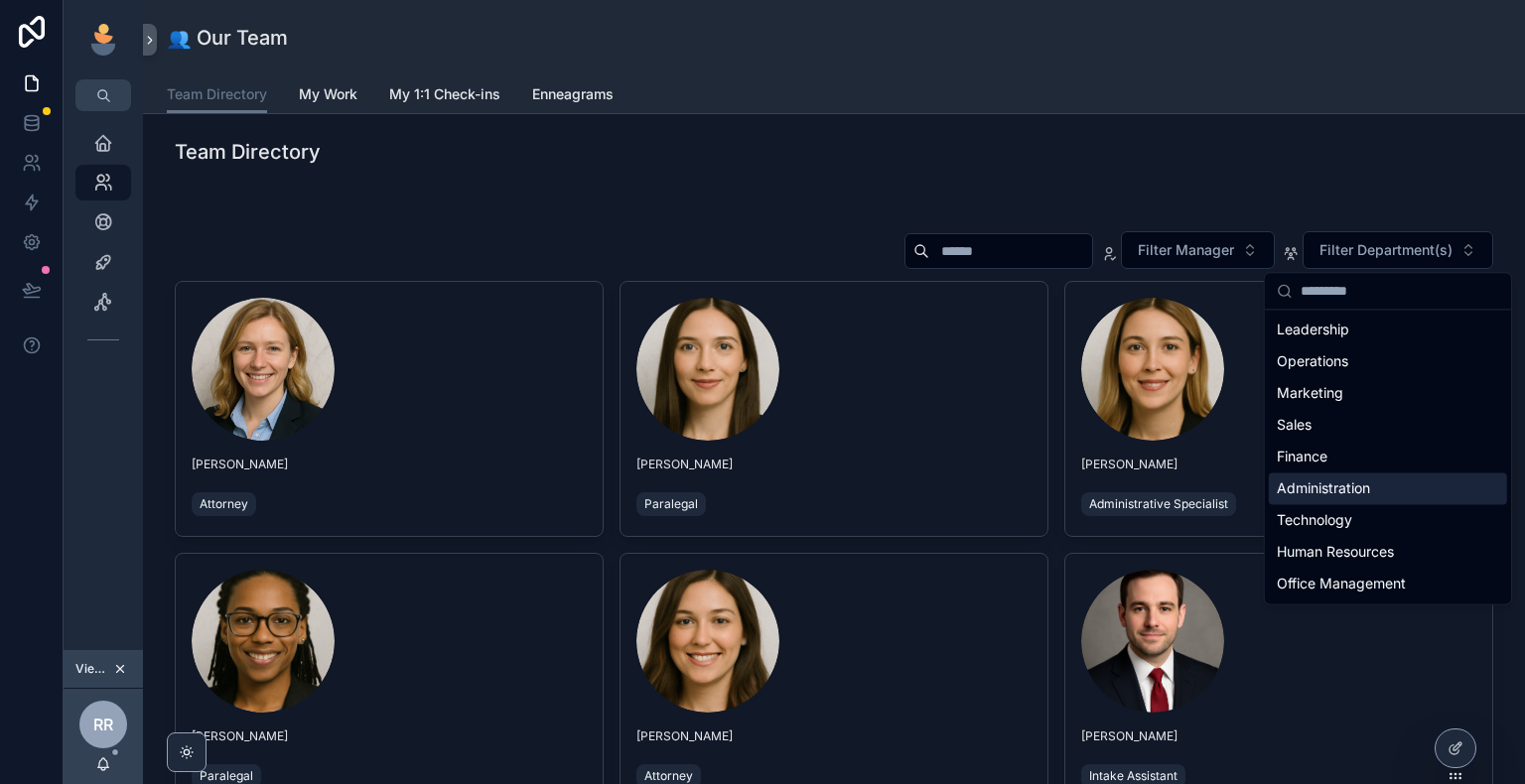 click on "Administration" at bounding box center (1388, 488) 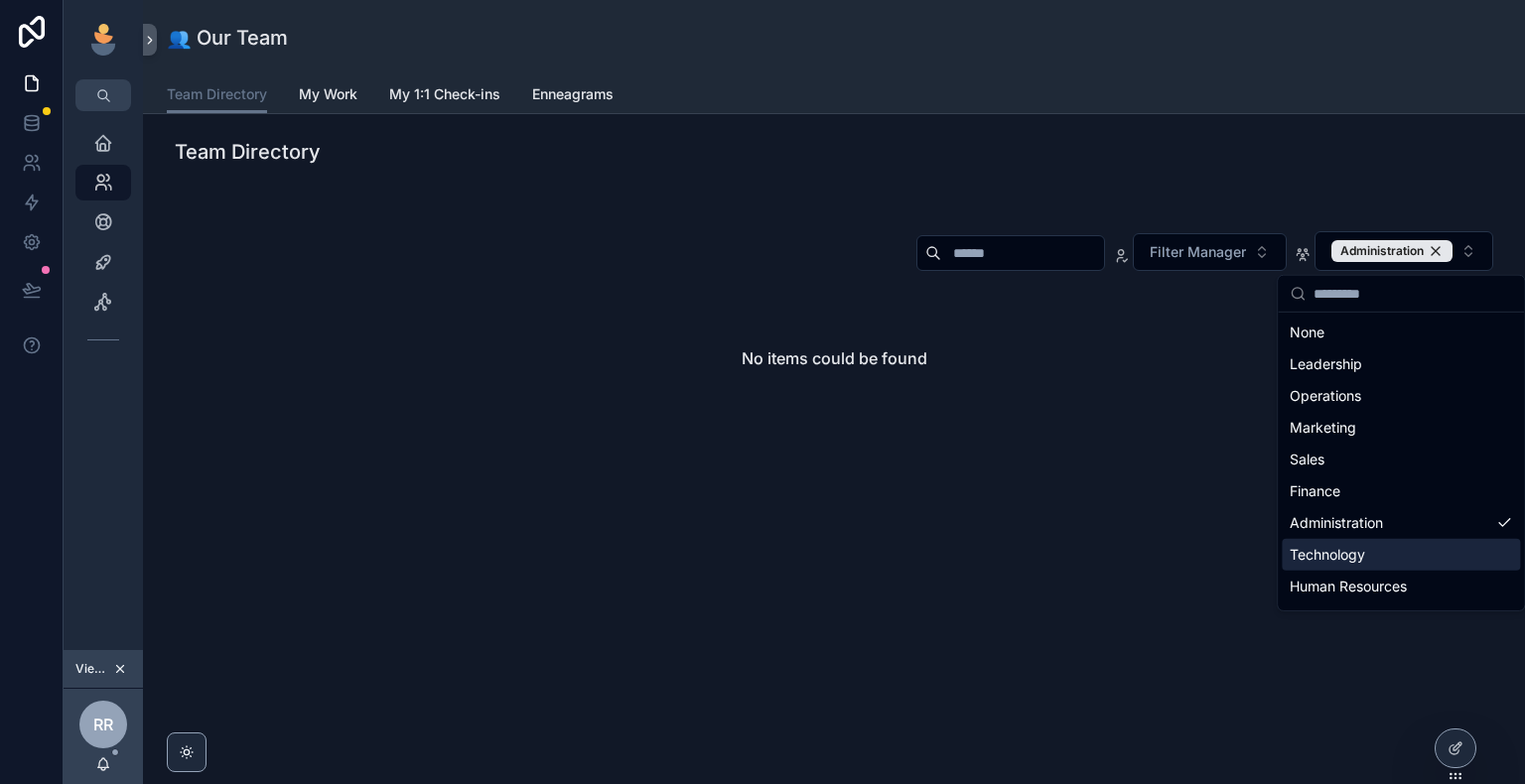 click on "Technology" at bounding box center [1401, 555] 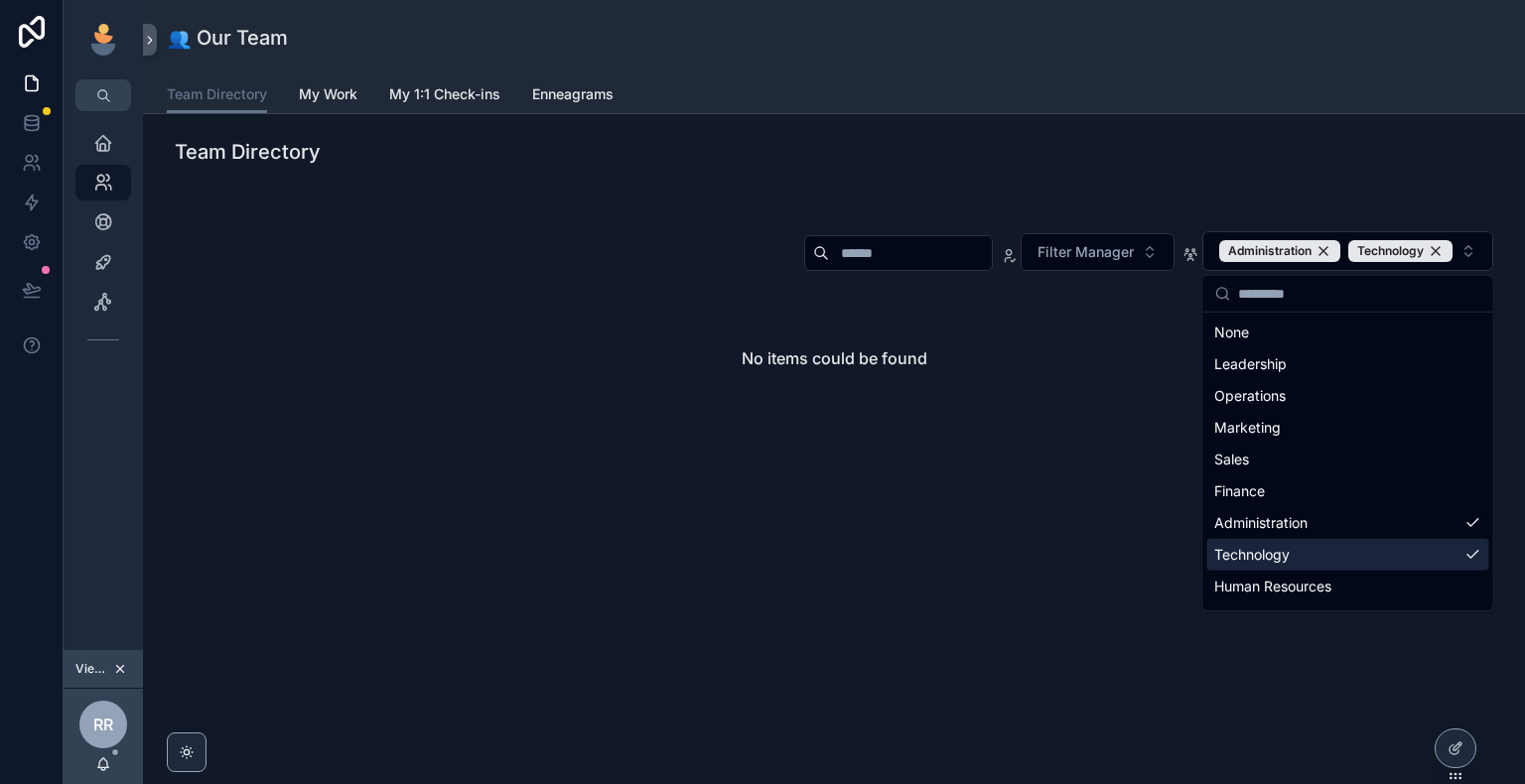 click on "Technology" at bounding box center [1347, 555] 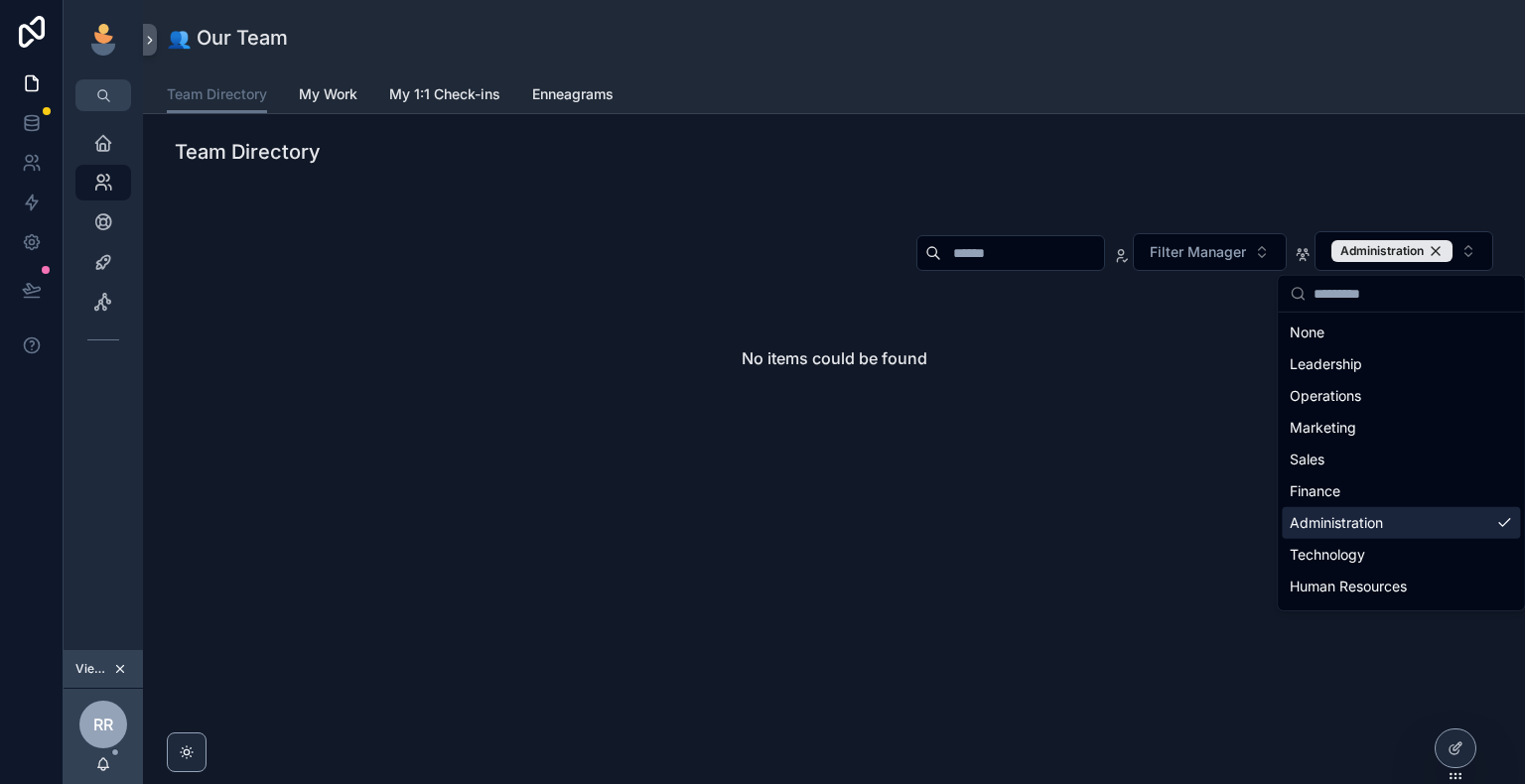 click on "Administration" at bounding box center (1401, 523) 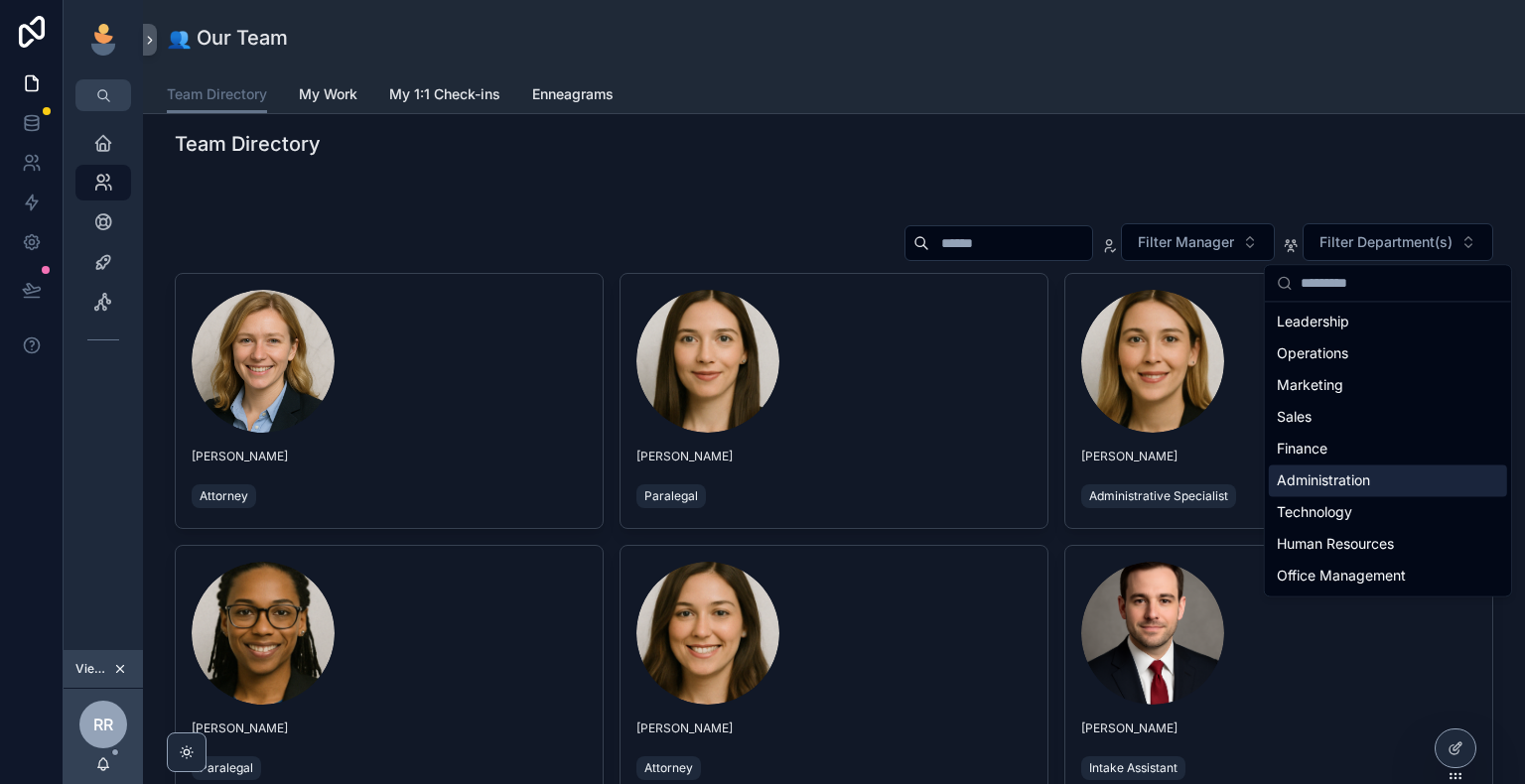 scroll, scrollTop: 0, scrollLeft: 0, axis: both 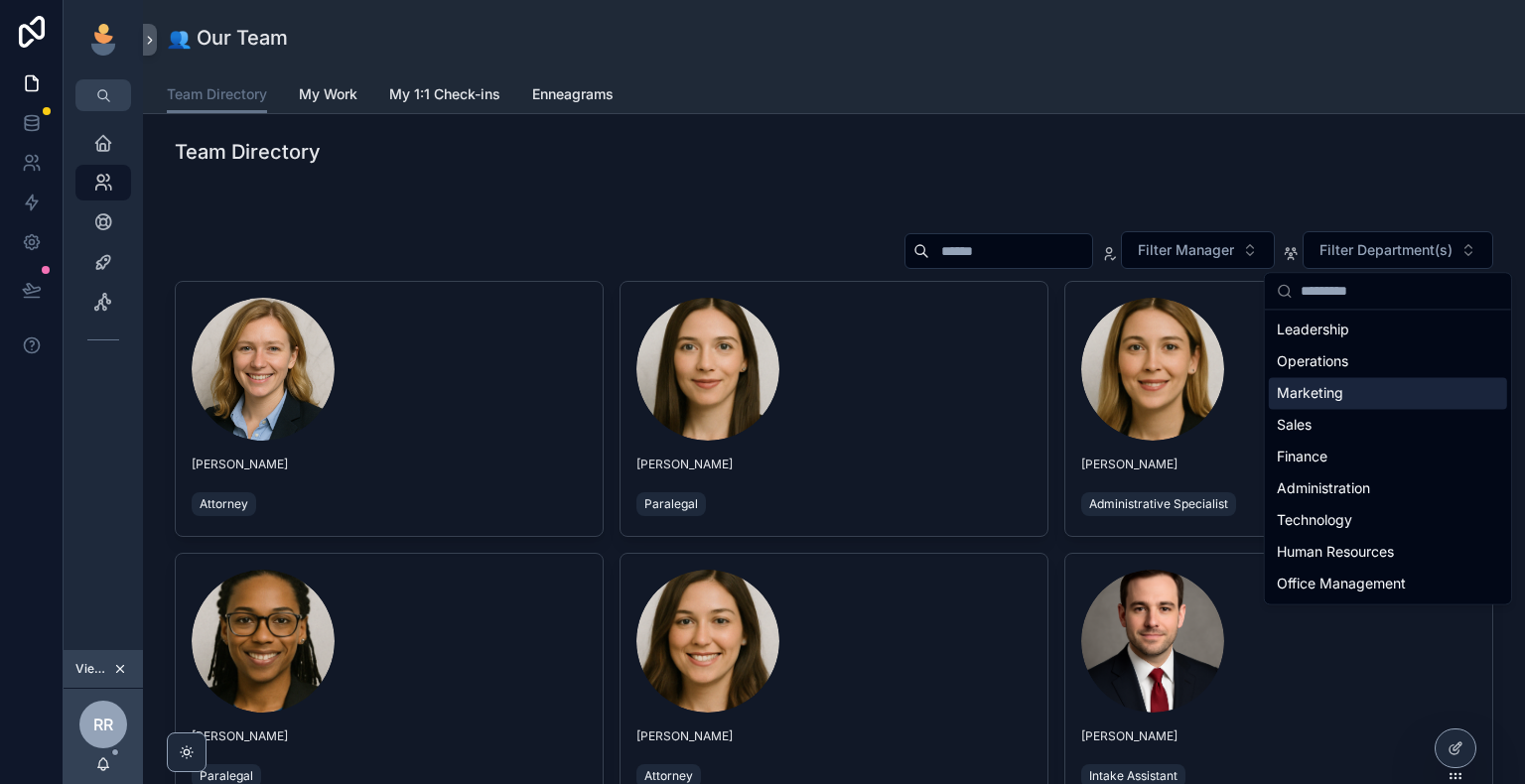 click at bounding box center [834, 202] 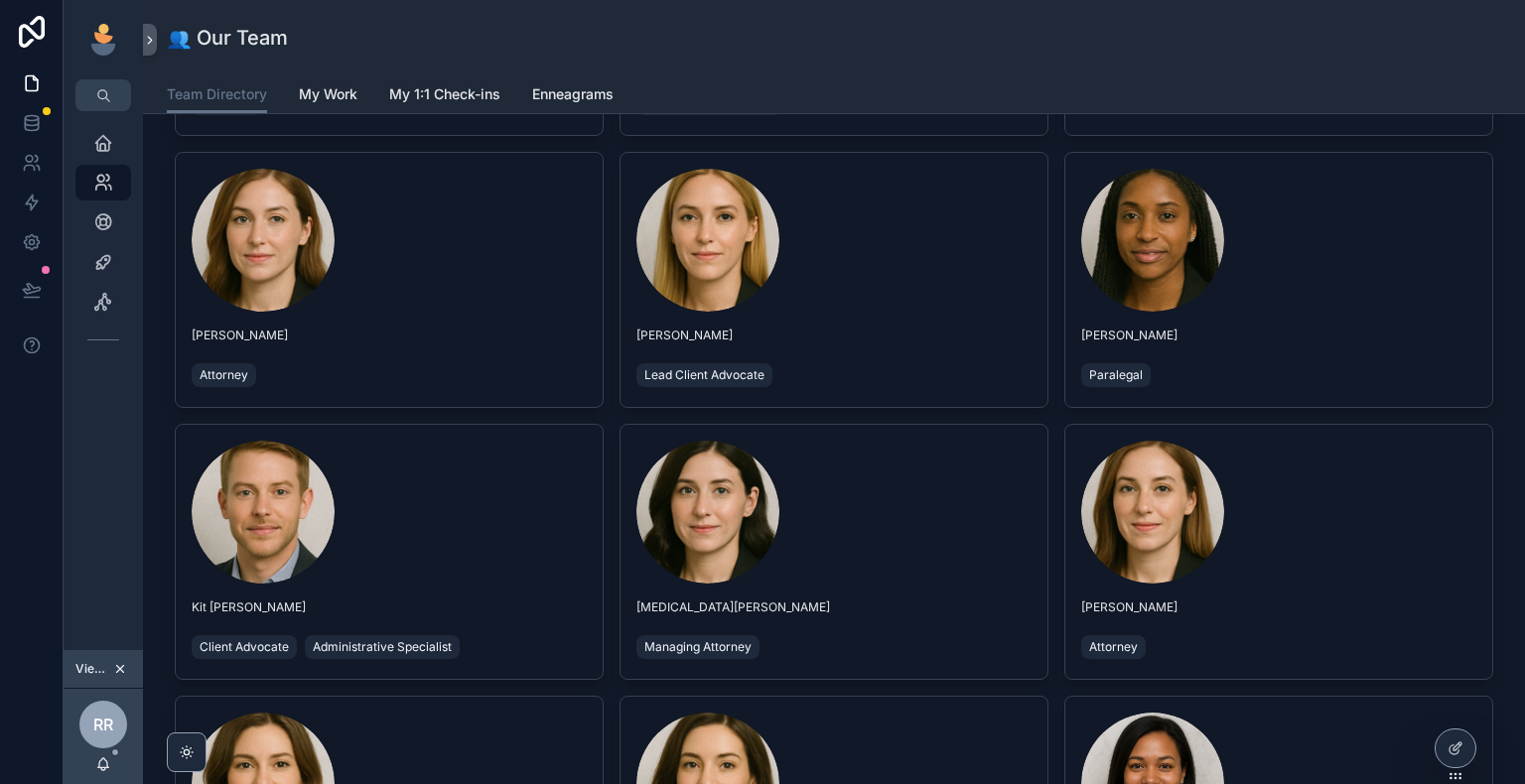 scroll, scrollTop: 1219, scrollLeft: 0, axis: vertical 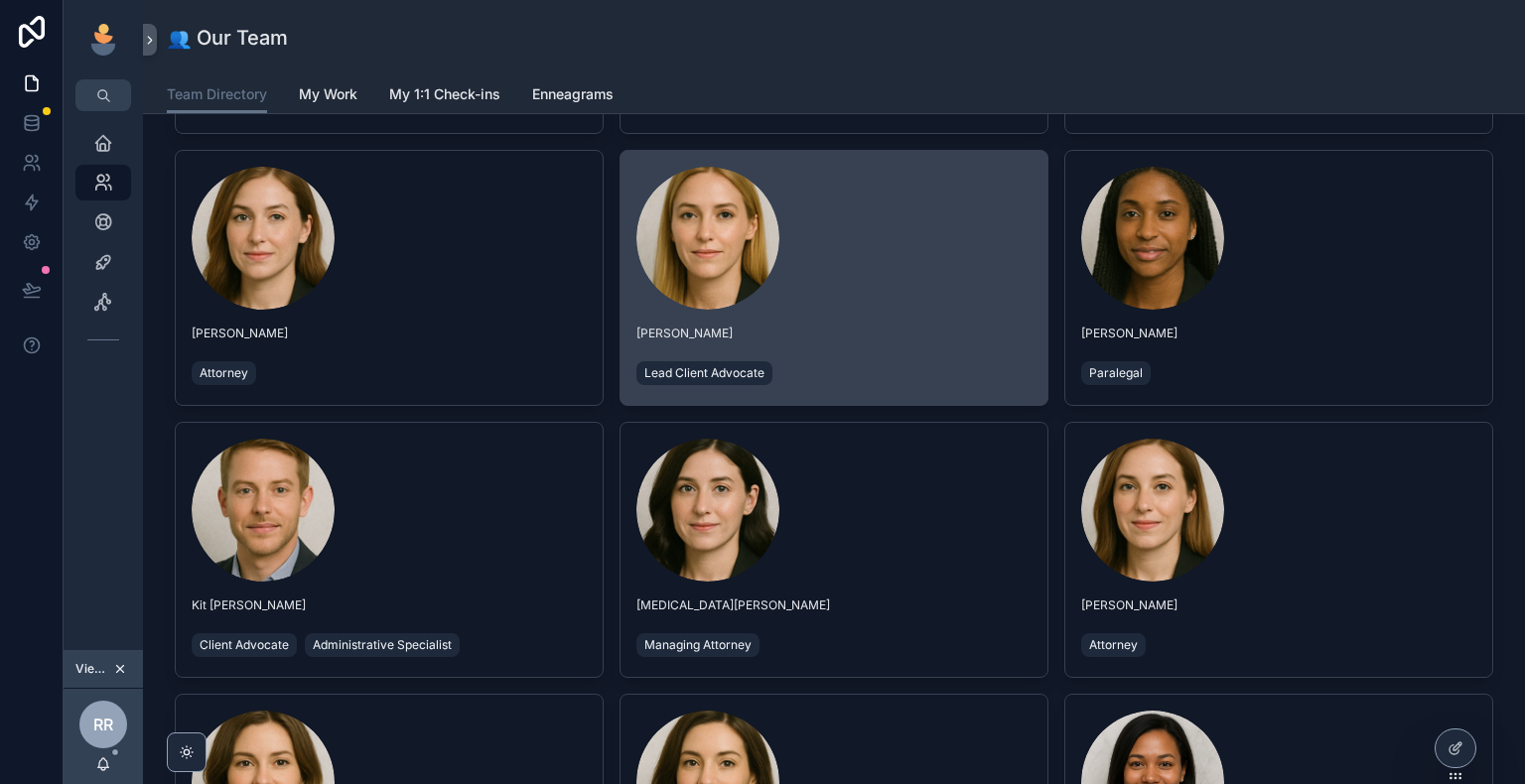 click on "[PERSON_NAME] Lead Client Advocate" at bounding box center (834, 278) 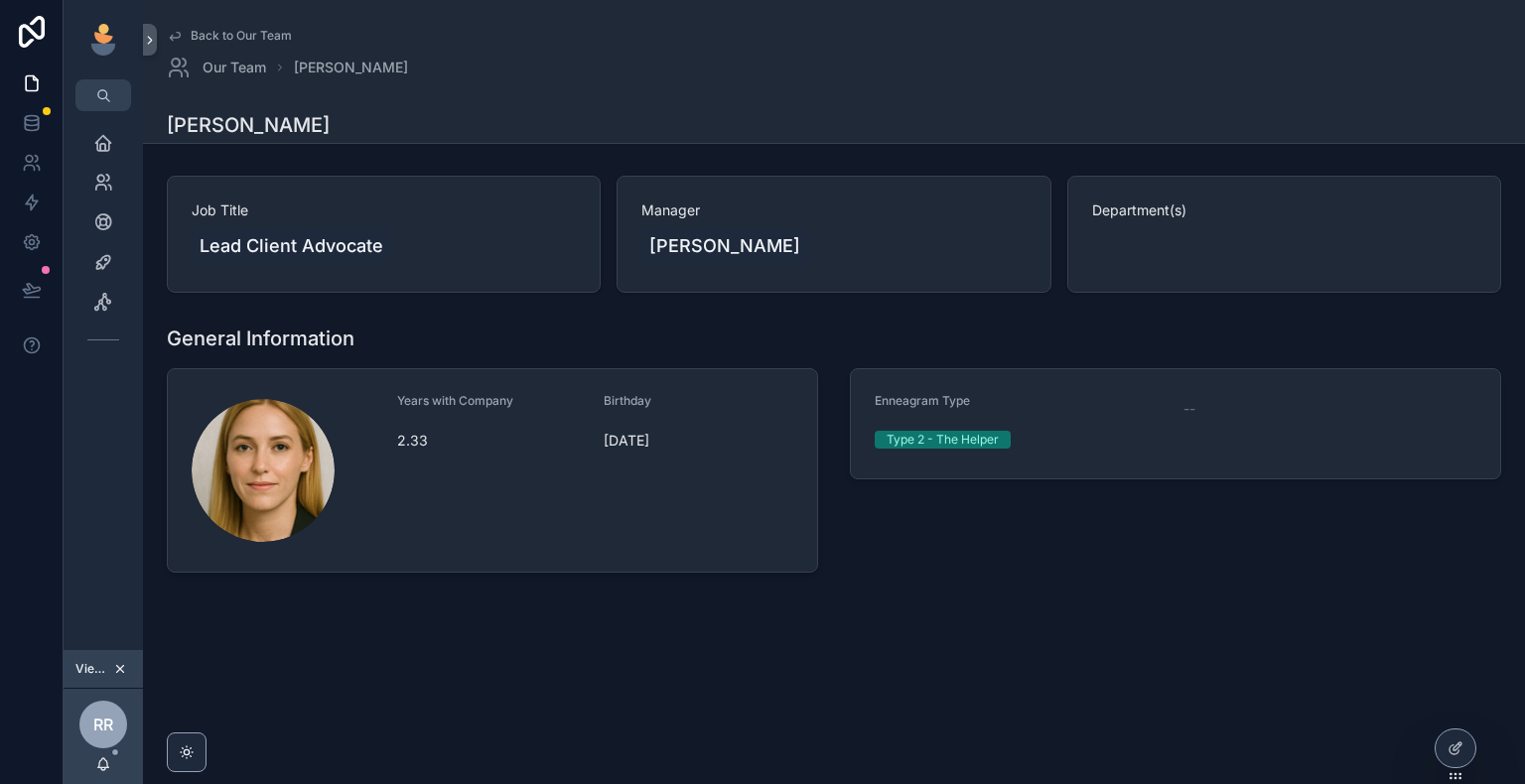 click 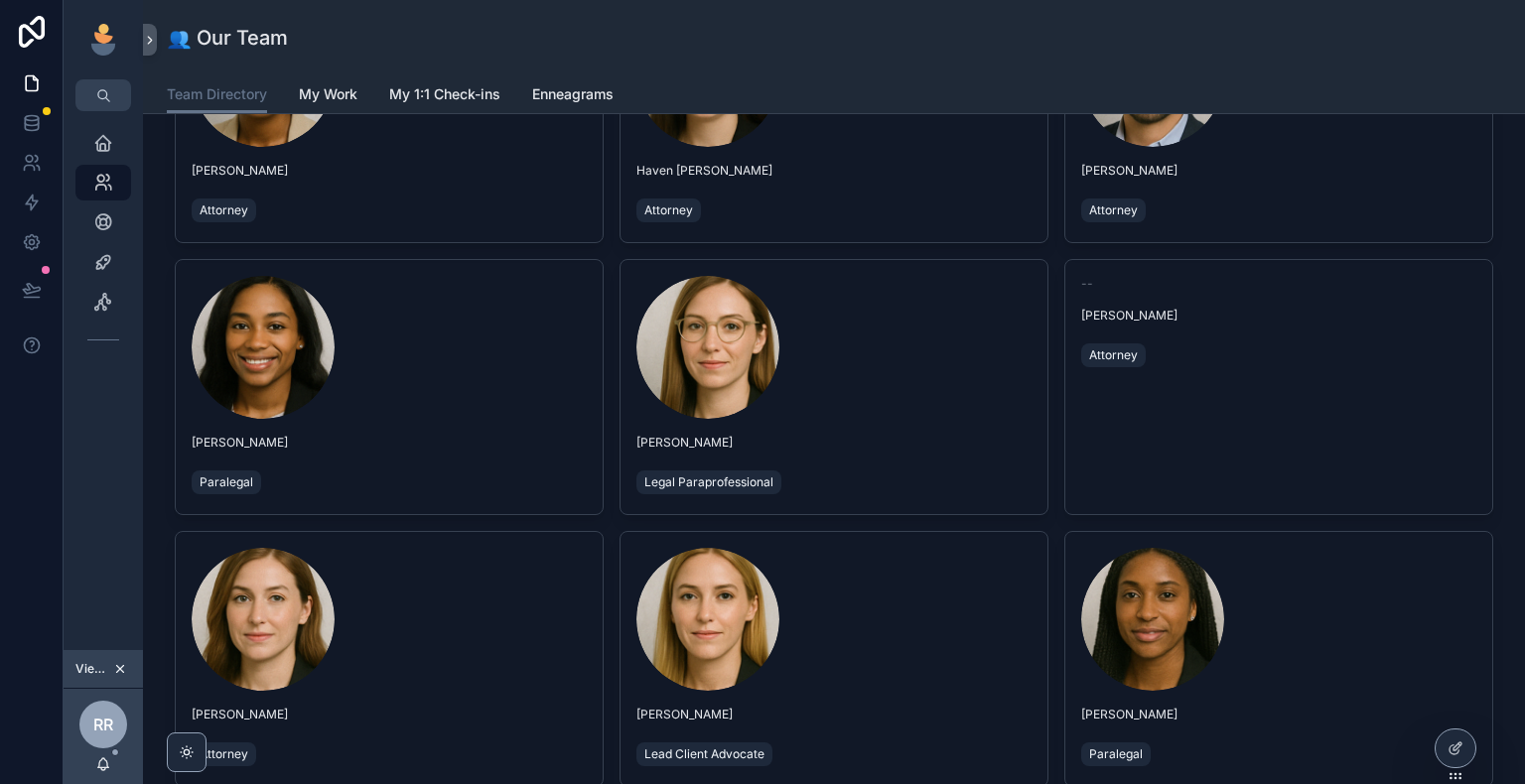 scroll, scrollTop: 838, scrollLeft: 0, axis: vertical 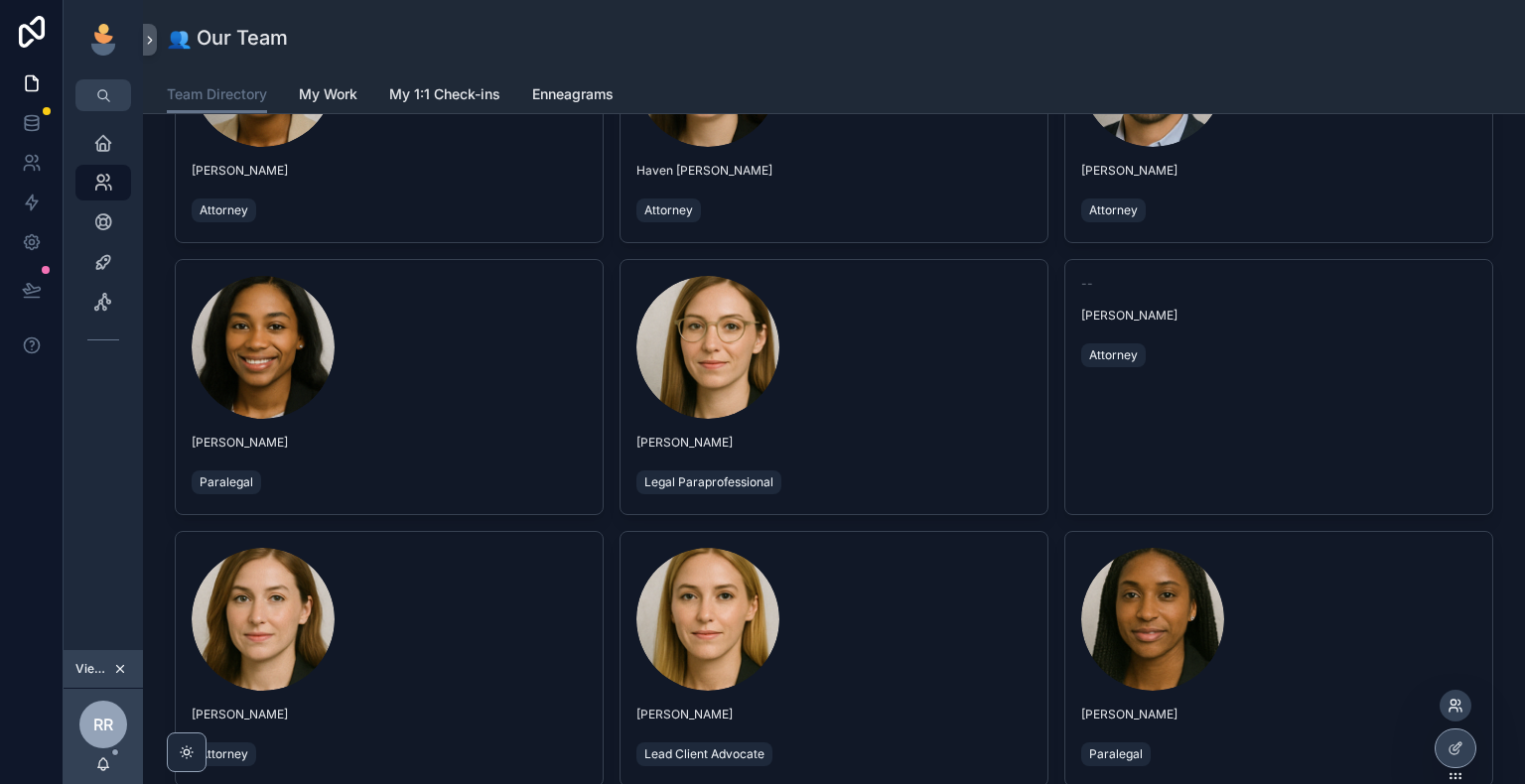 click 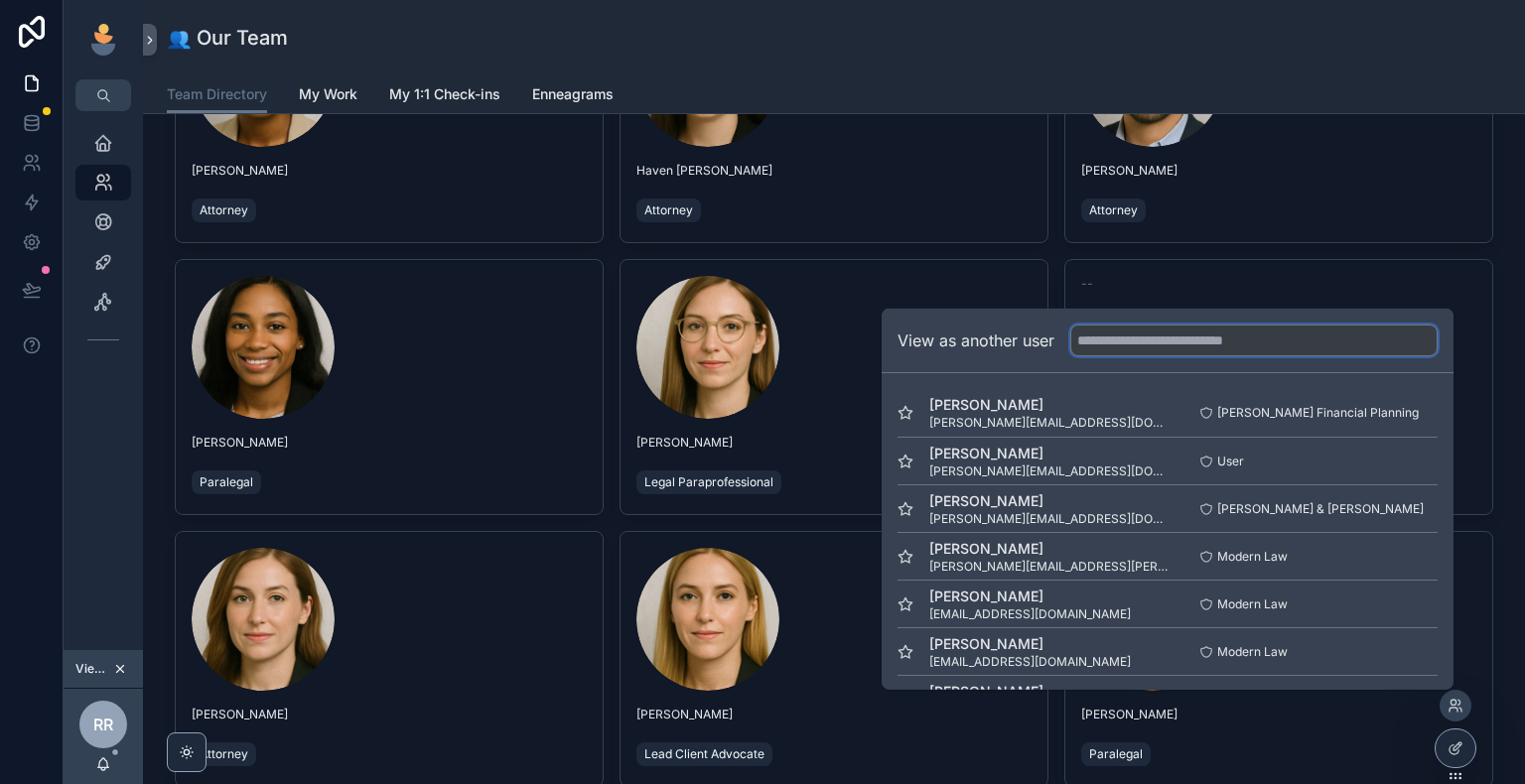 click at bounding box center (1254, 340) 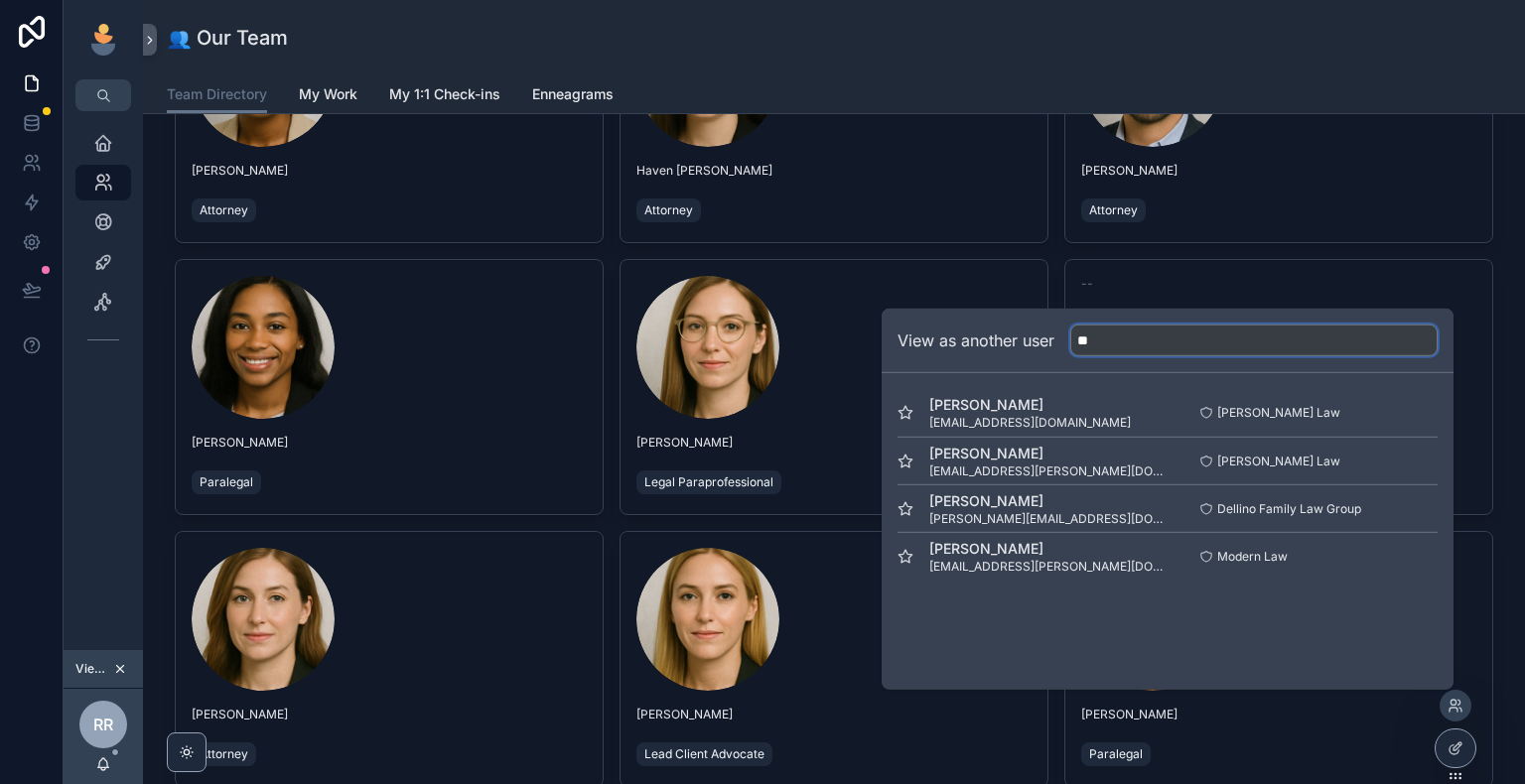 type on "*" 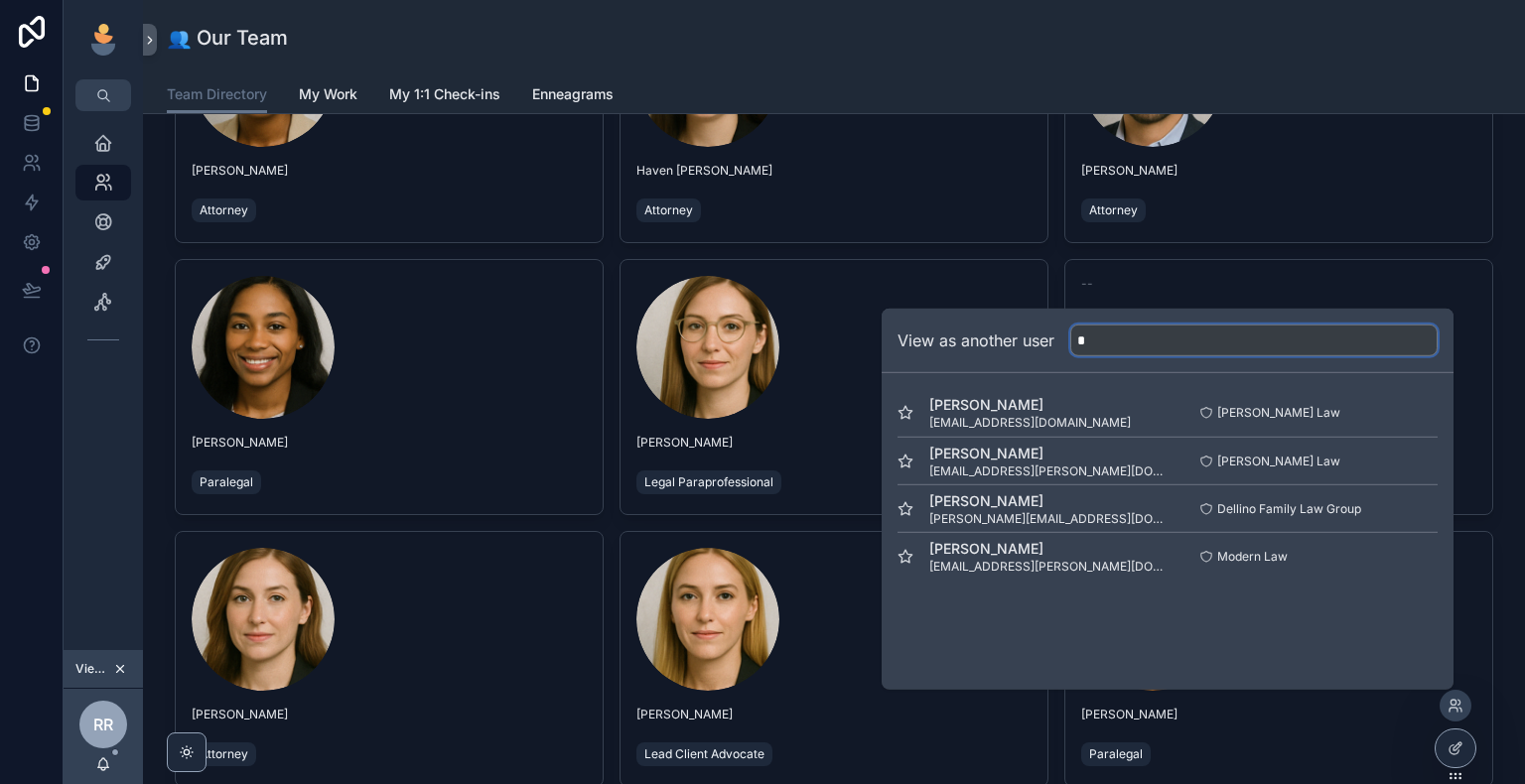 type 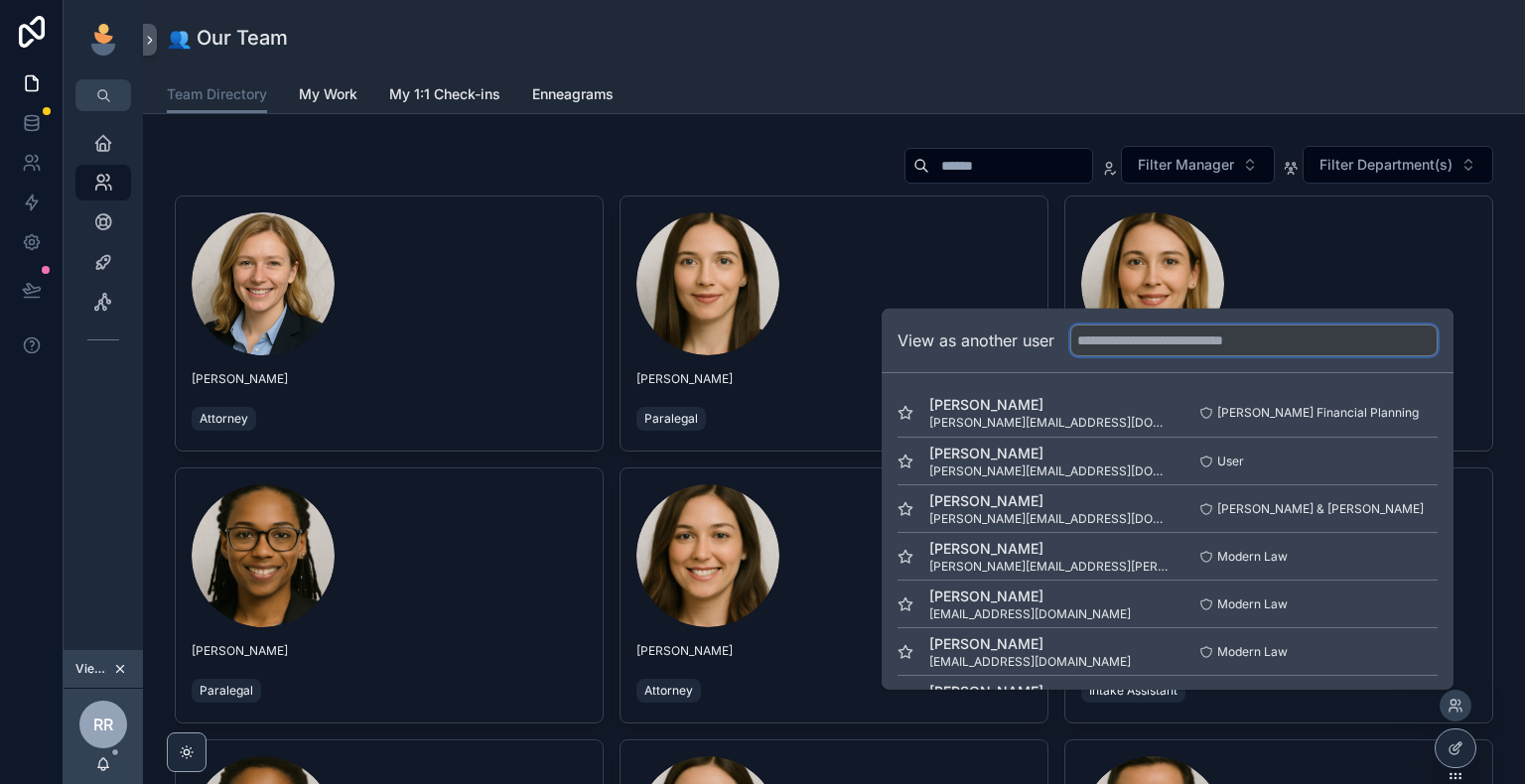 scroll, scrollTop: 0, scrollLeft: 0, axis: both 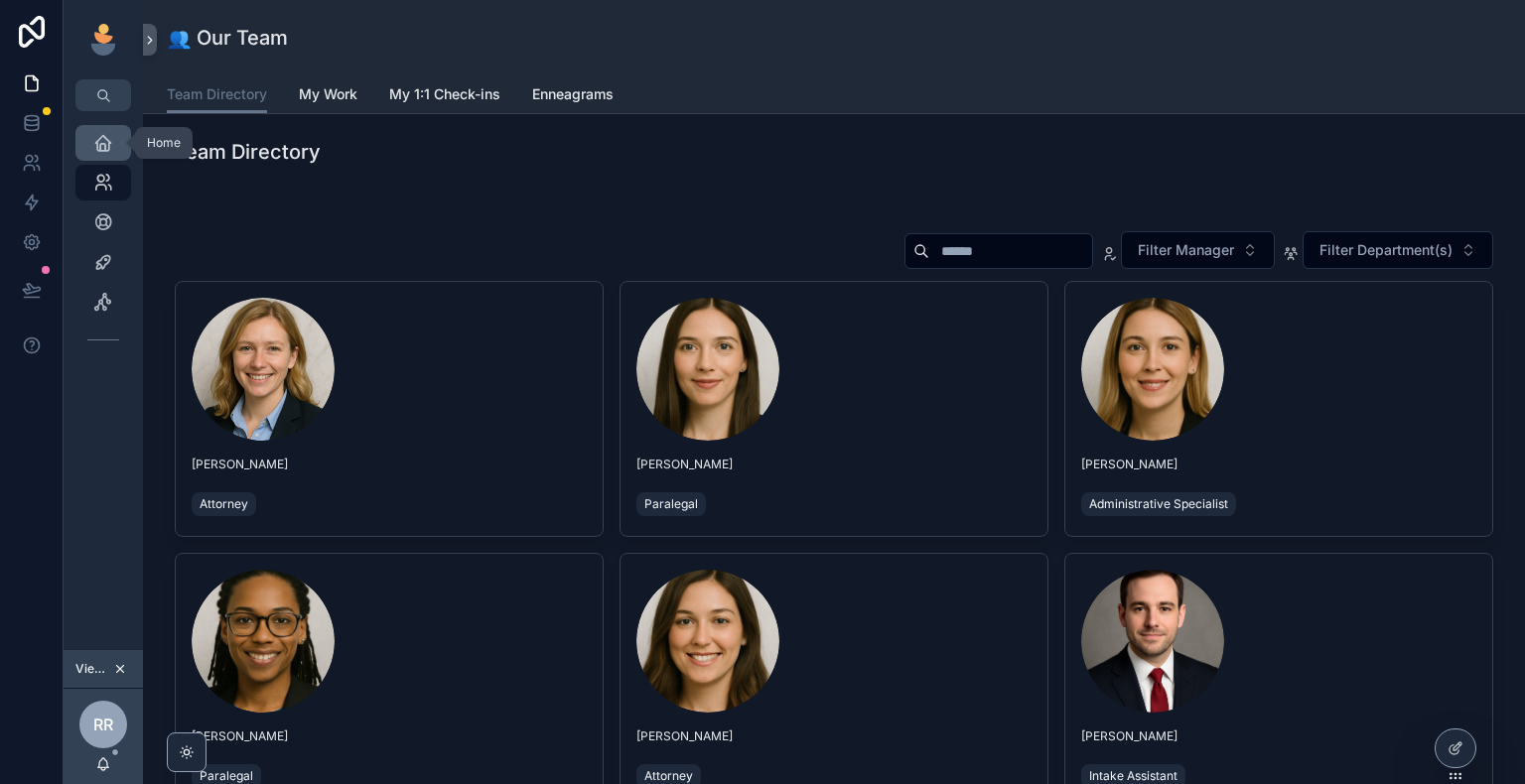 click on "Home" at bounding box center (103, 143) 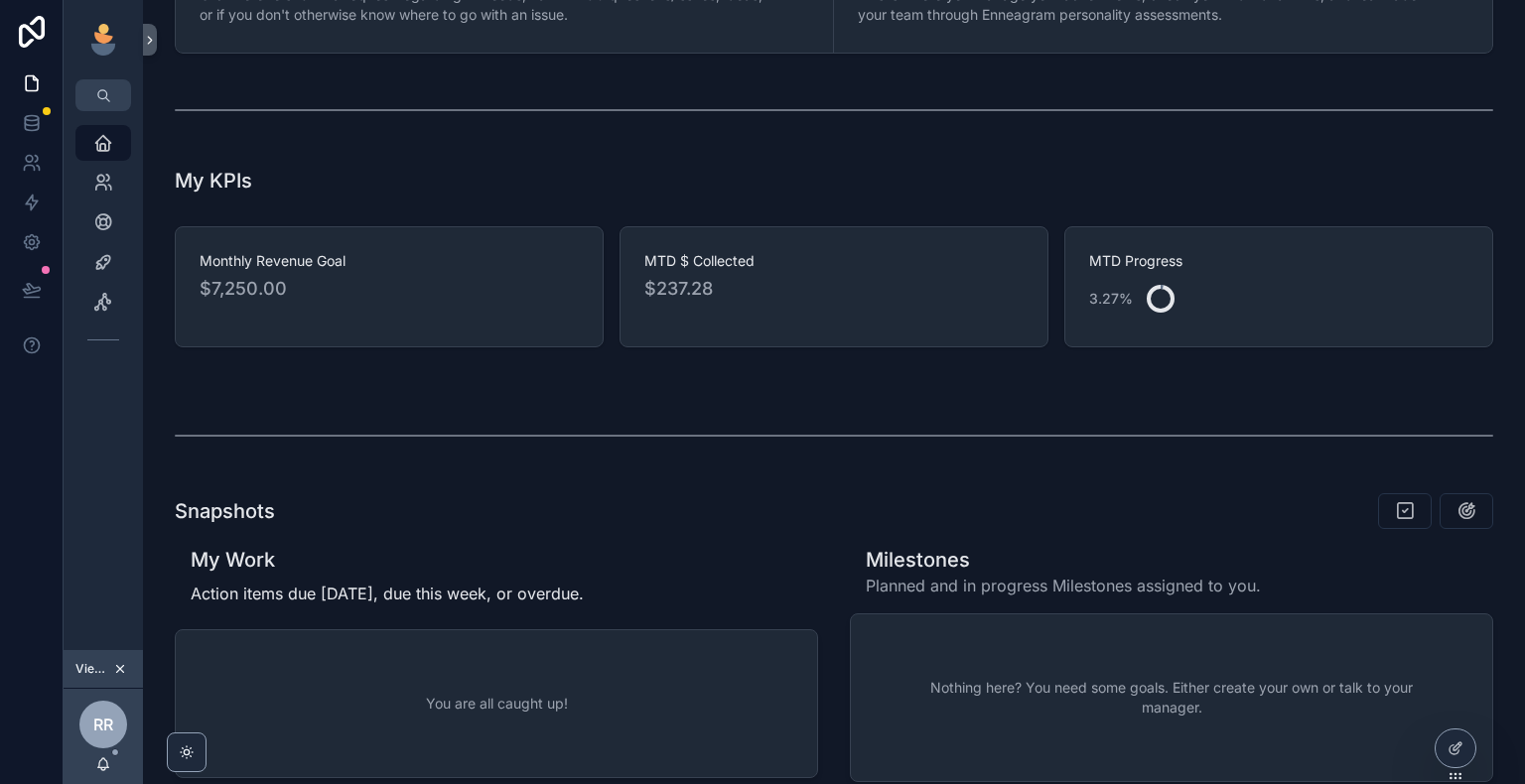 scroll, scrollTop: 0, scrollLeft: 0, axis: both 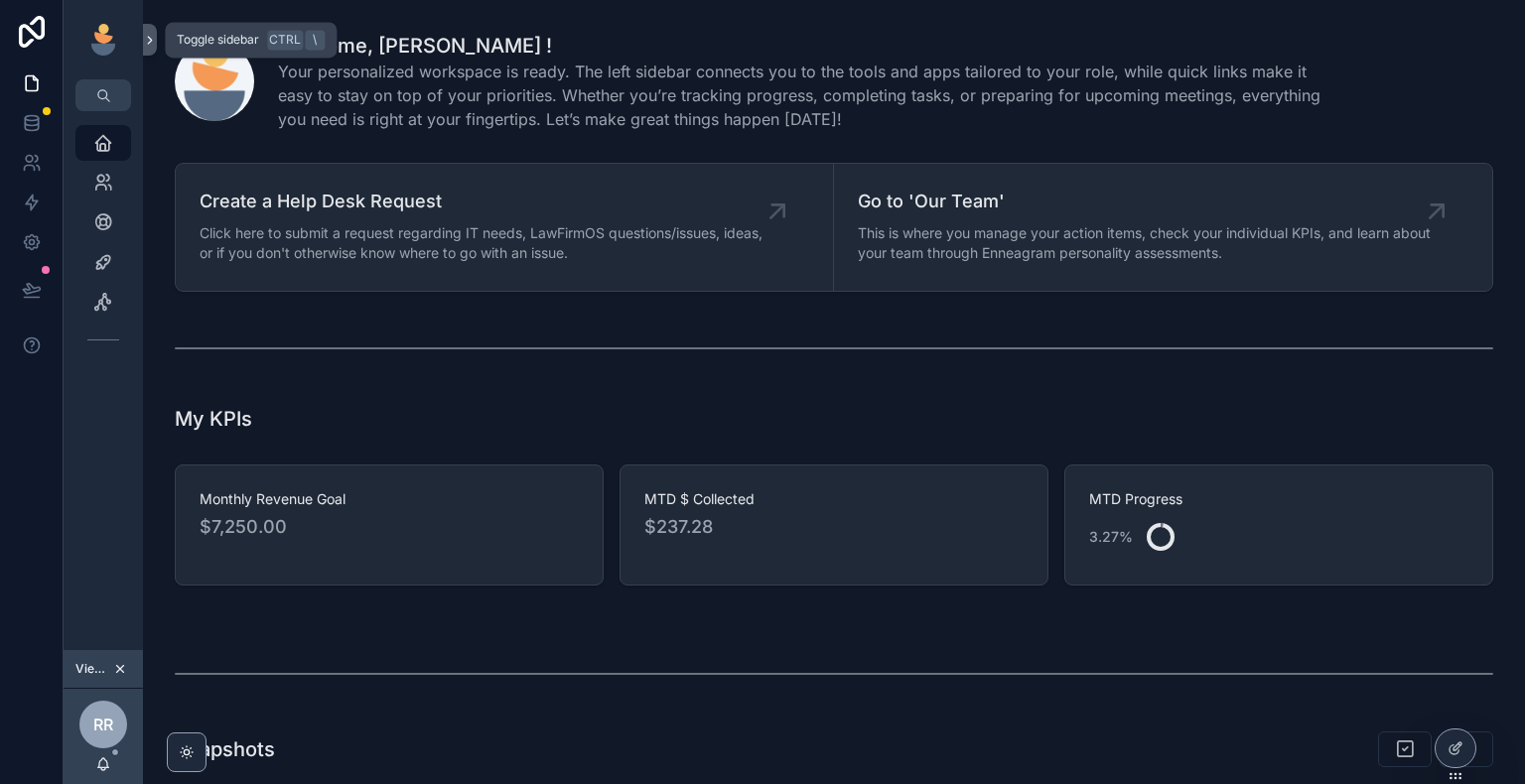 click 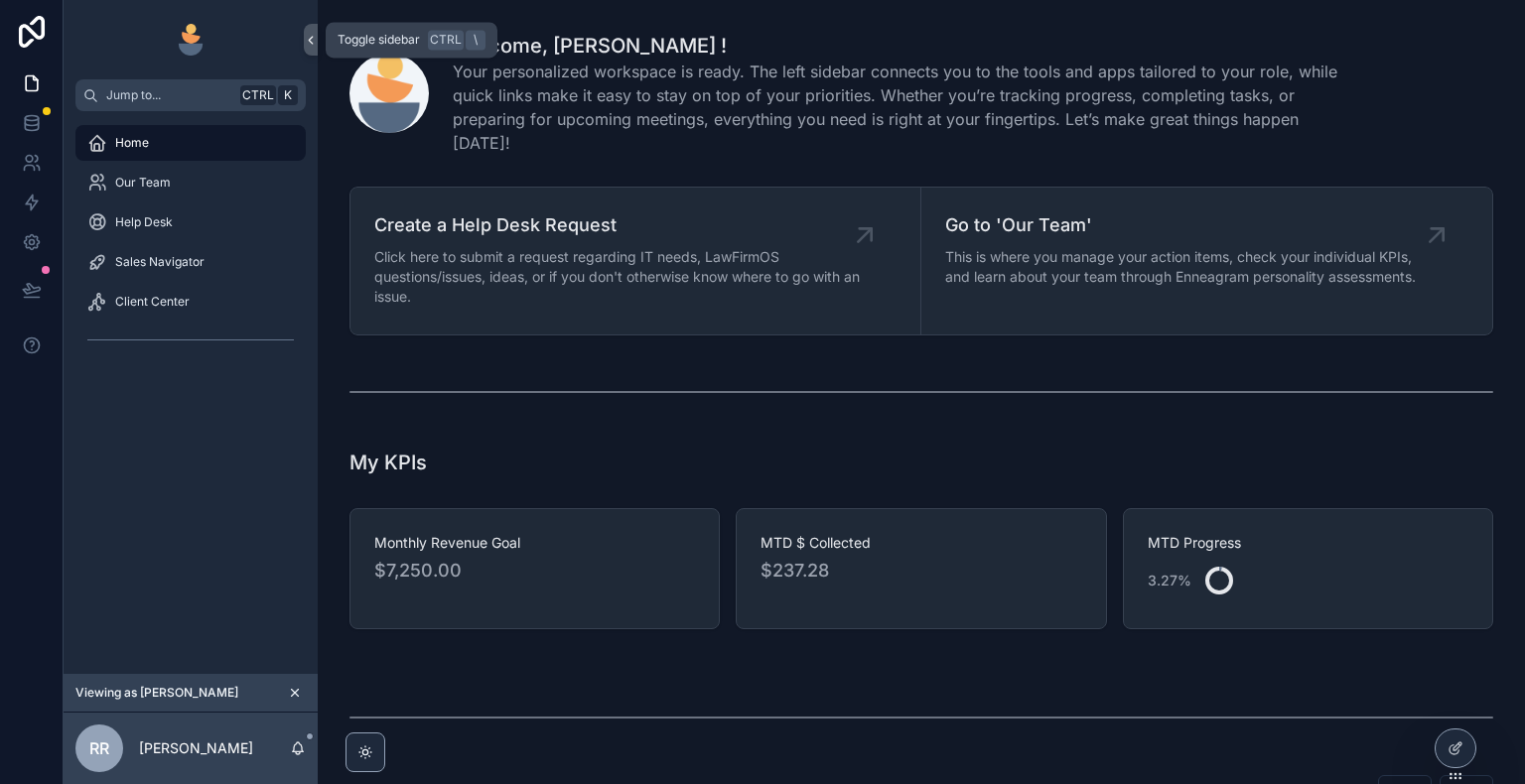 click 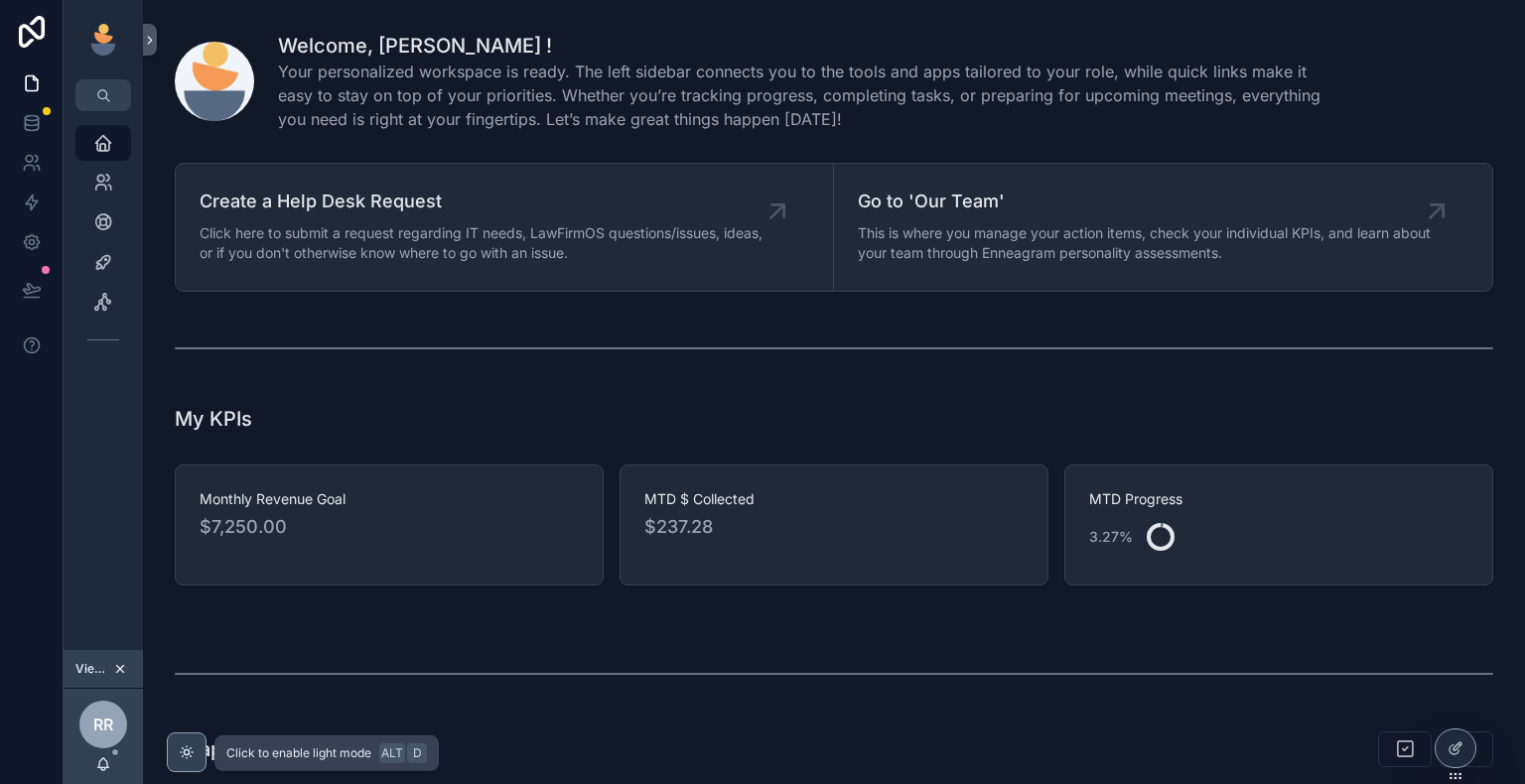 click 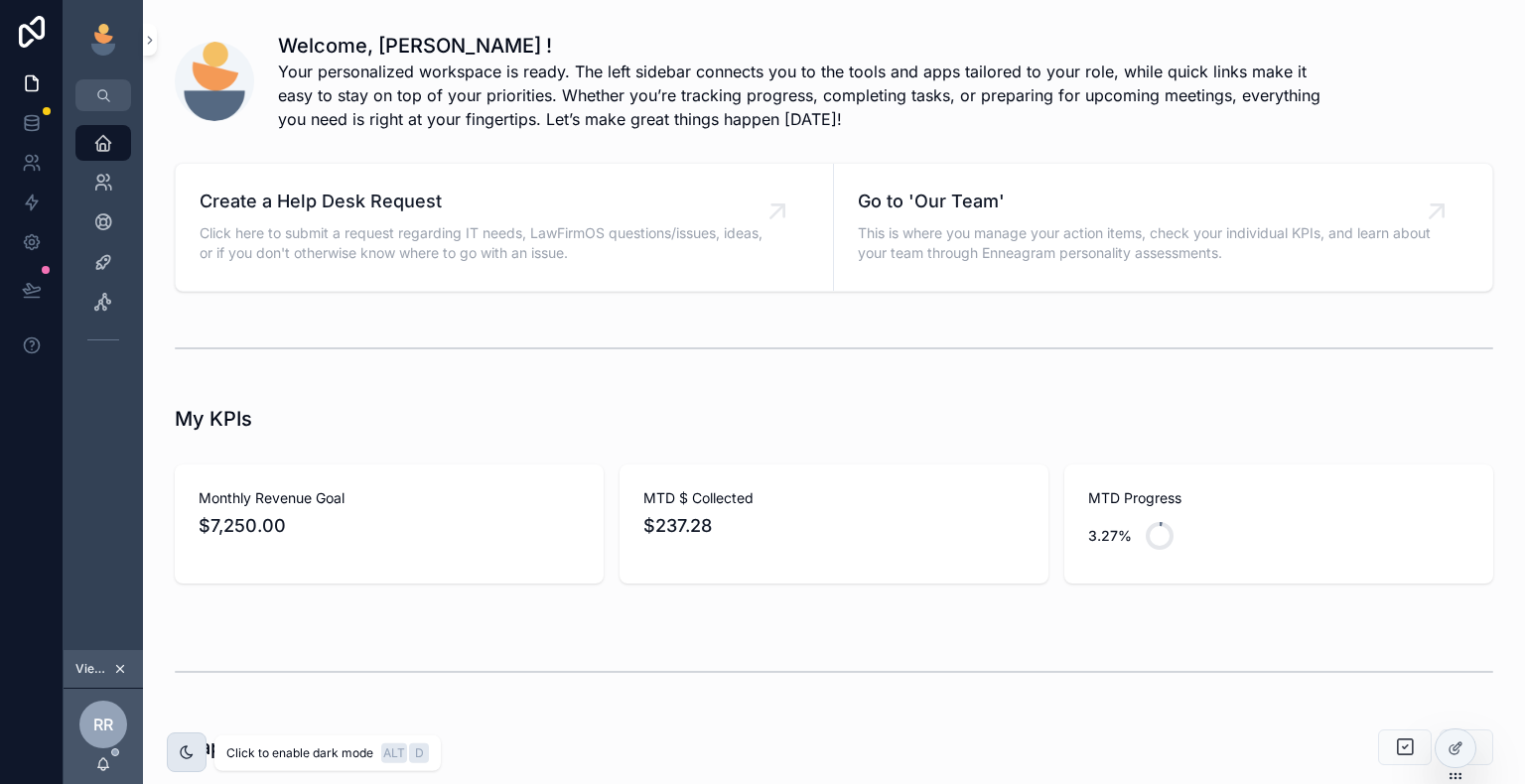click 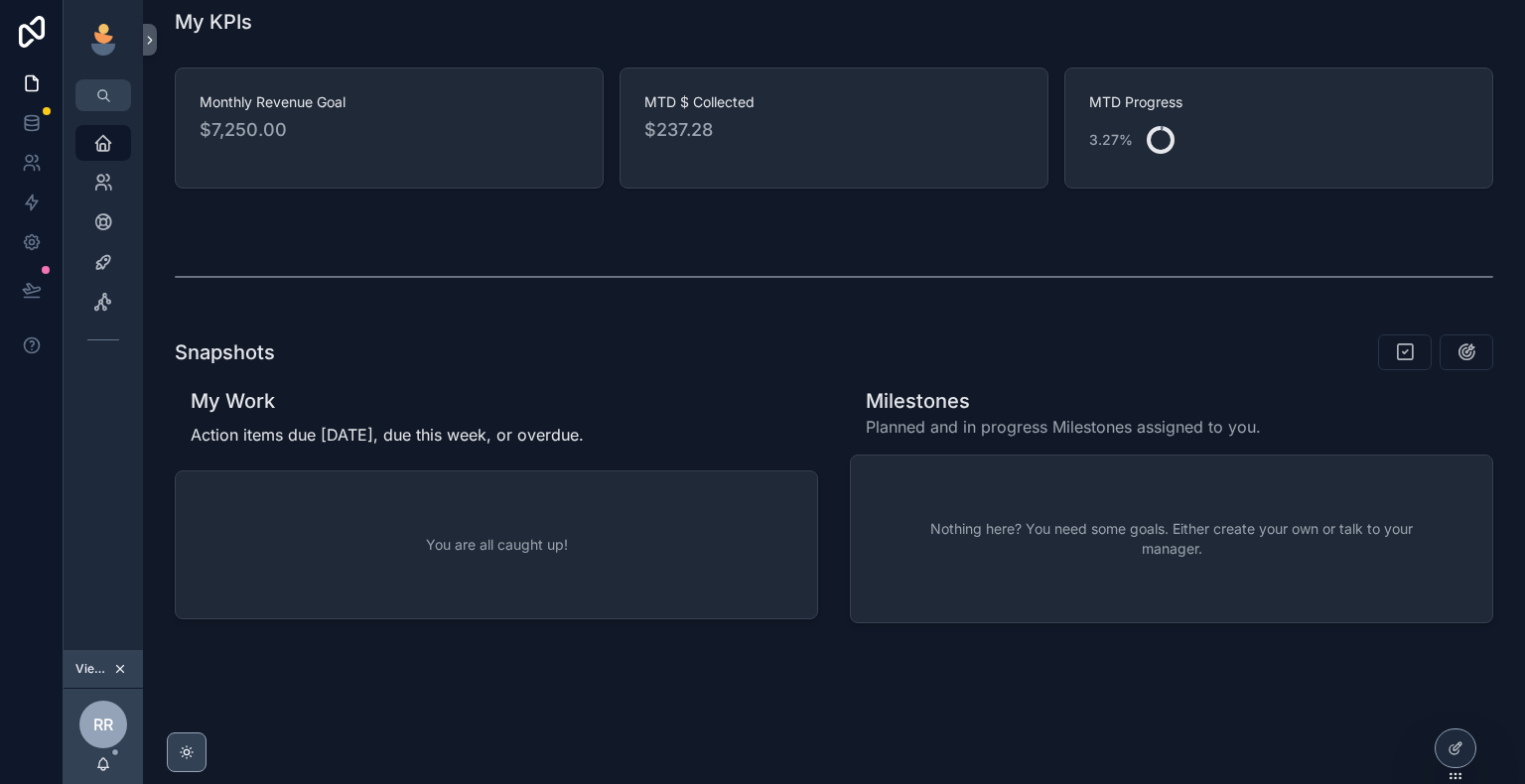 scroll, scrollTop: 409, scrollLeft: 0, axis: vertical 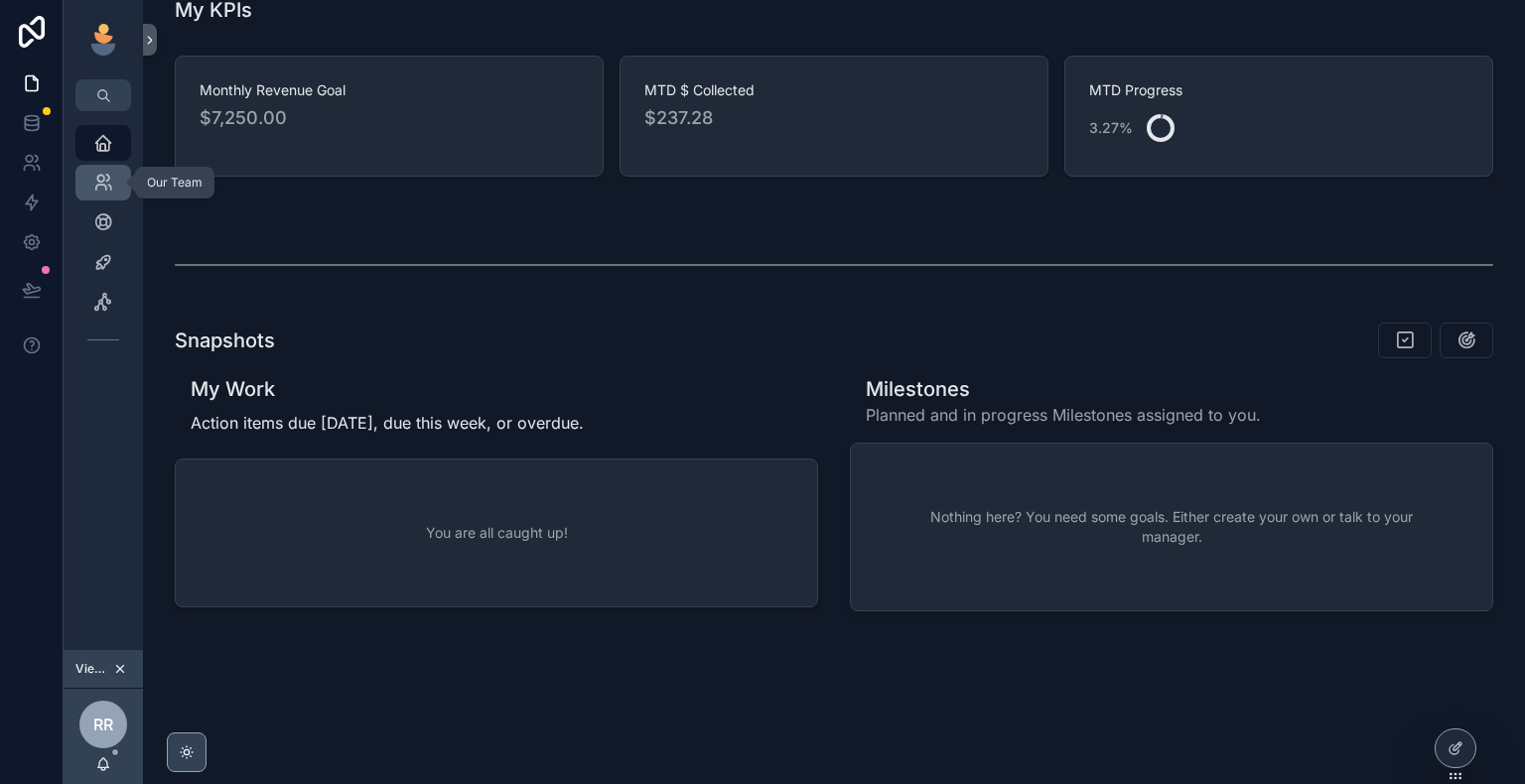 click on "Our Team" at bounding box center (103, 183) 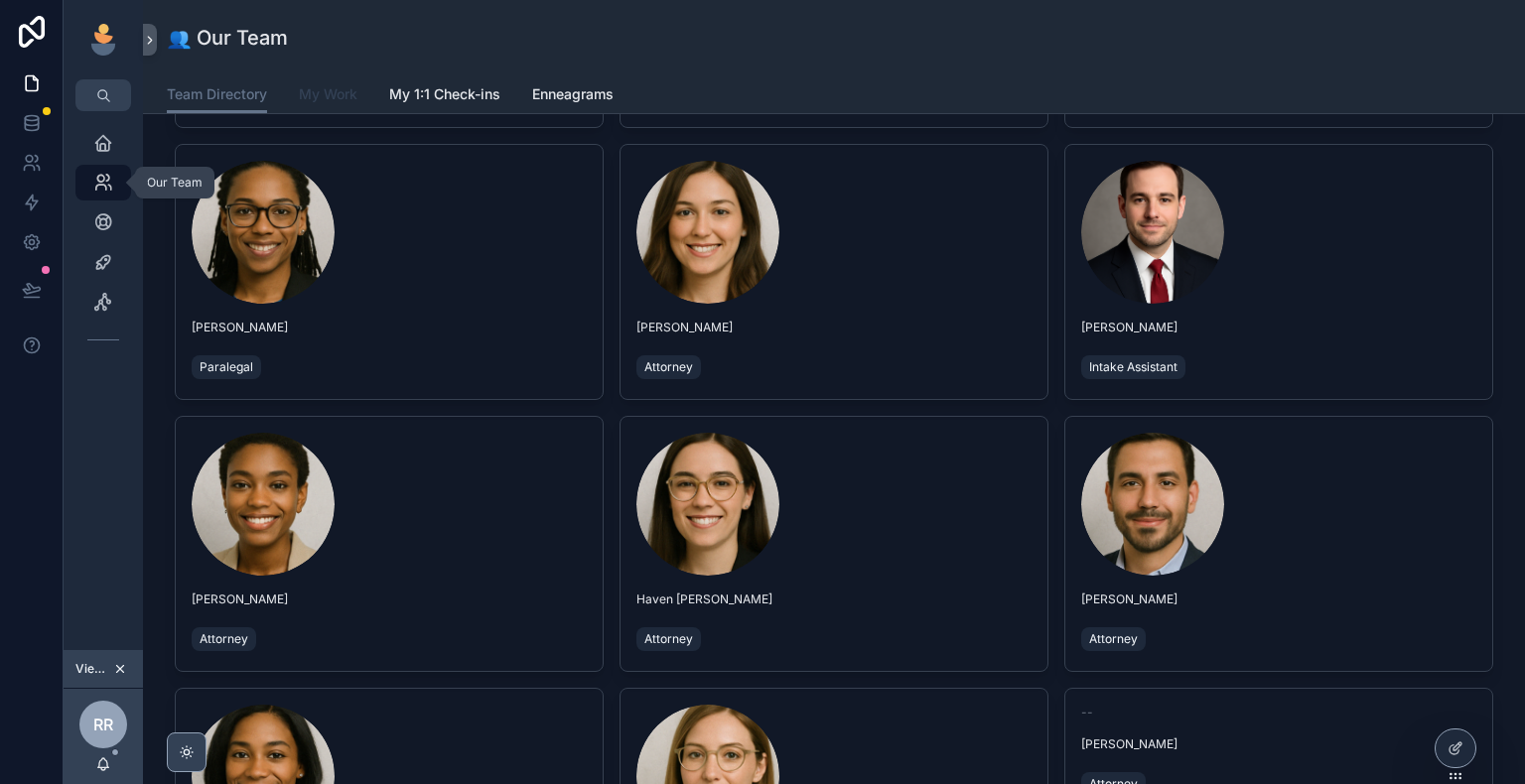 scroll, scrollTop: 0, scrollLeft: 0, axis: both 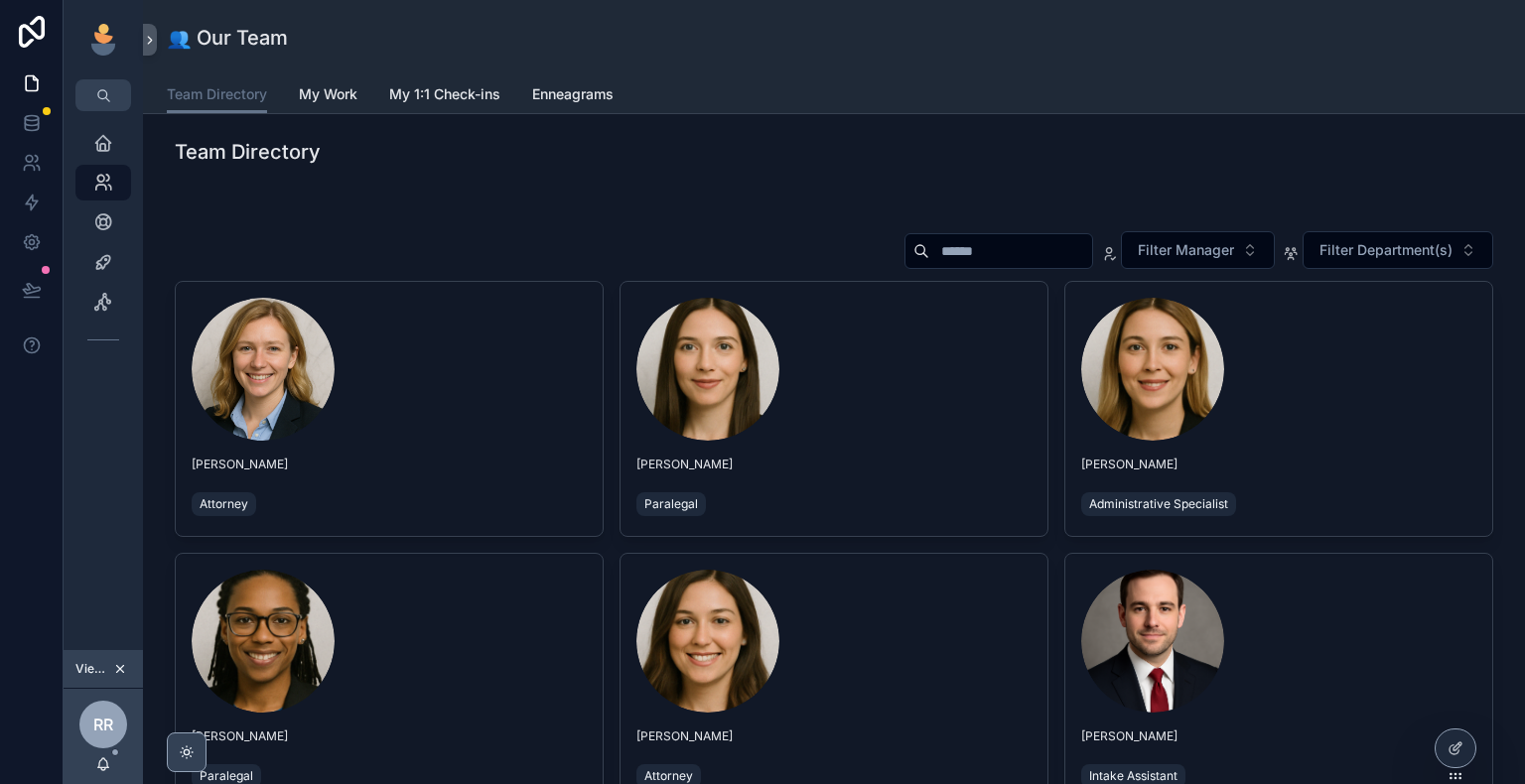 click on "Team Directory My Work  My 1:1 Check-ins Enneagrams" at bounding box center [834, 94] 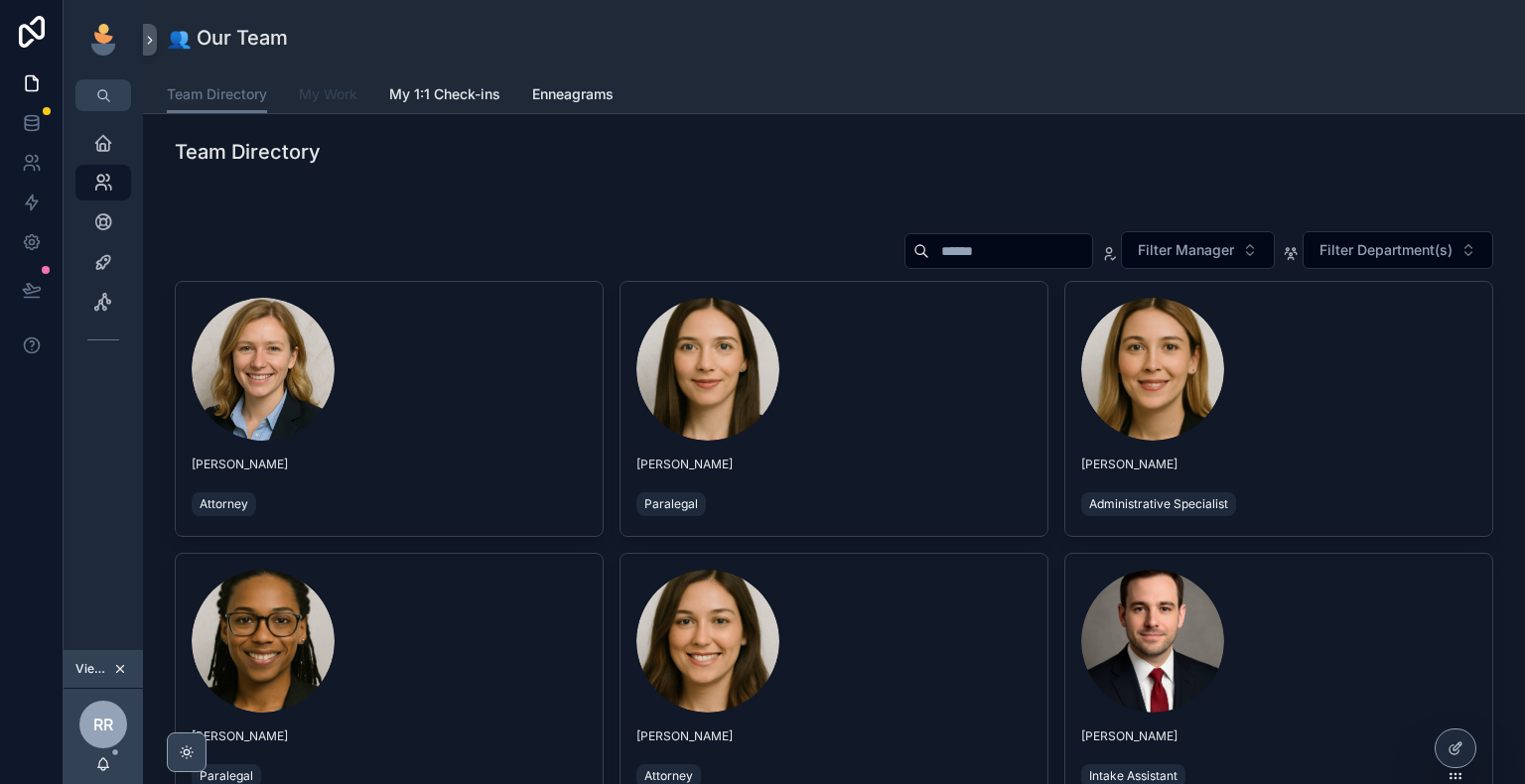 click on "My Work" at bounding box center [328, 96] 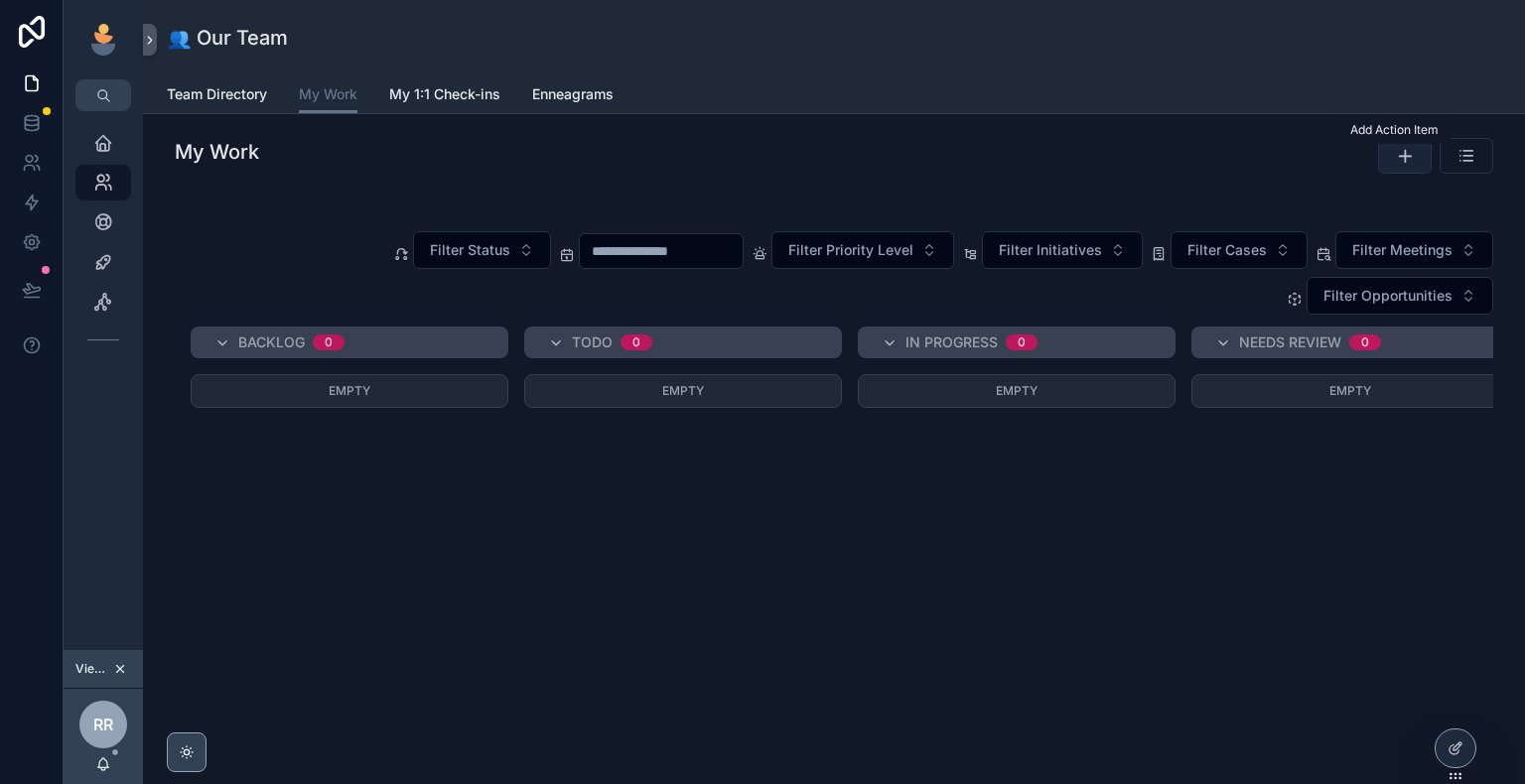 click at bounding box center [1405, 156] 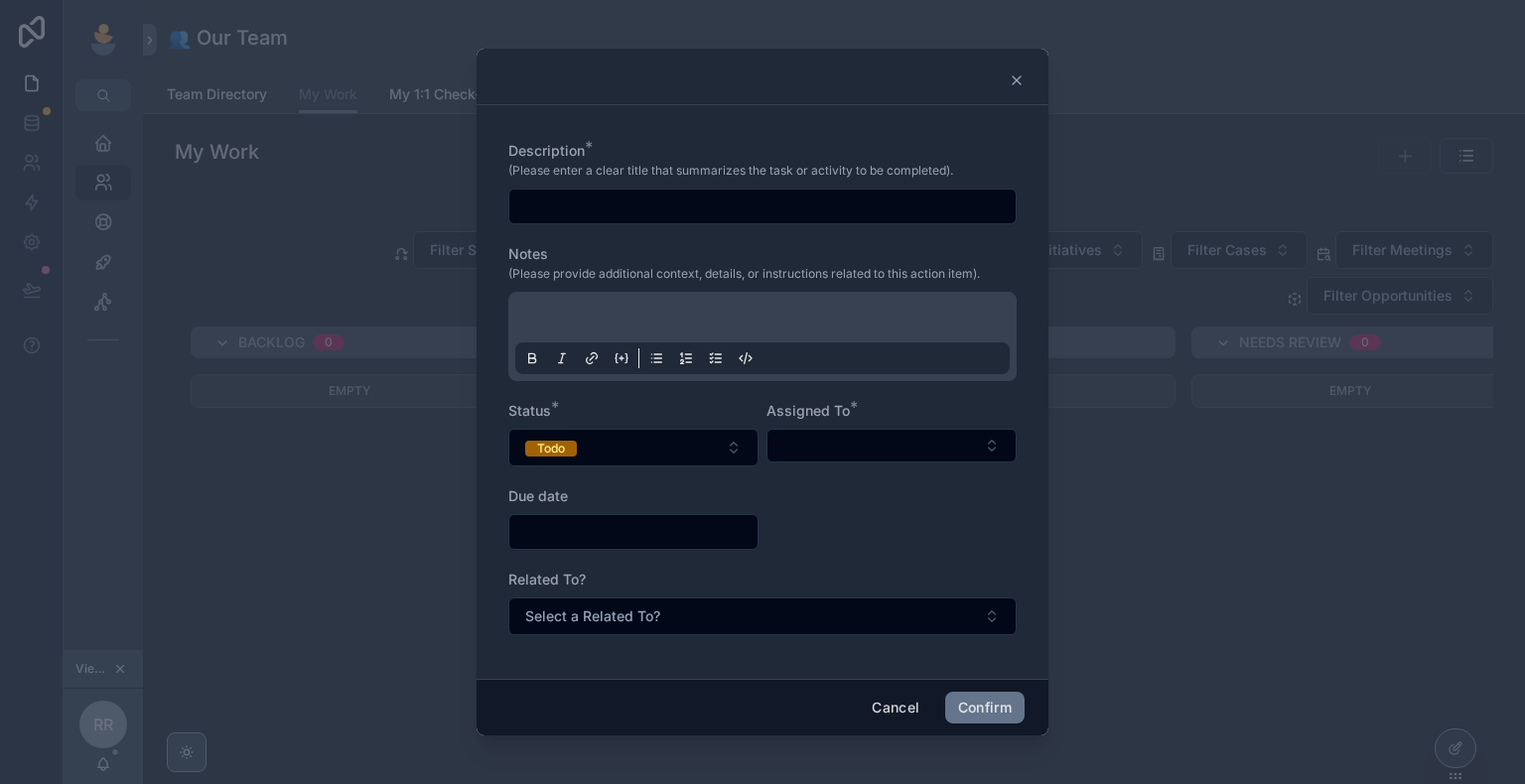 click at bounding box center (762, 206) 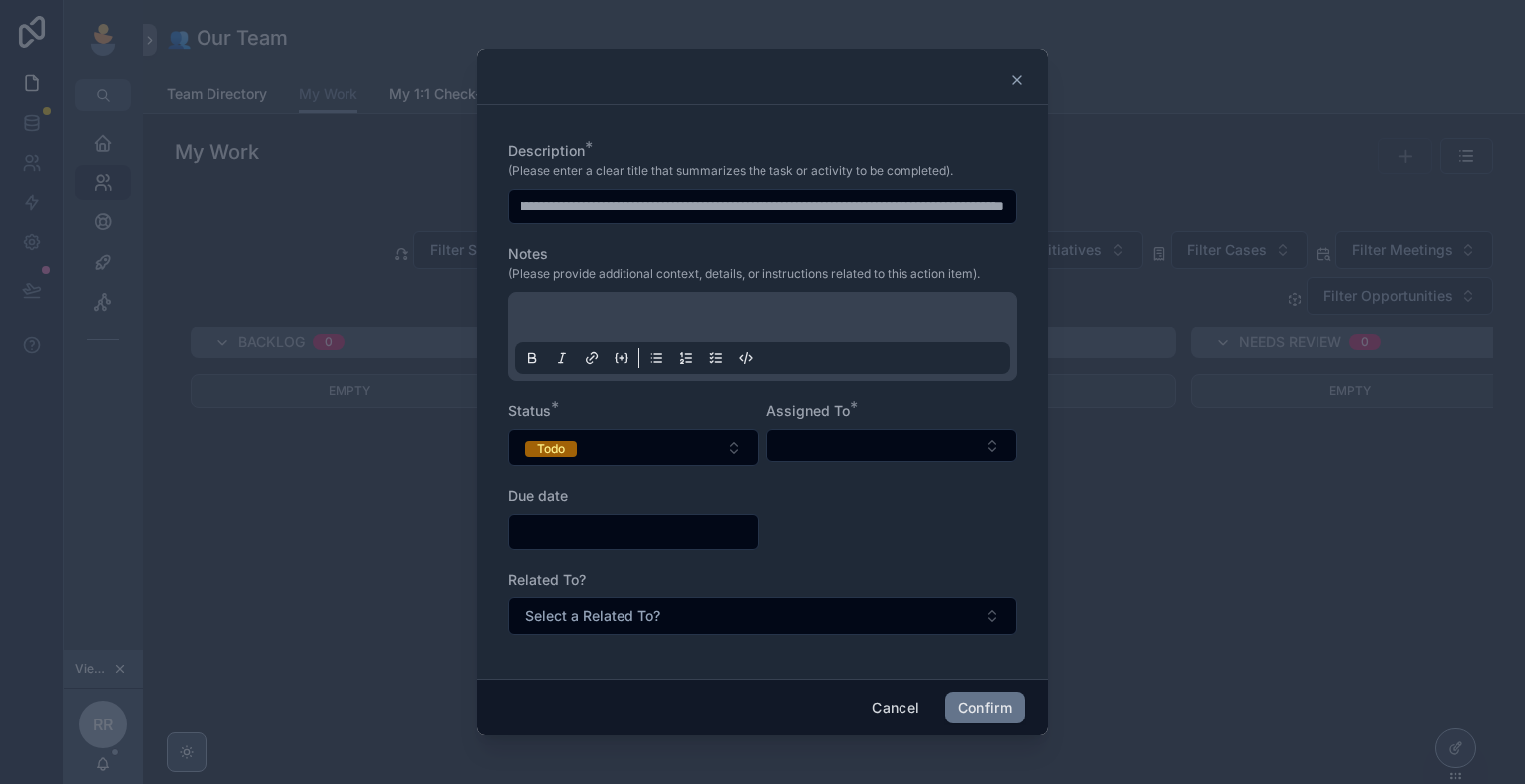 scroll, scrollTop: 0, scrollLeft: 310, axis: horizontal 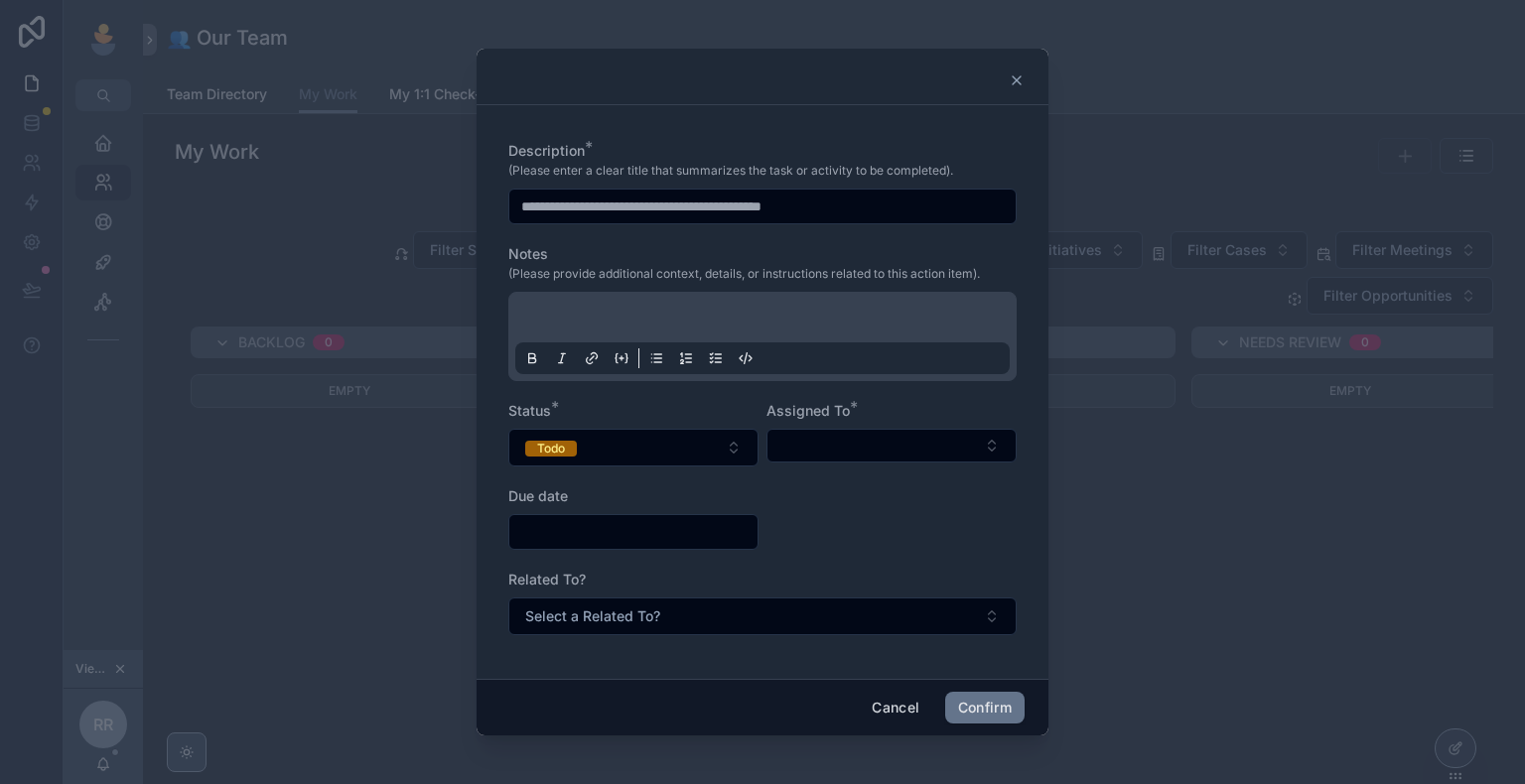 type on "**********" 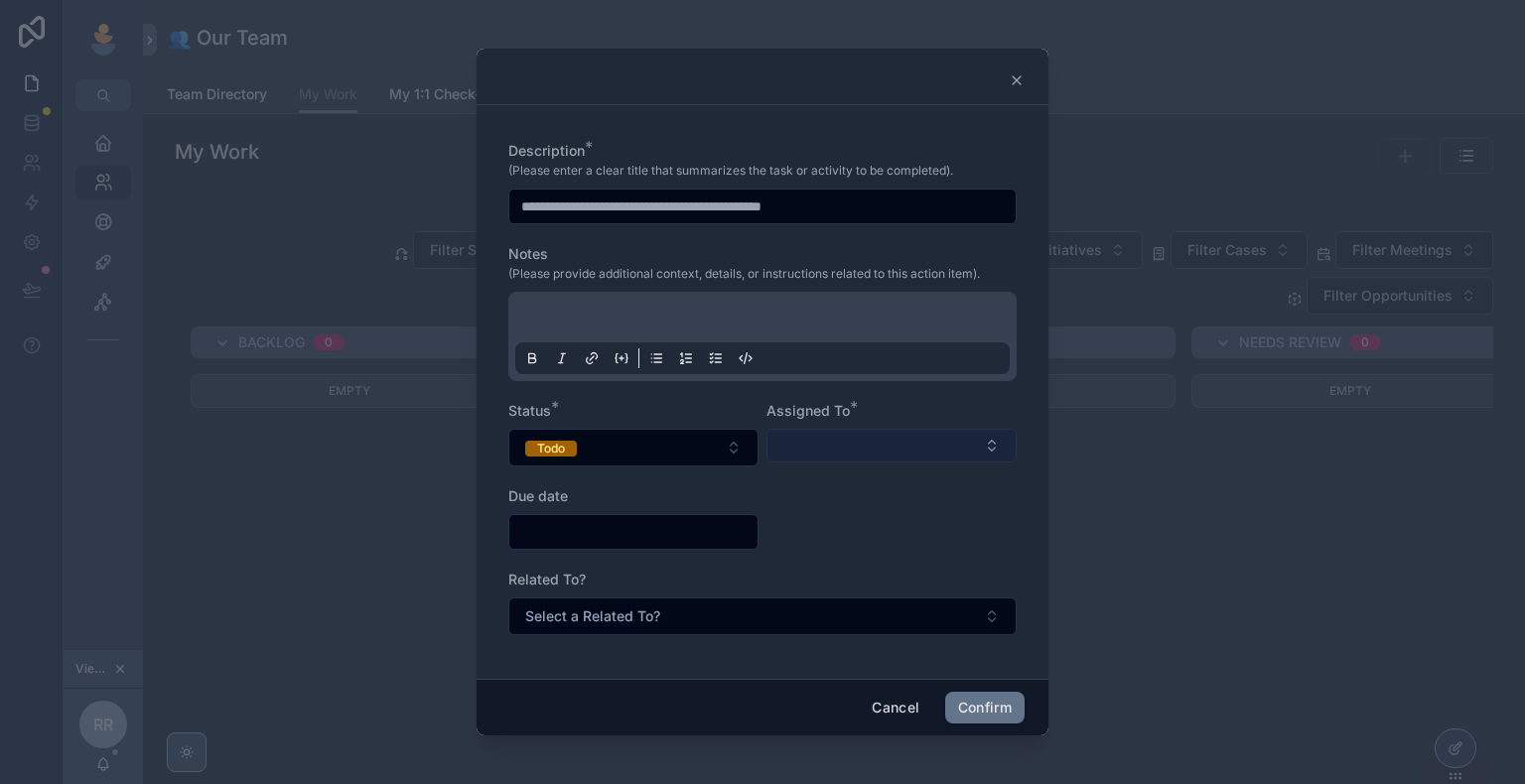 click at bounding box center (892, 446) 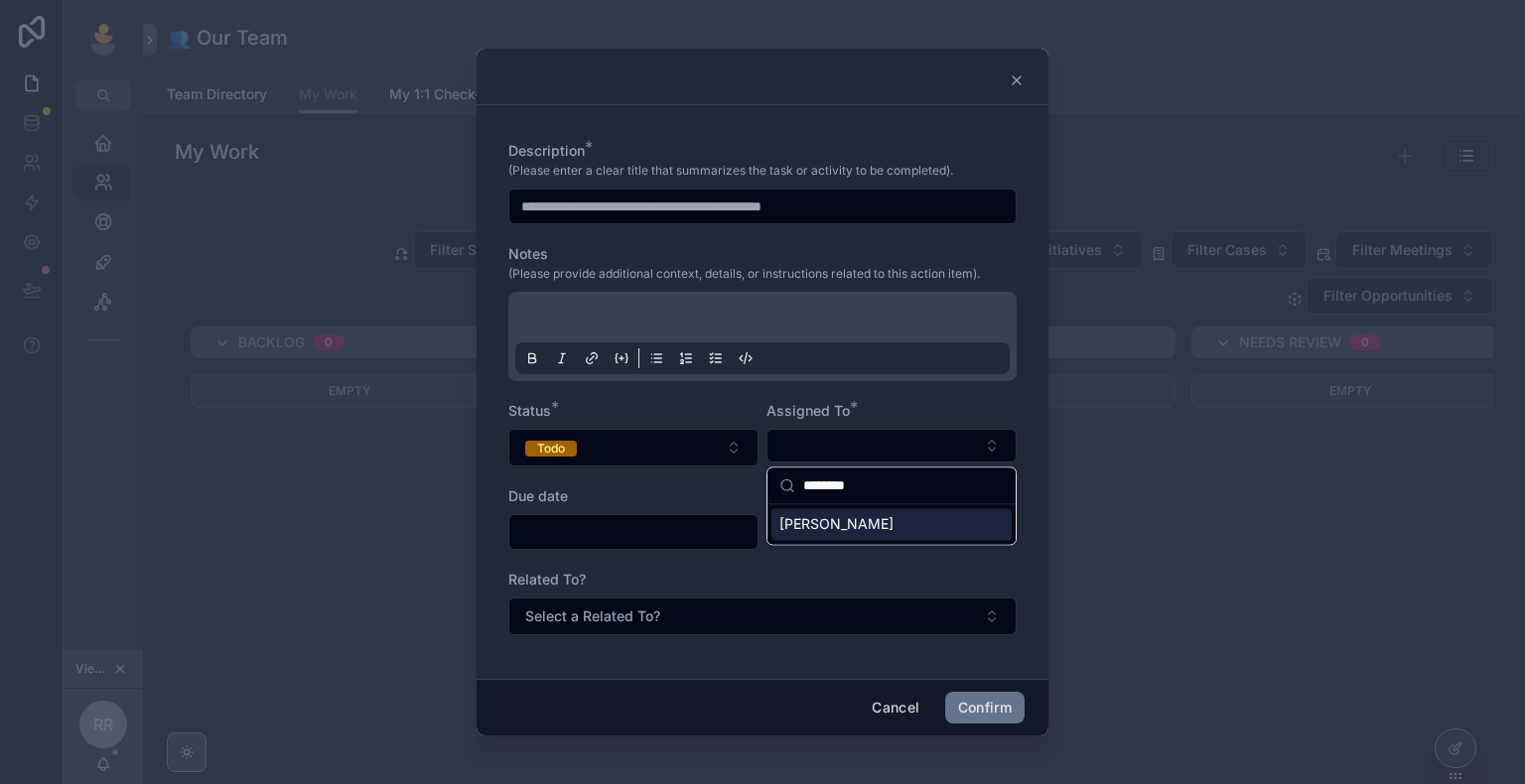 type on "********" 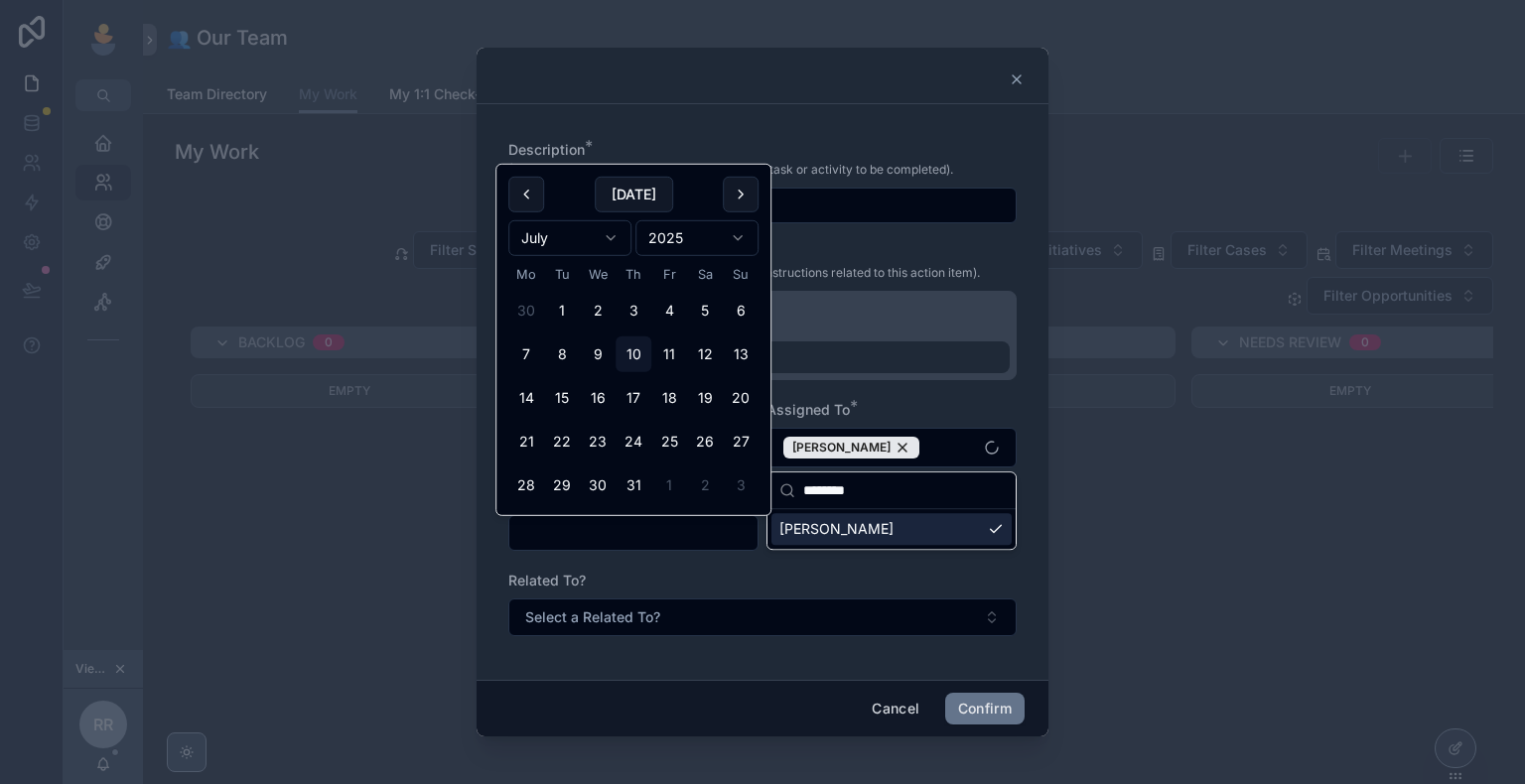 click at bounding box center [633, 533] 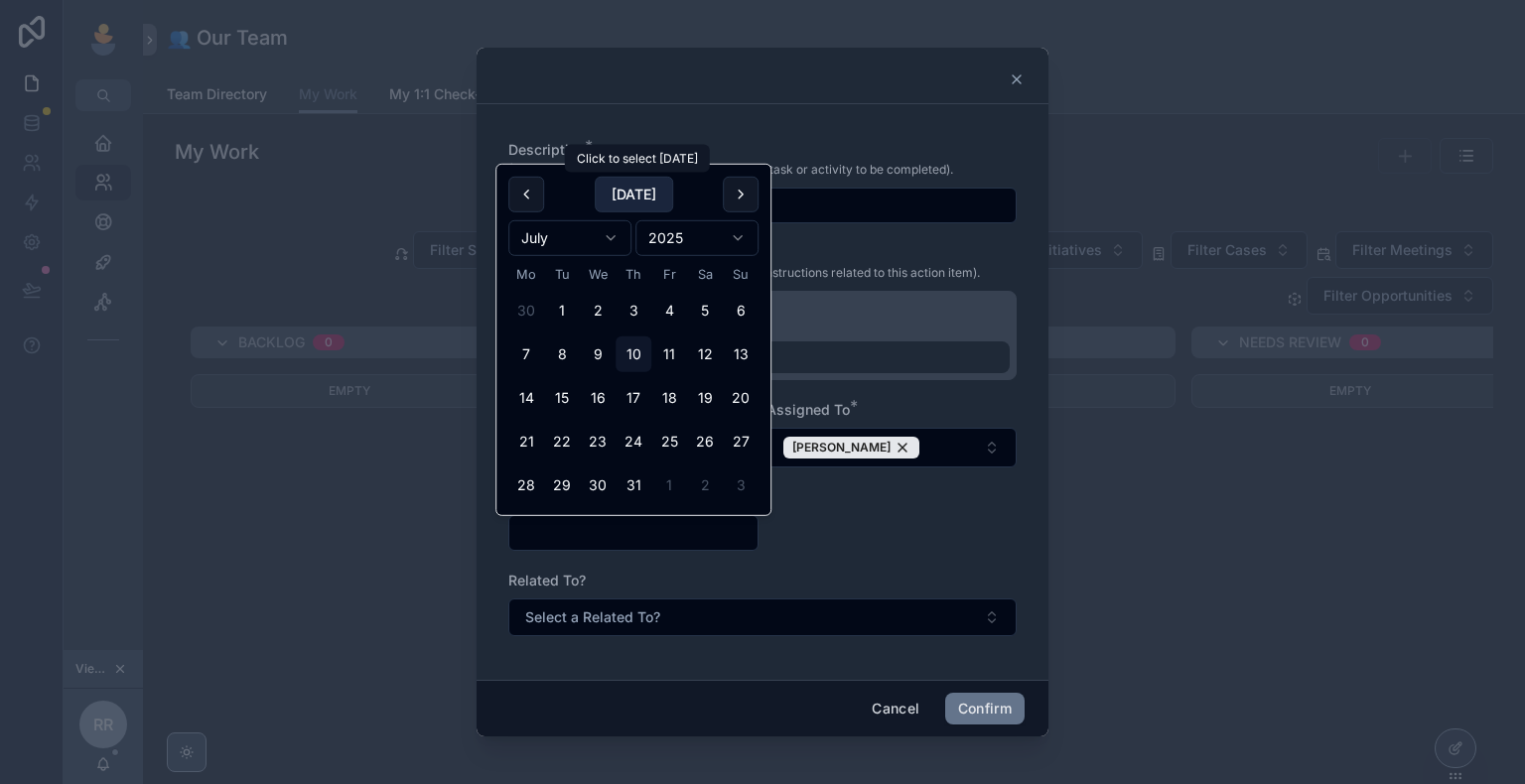click on "[DATE]" at bounding box center (633, 195) 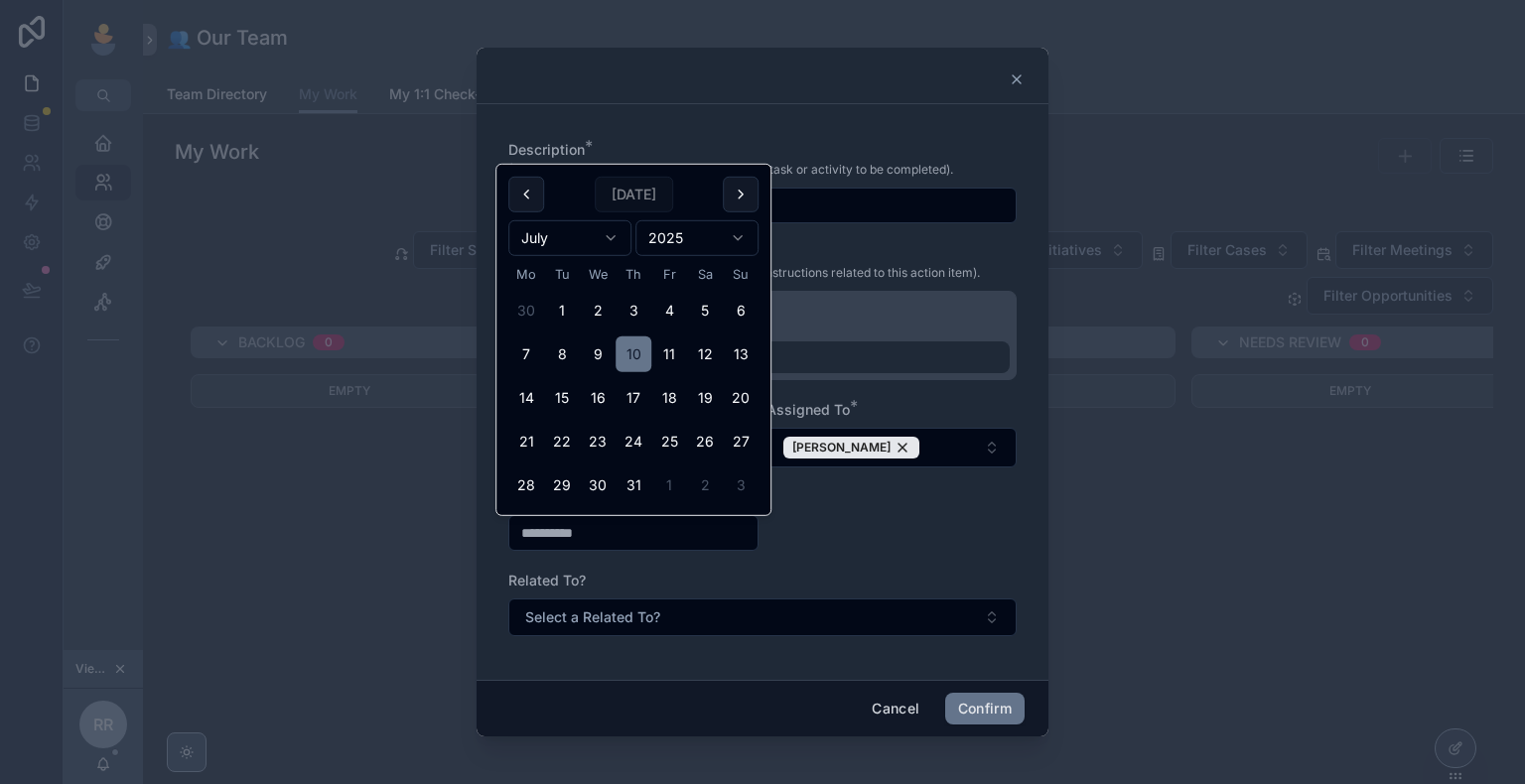 type on "**********" 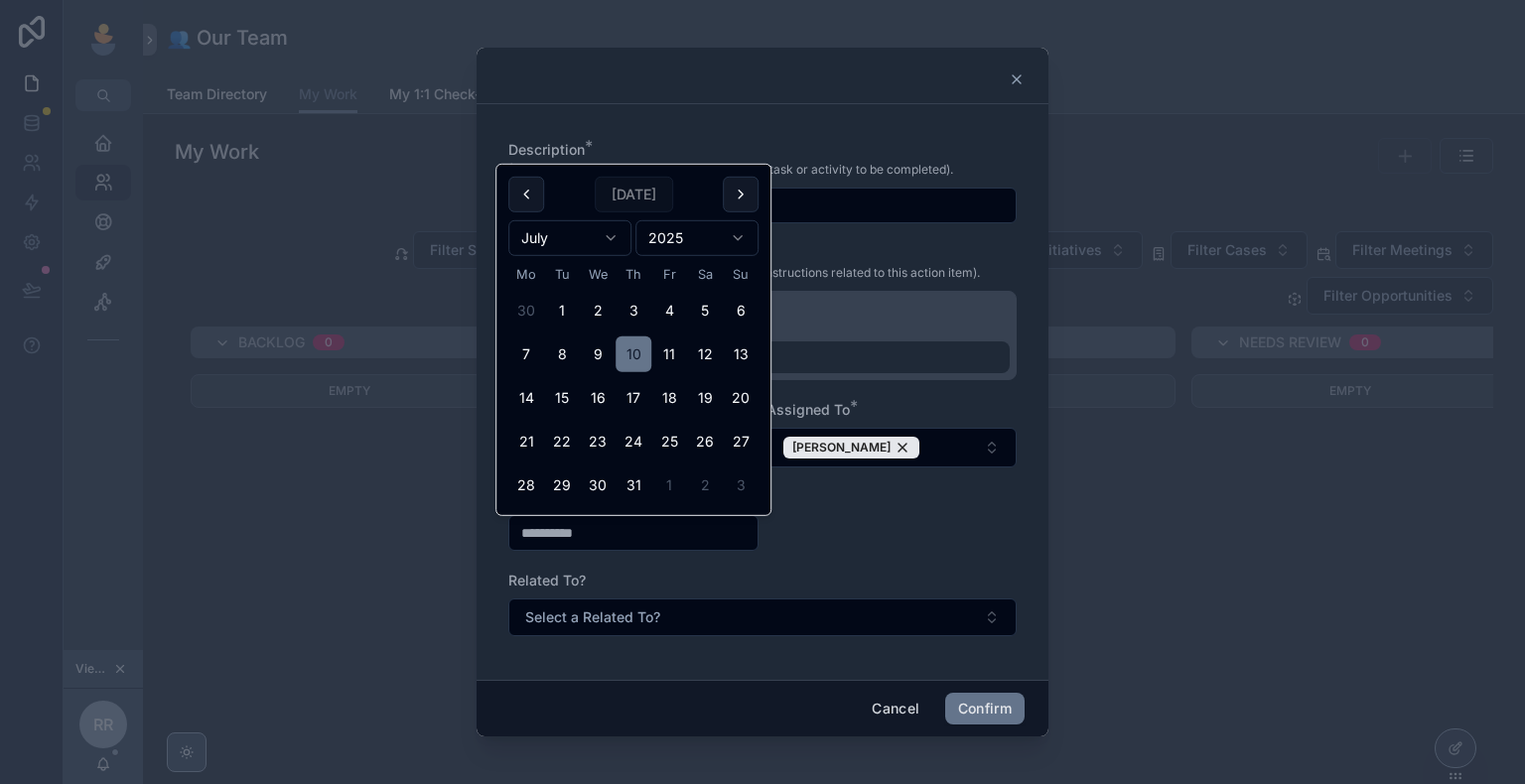 click on "**********" at bounding box center [762, 398] 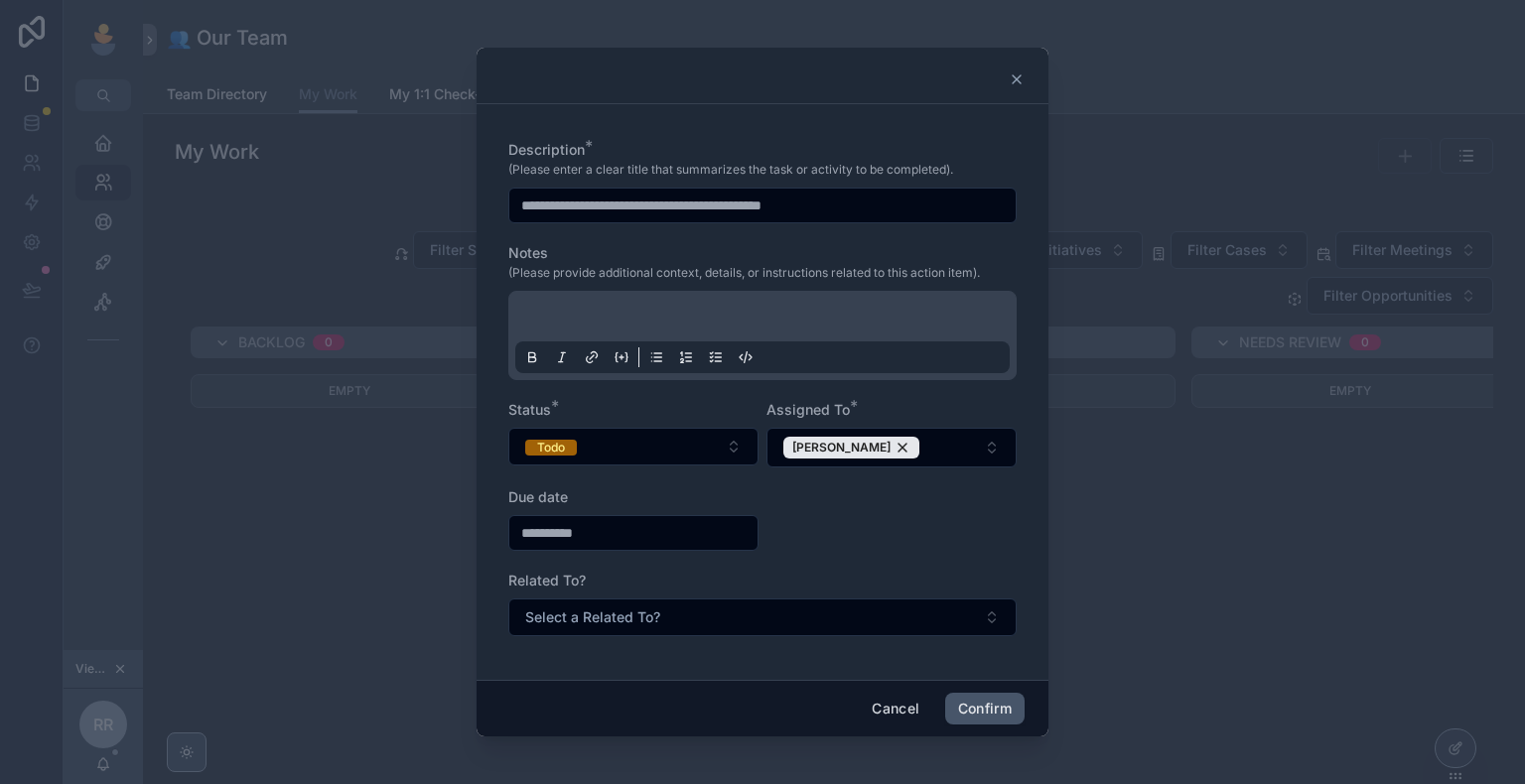click on "Confirm" at bounding box center (985, 709) 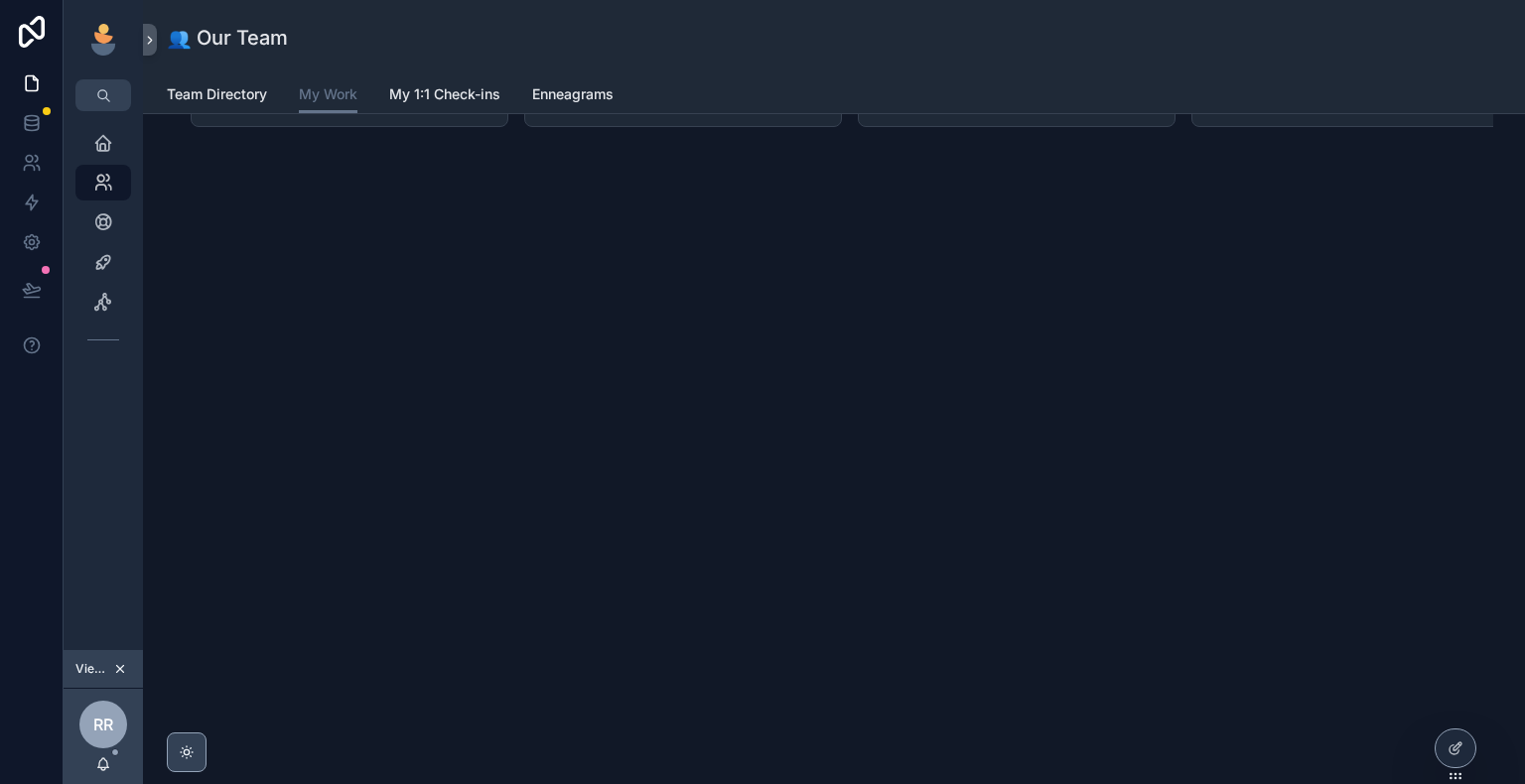 scroll, scrollTop: 285, scrollLeft: 0, axis: vertical 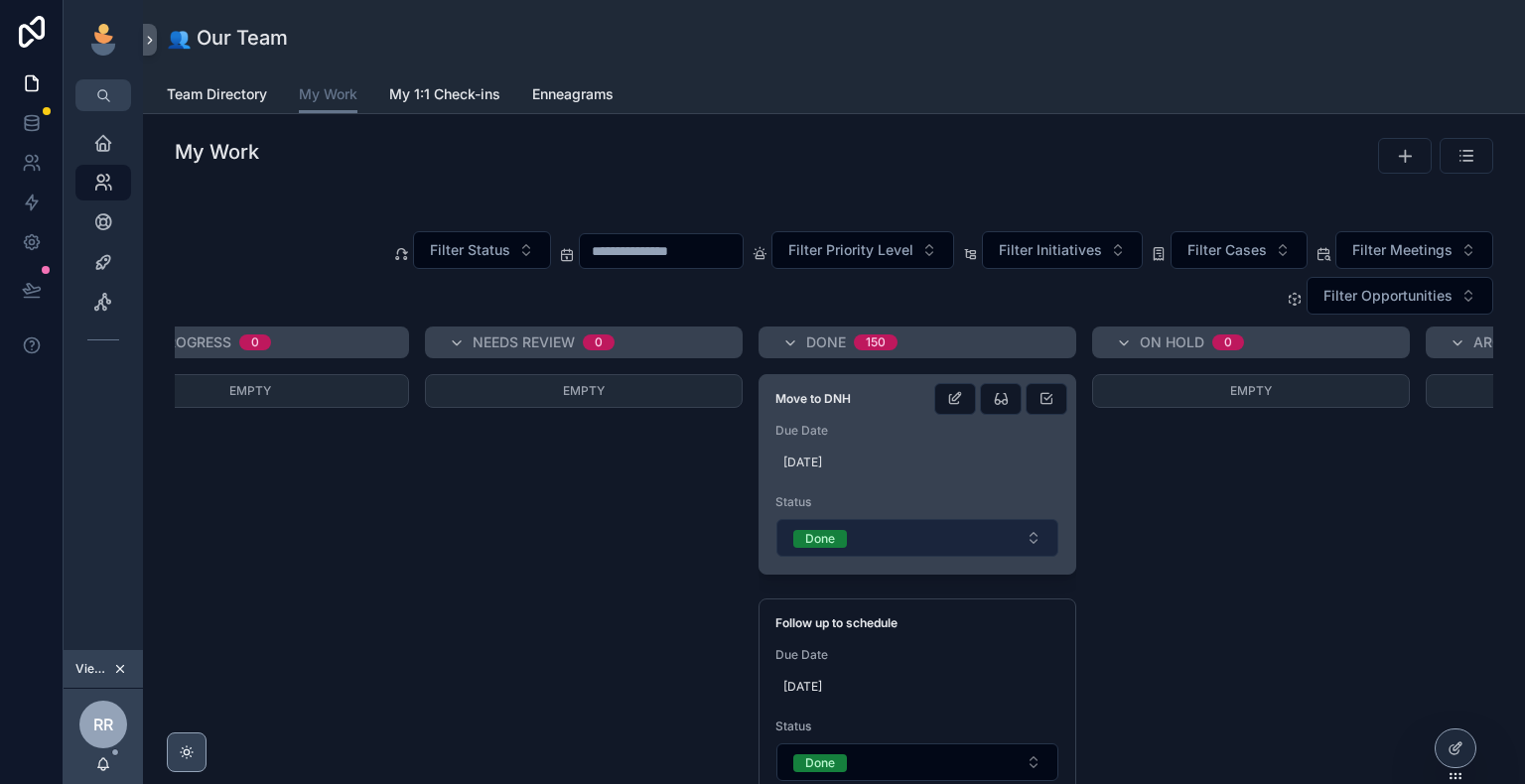 click on "Done" at bounding box center [917, 538] 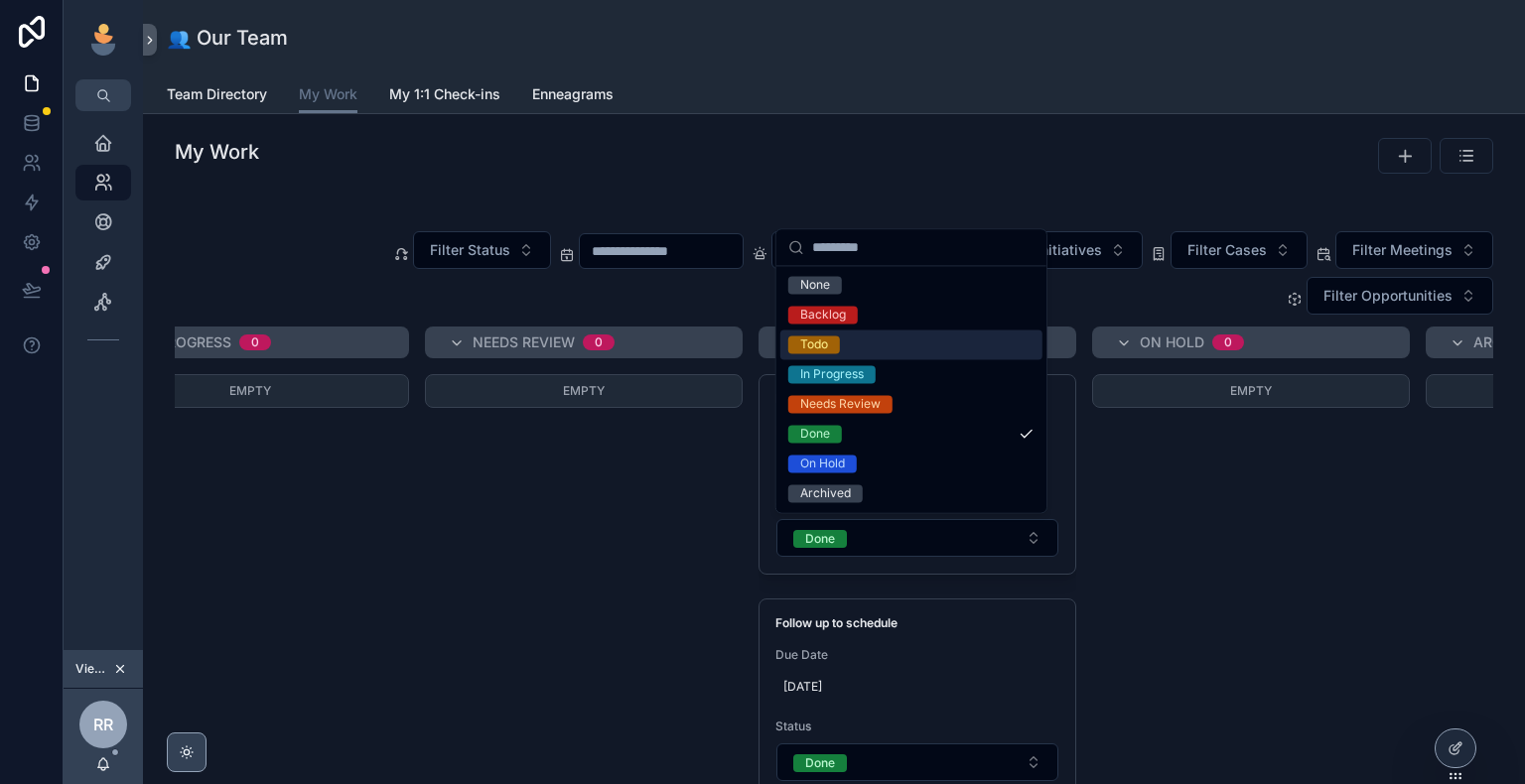 click on "Todo" at bounding box center [911, 344] 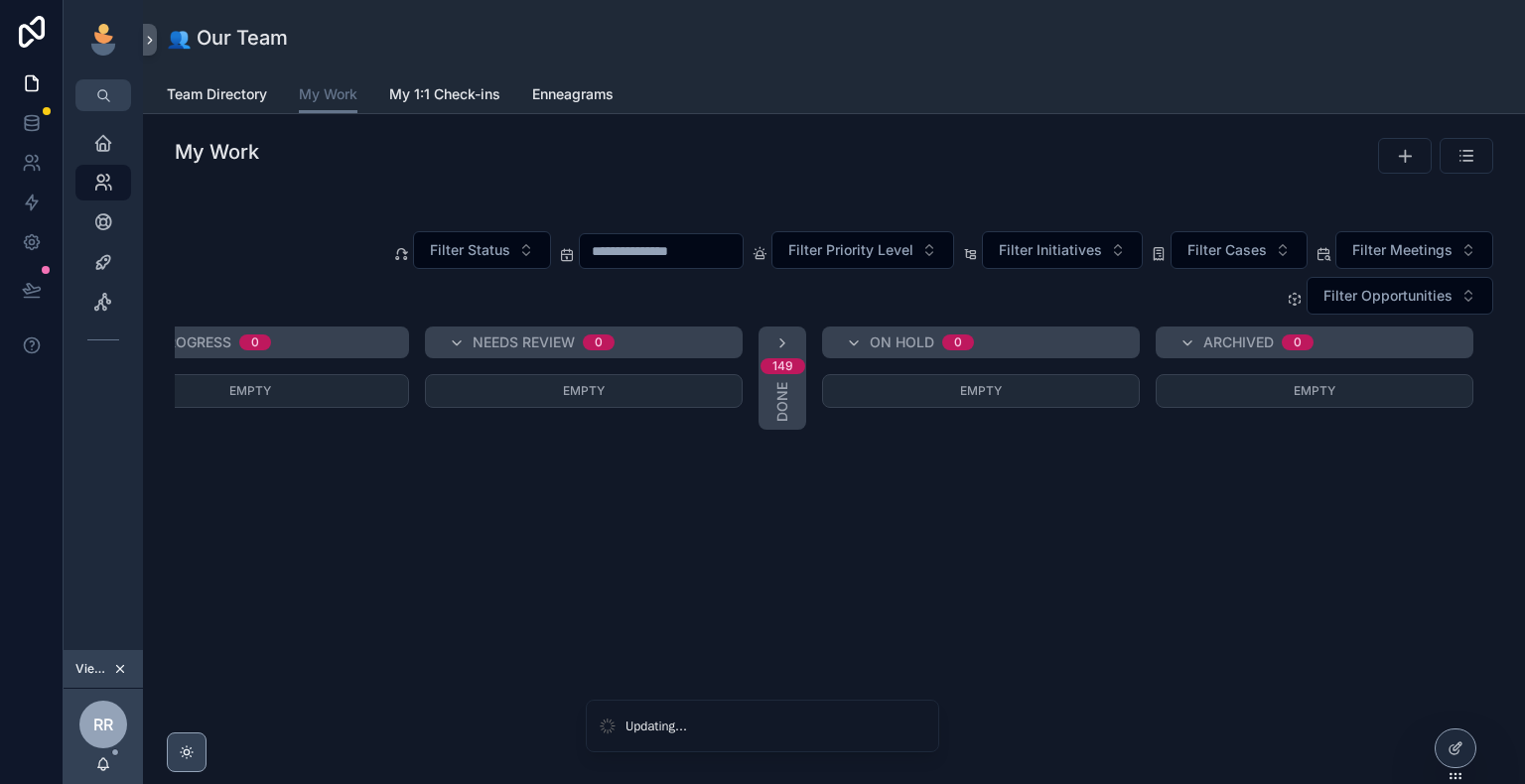 click on "Done" at bounding box center (782, 402) 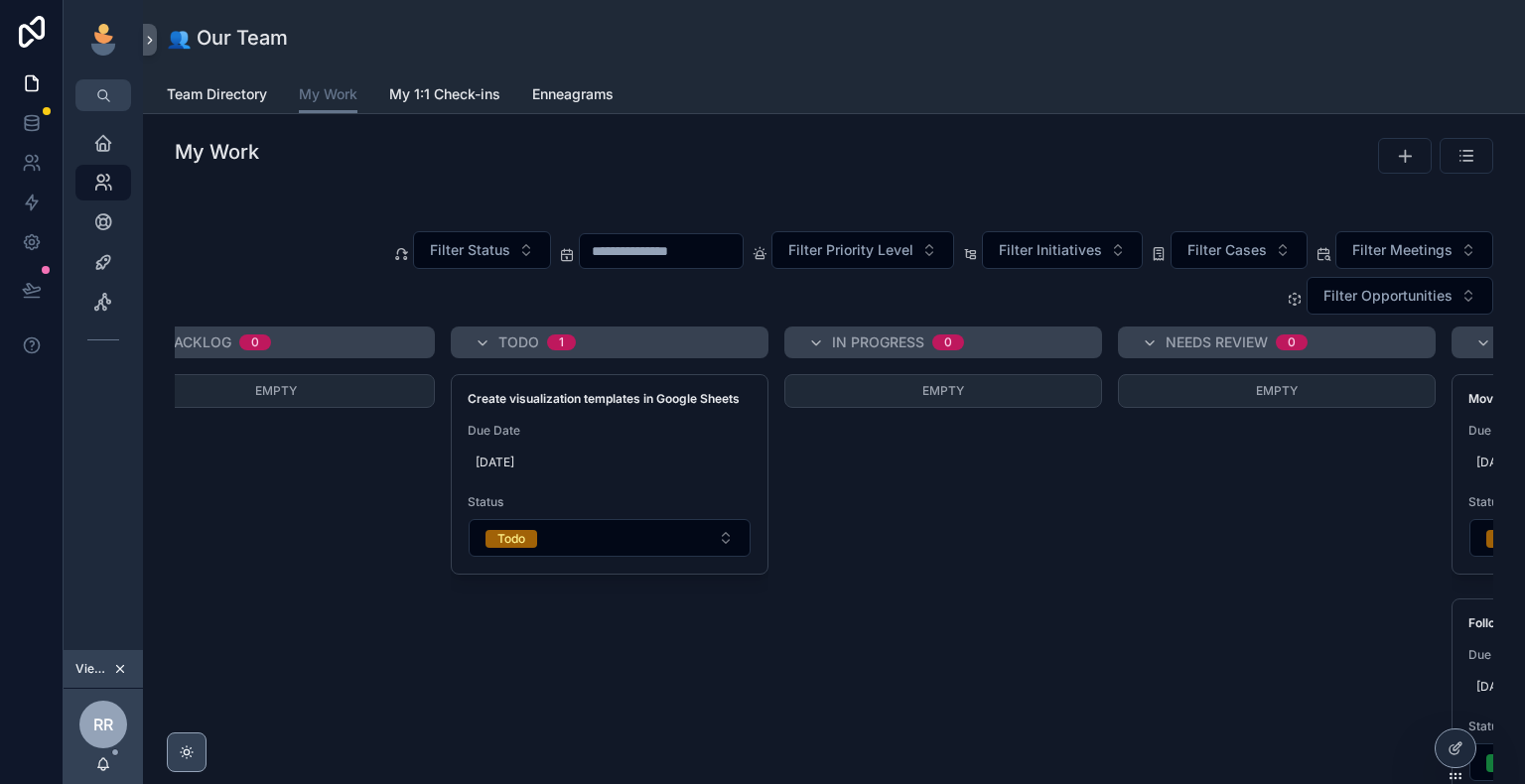 scroll, scrollTop: 0, scrollLeft: 0, axis: both 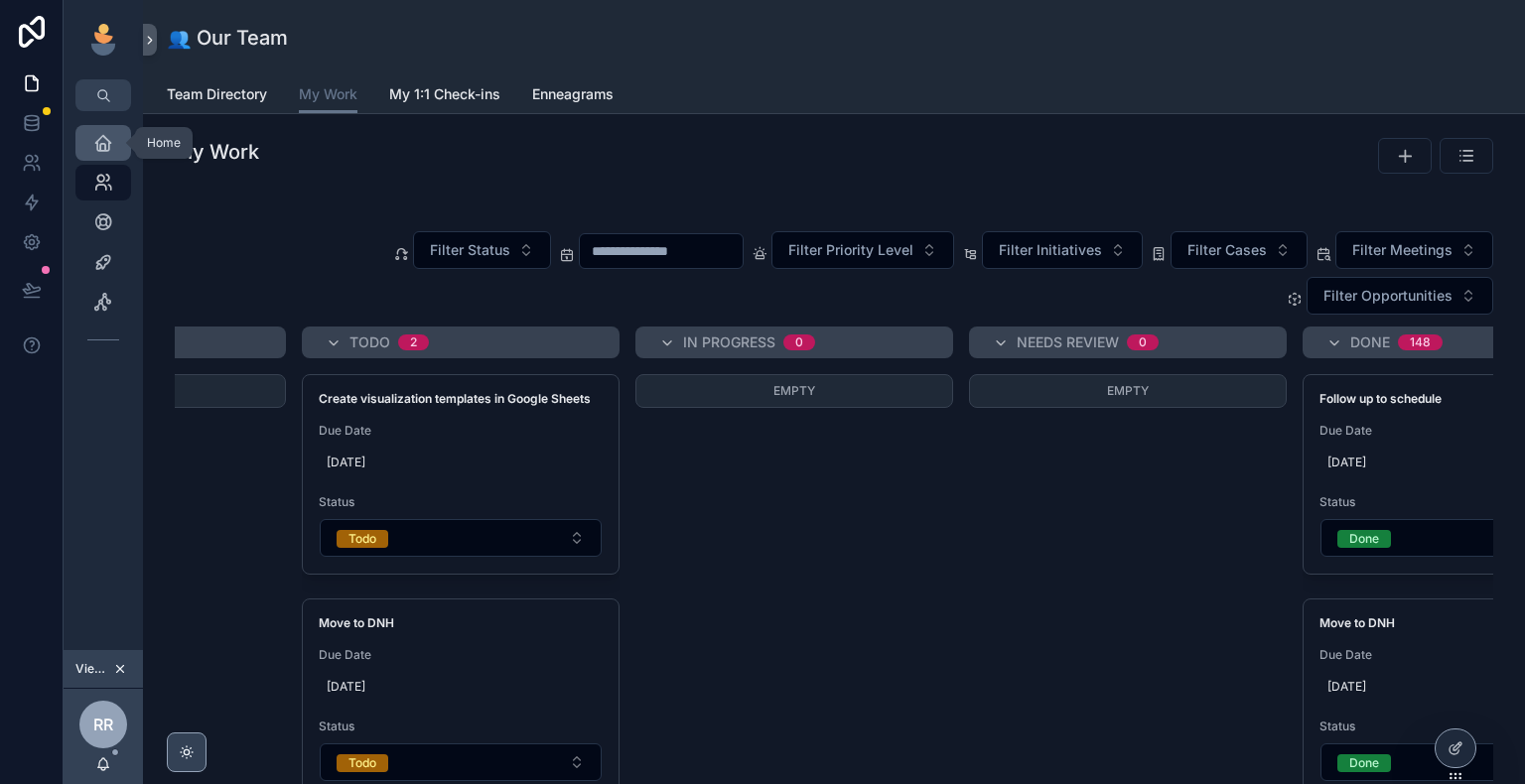 click at bounding box center (103, 143) 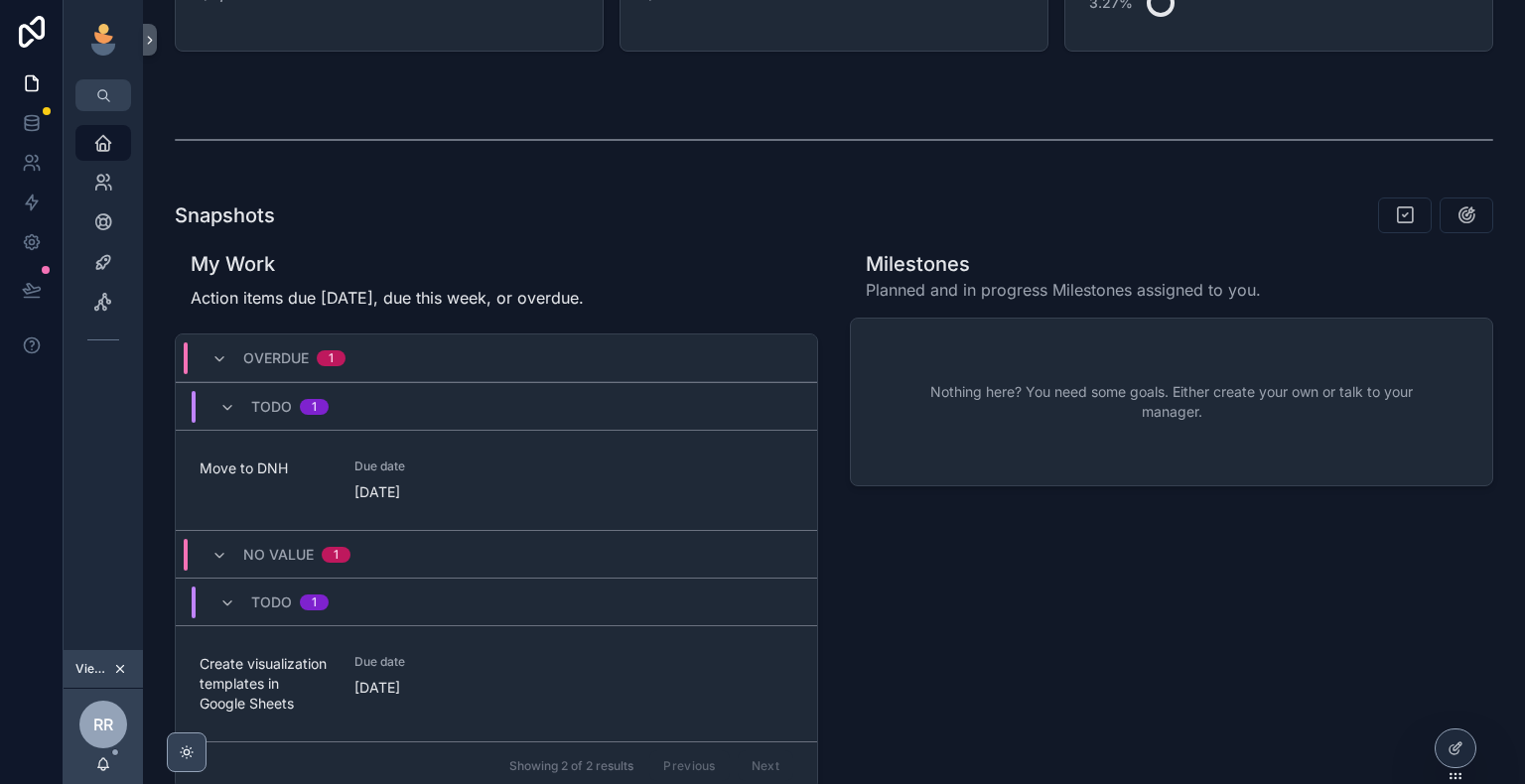 scroll, scrollTop: 536, scrollLeft: 0, axis: vertical 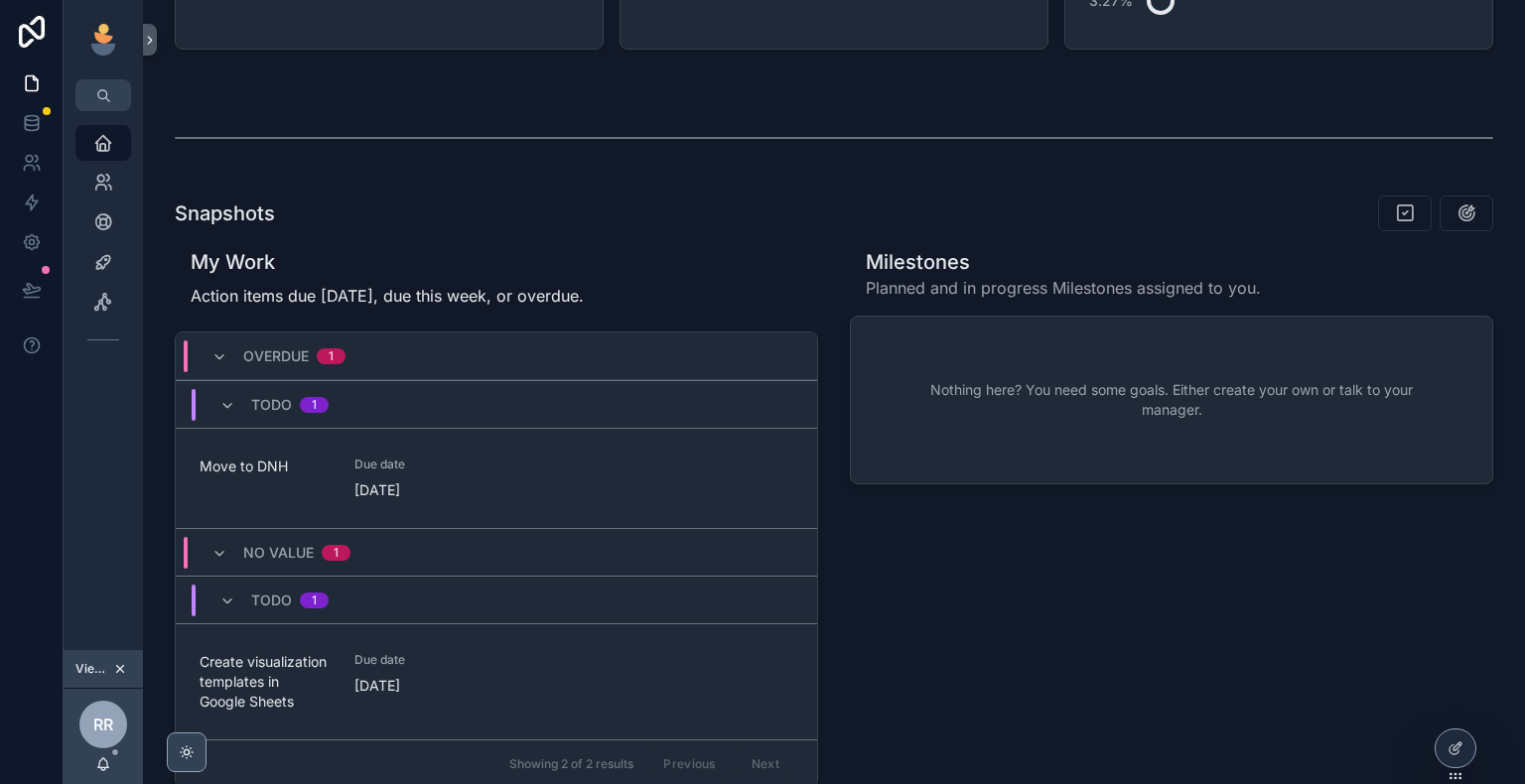 click on "Overdue 1" at bounding box center (496, 356) 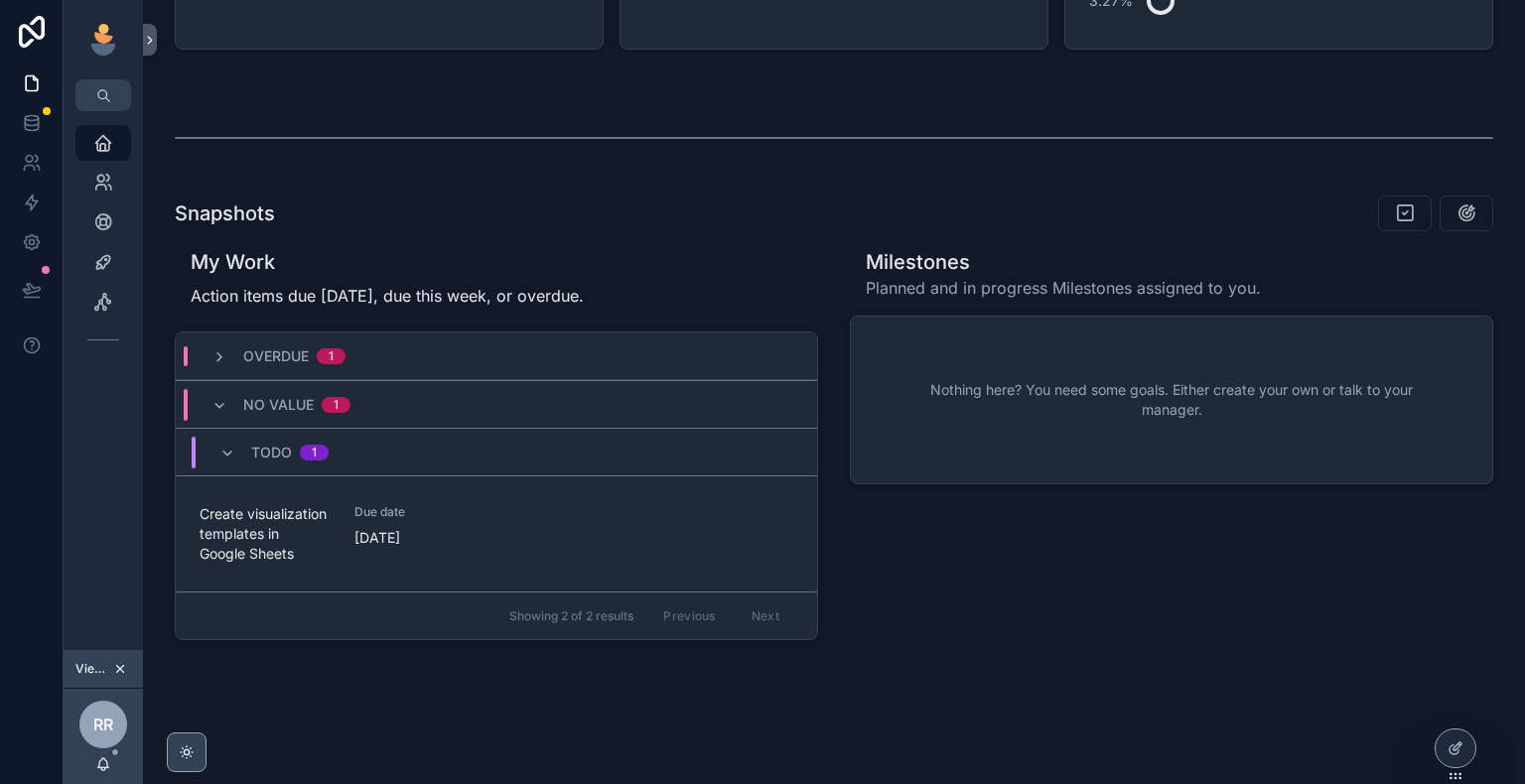 click on "Overdue 1" at bounding box center [496, 356] 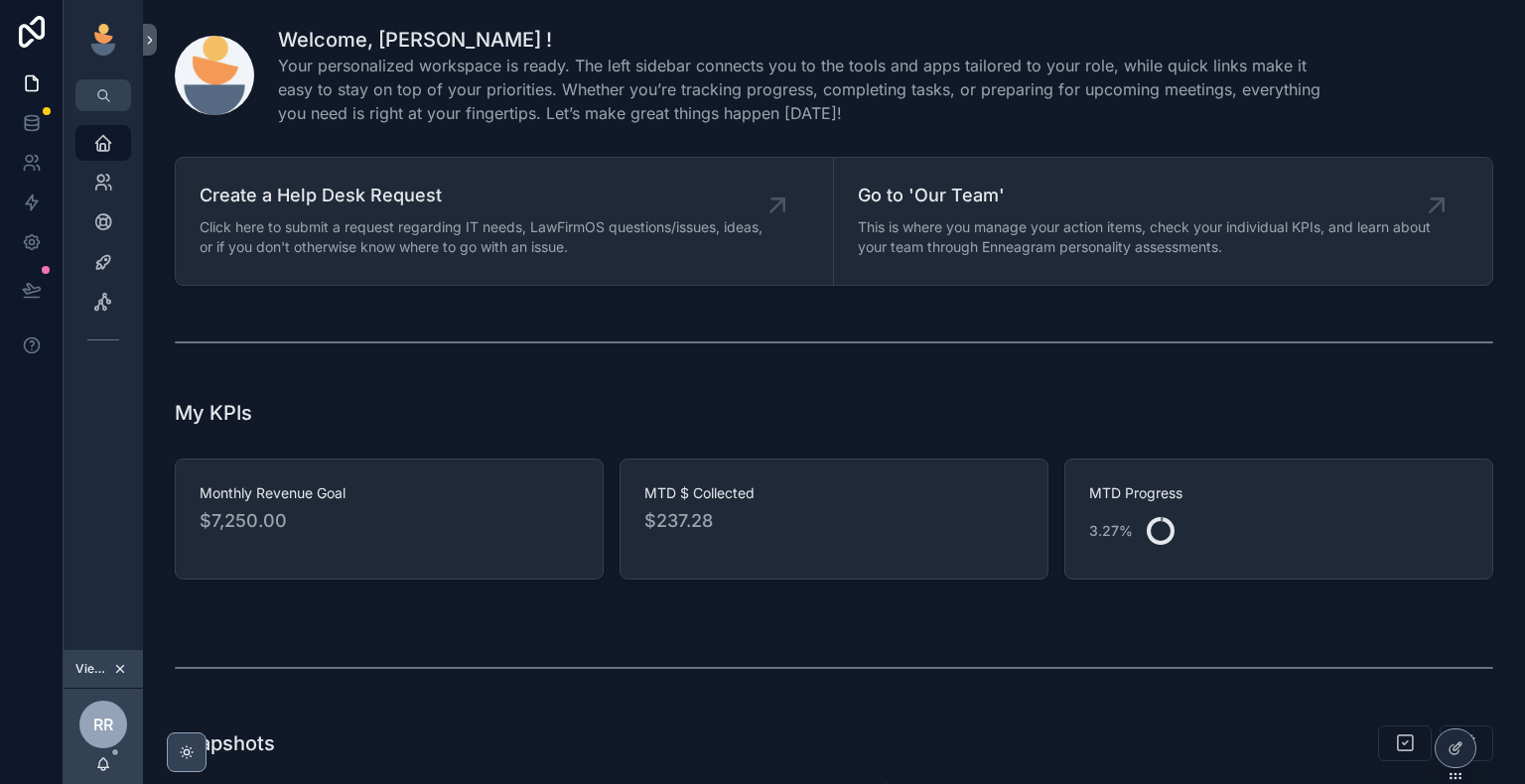 scroll, scrollTop: 0, scrollLeft: 0, axis: both 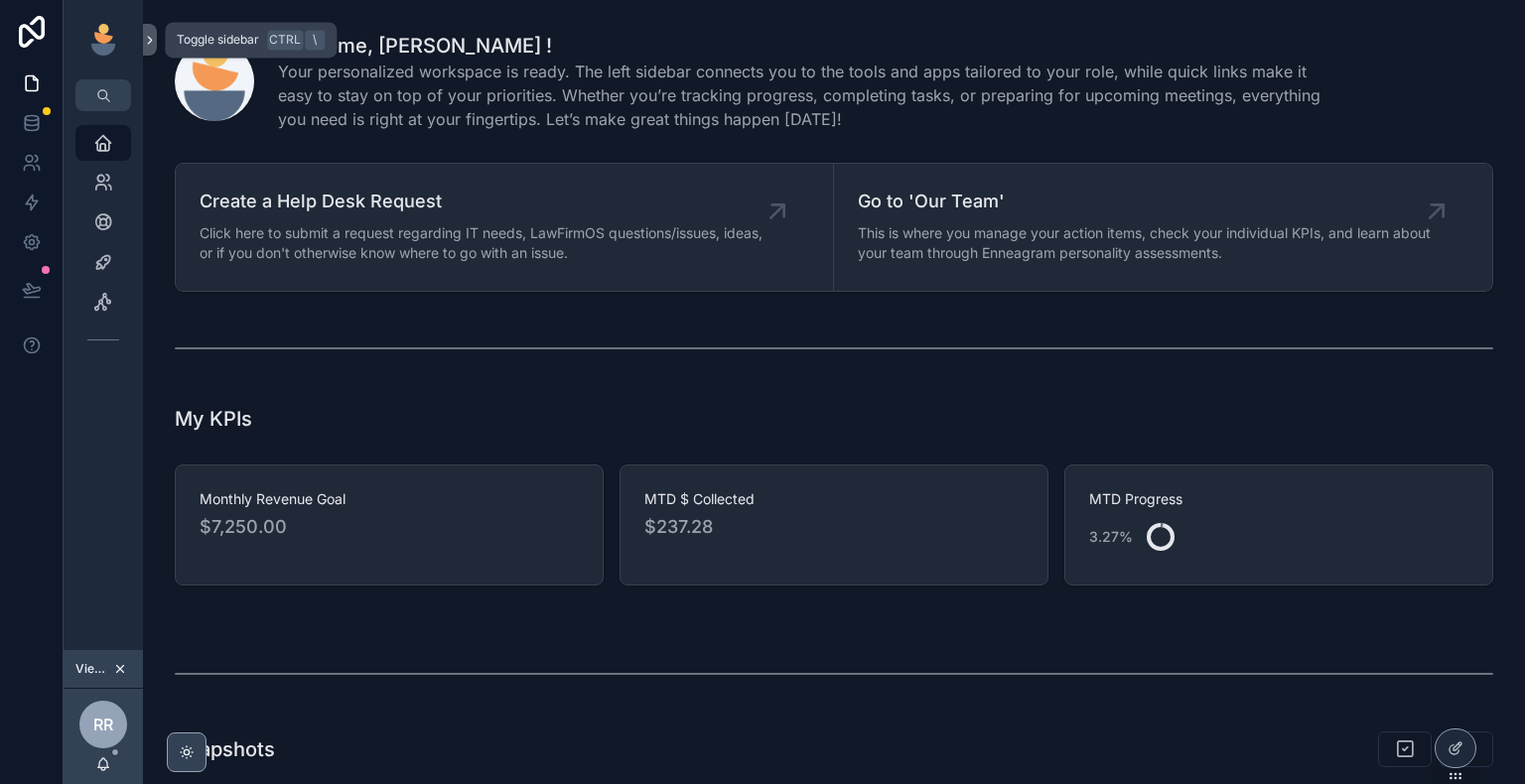 click 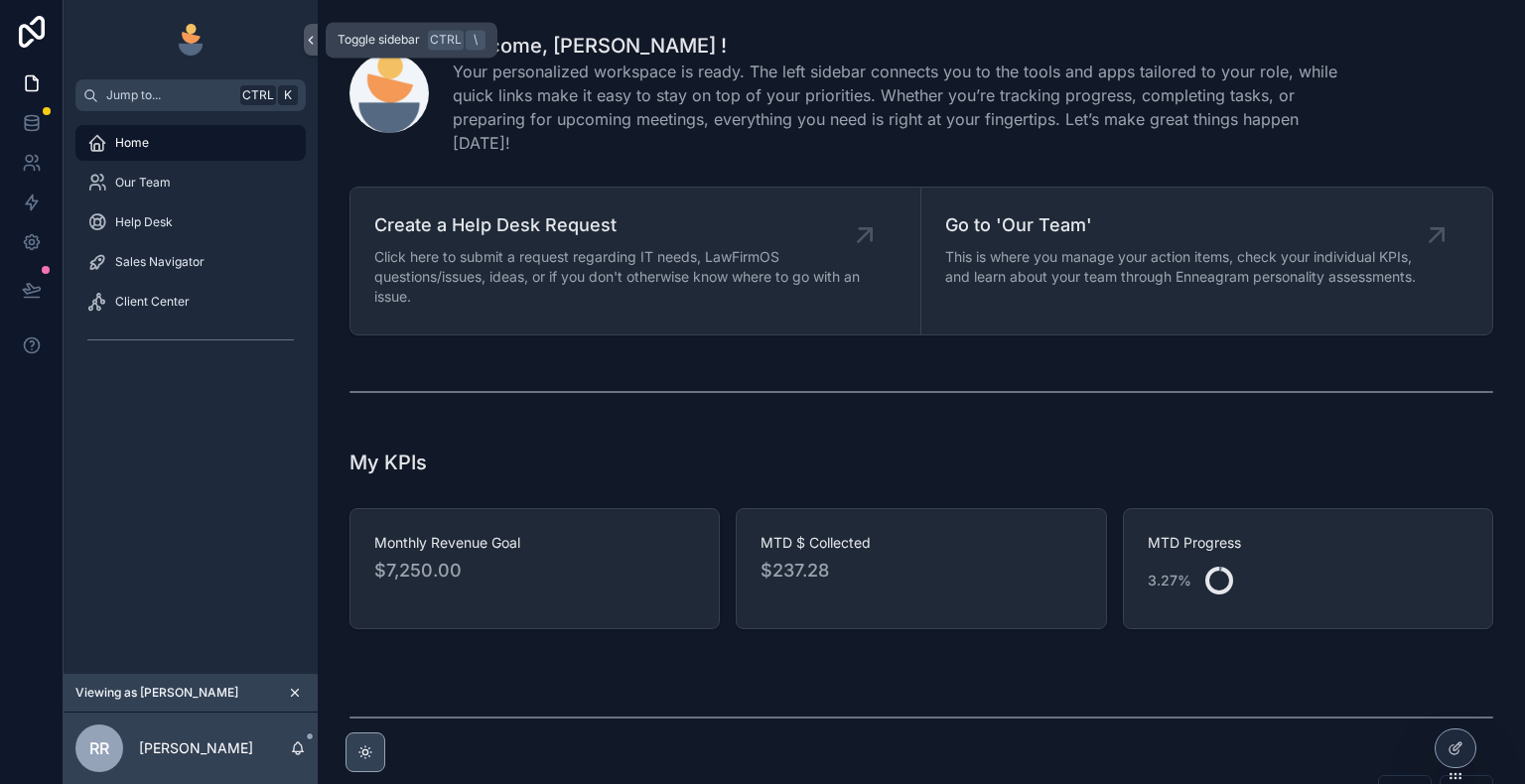 click 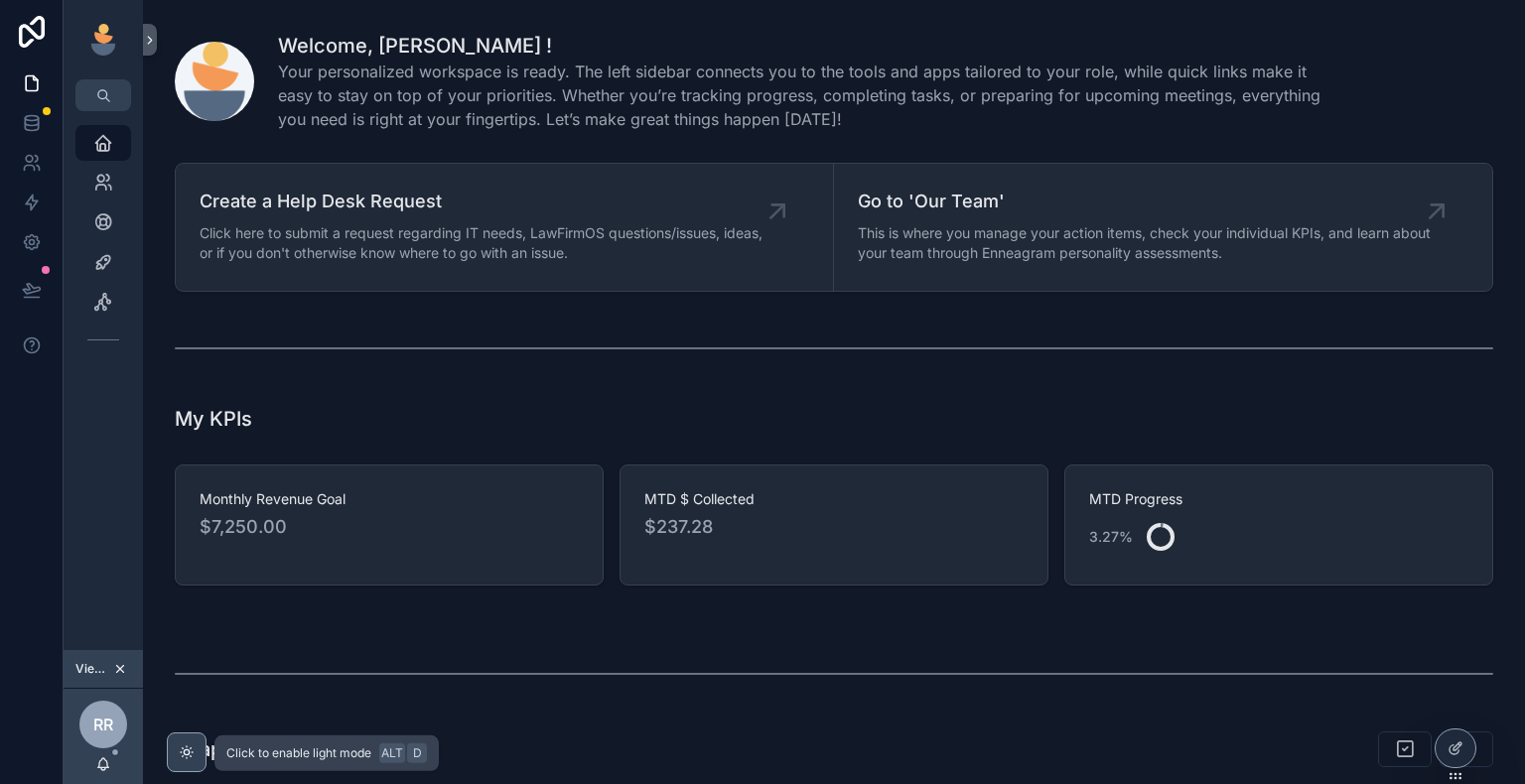 click 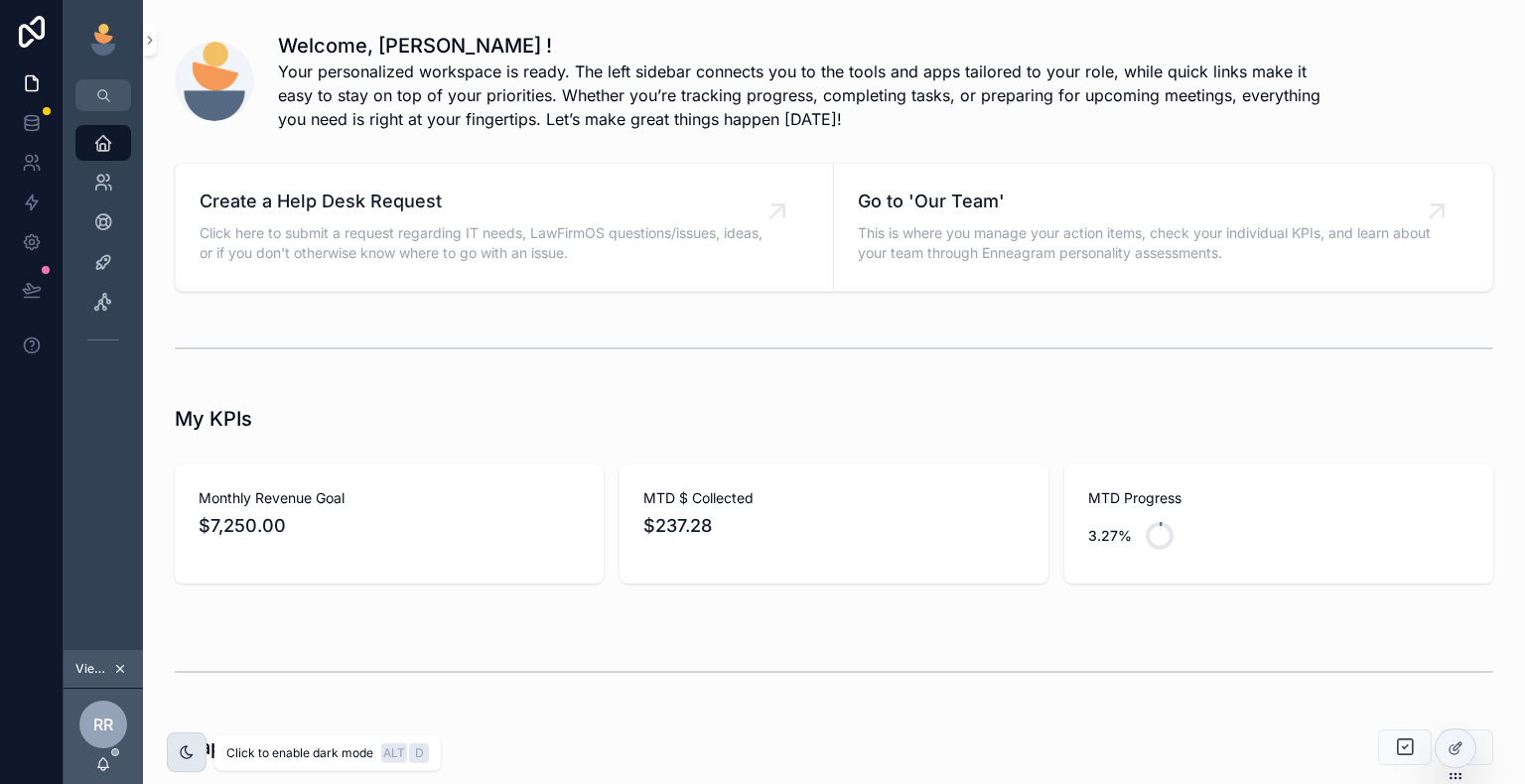 click 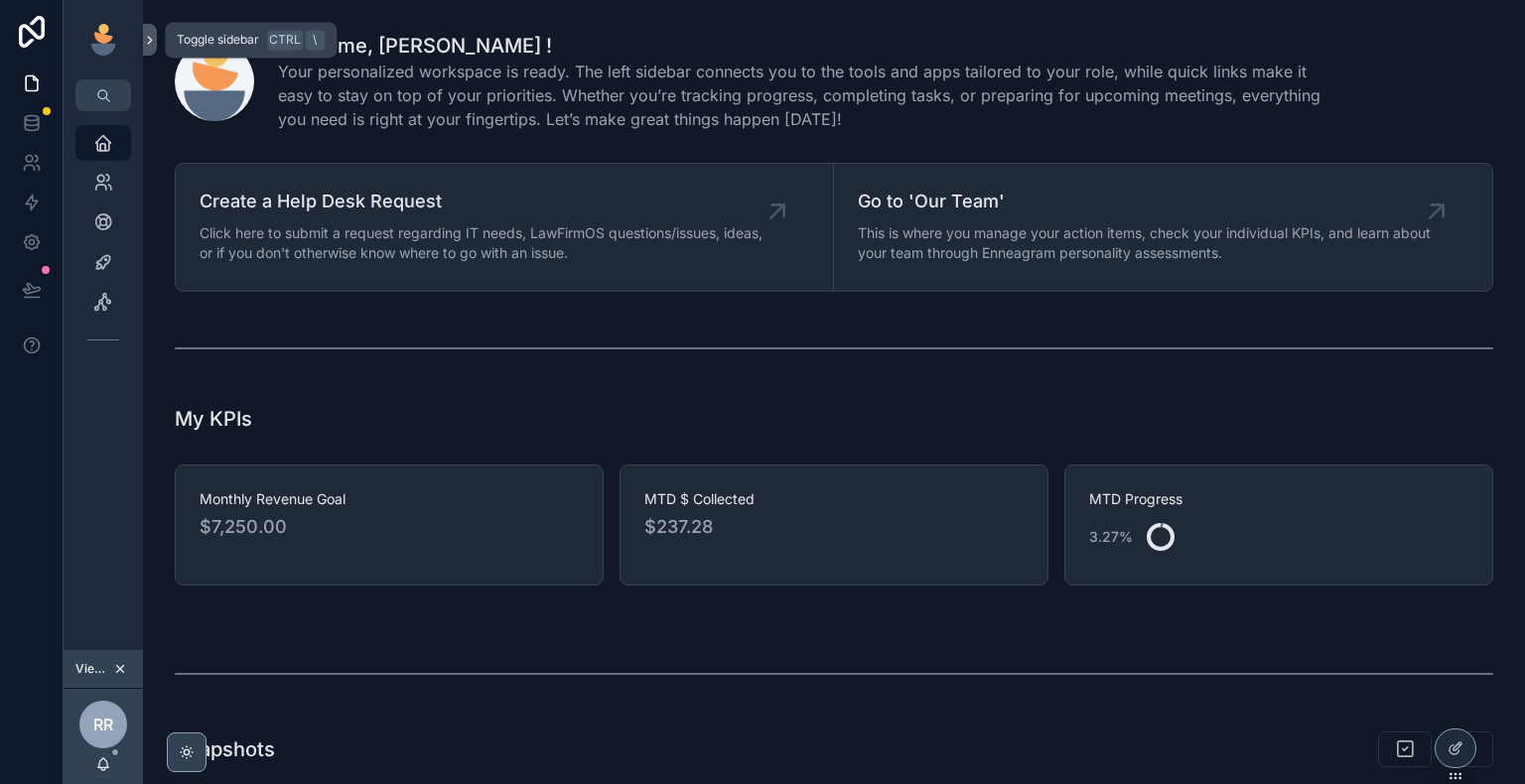 click at bounding box center (150, 40) 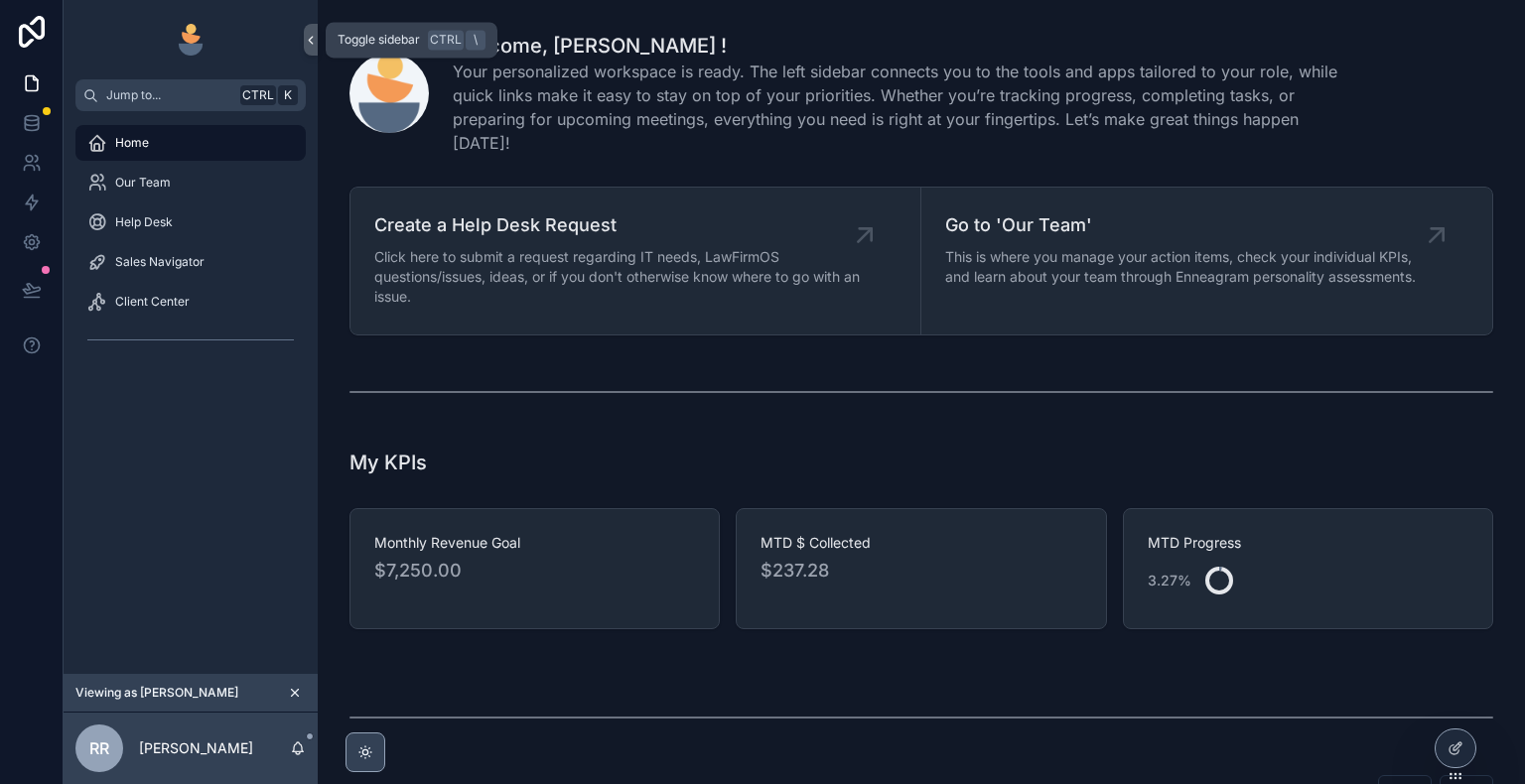 click 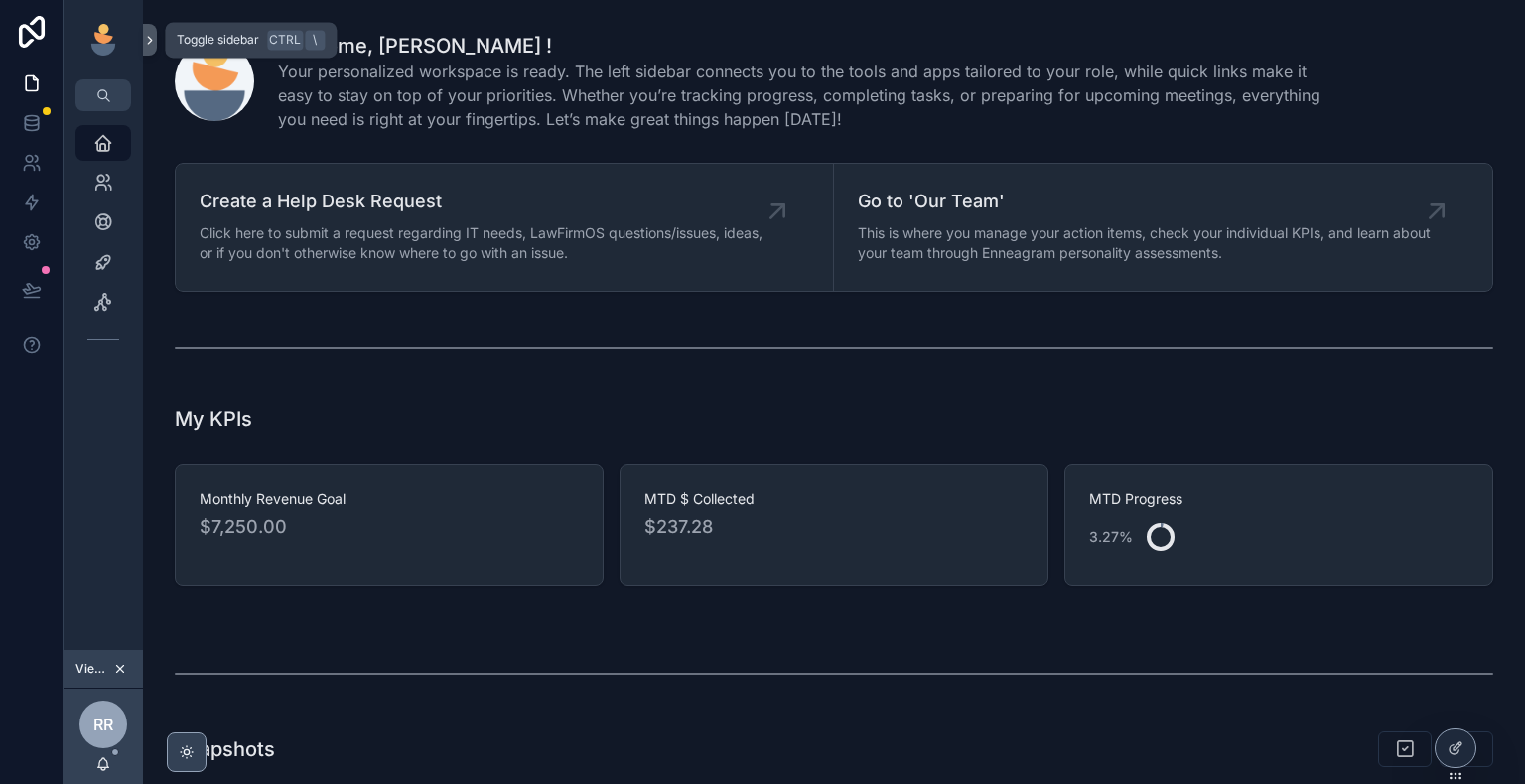 click 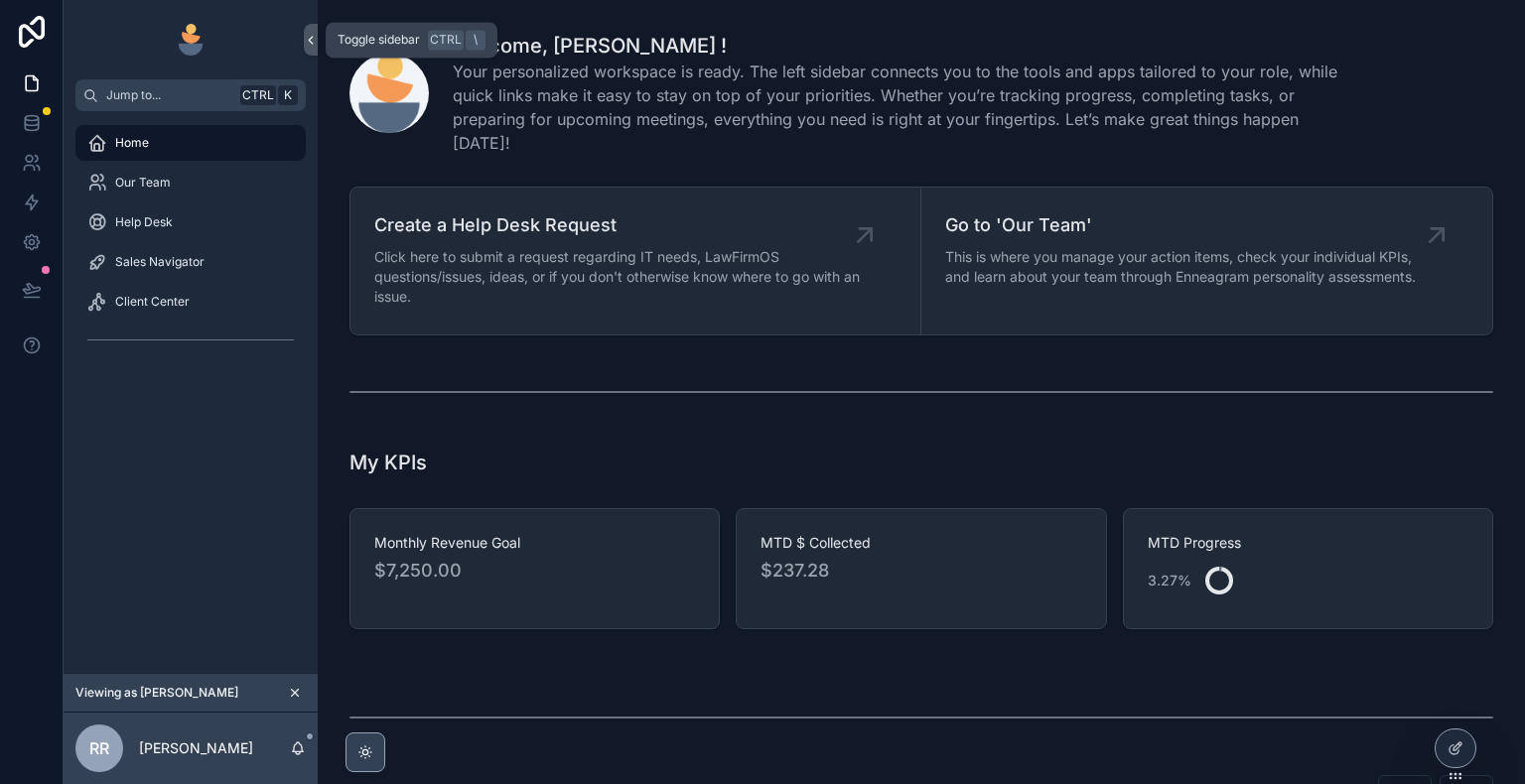 click 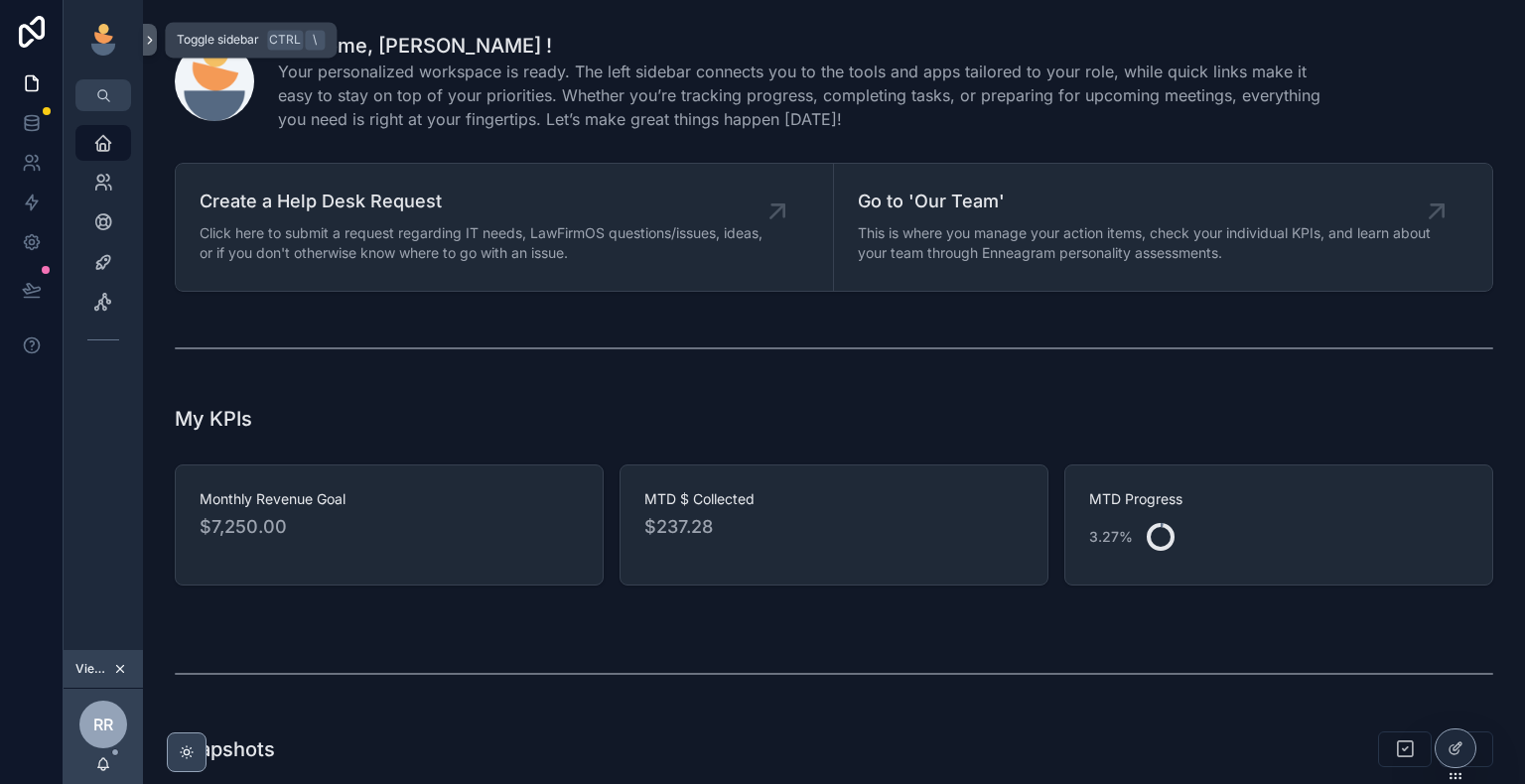 click 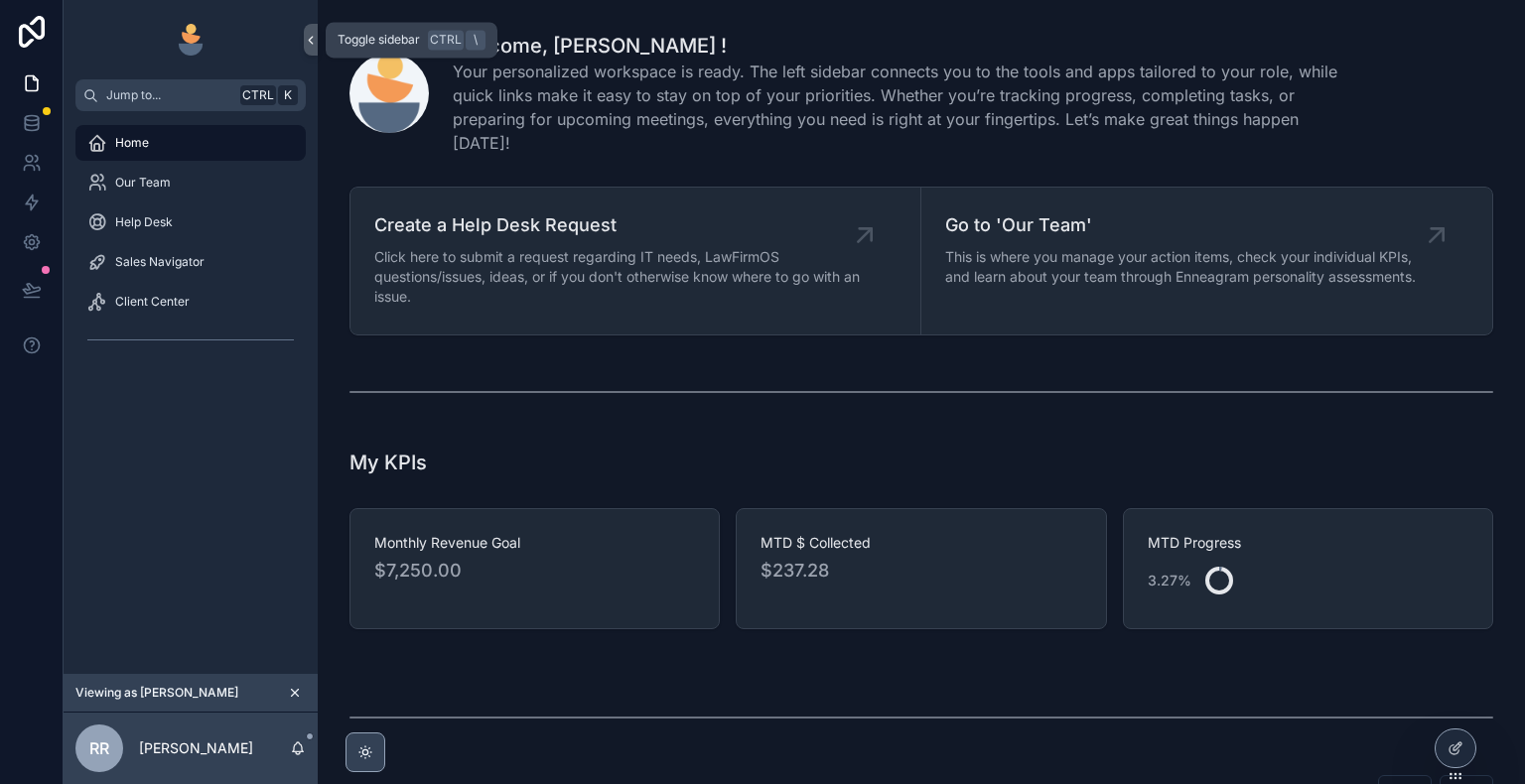 click 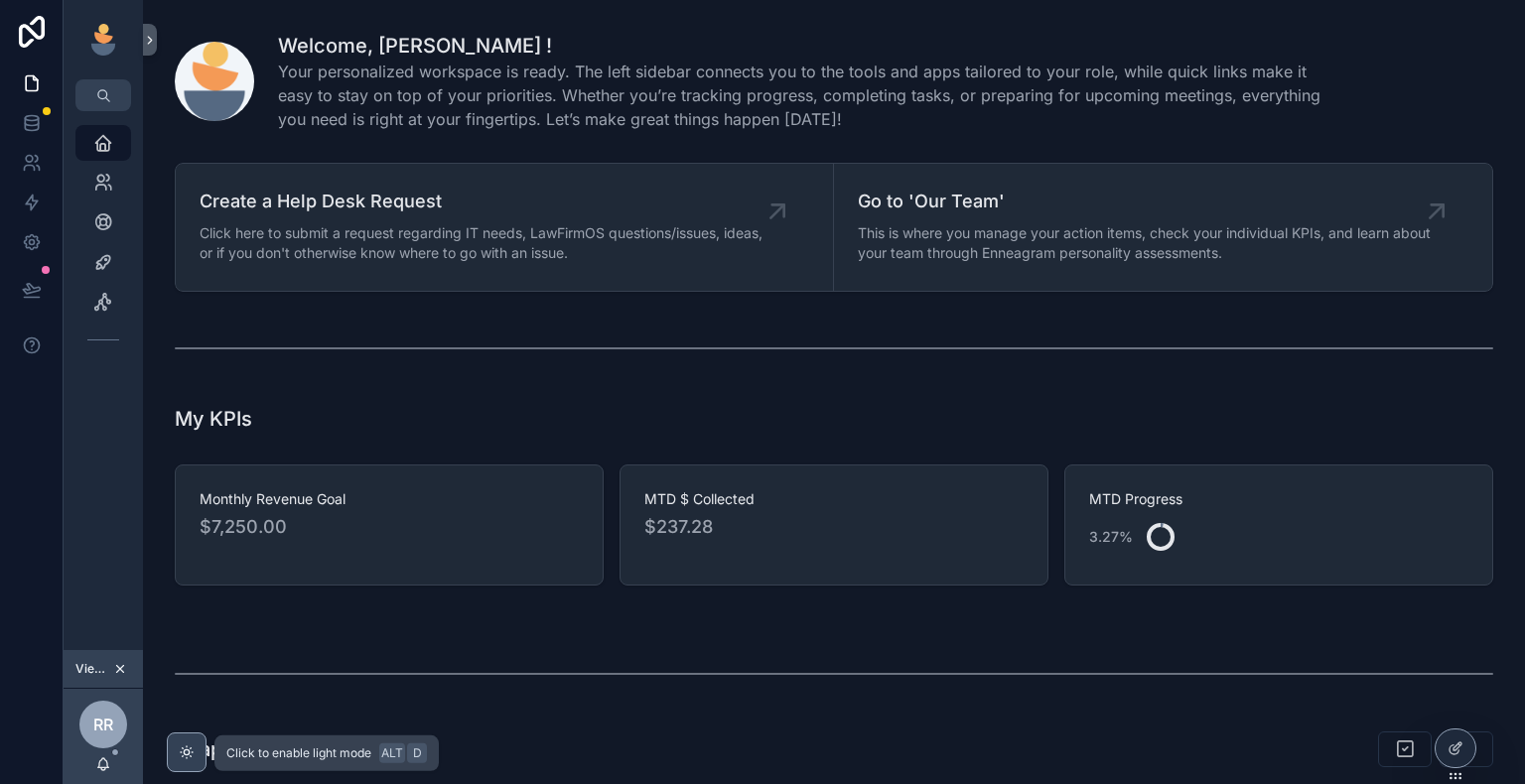 click 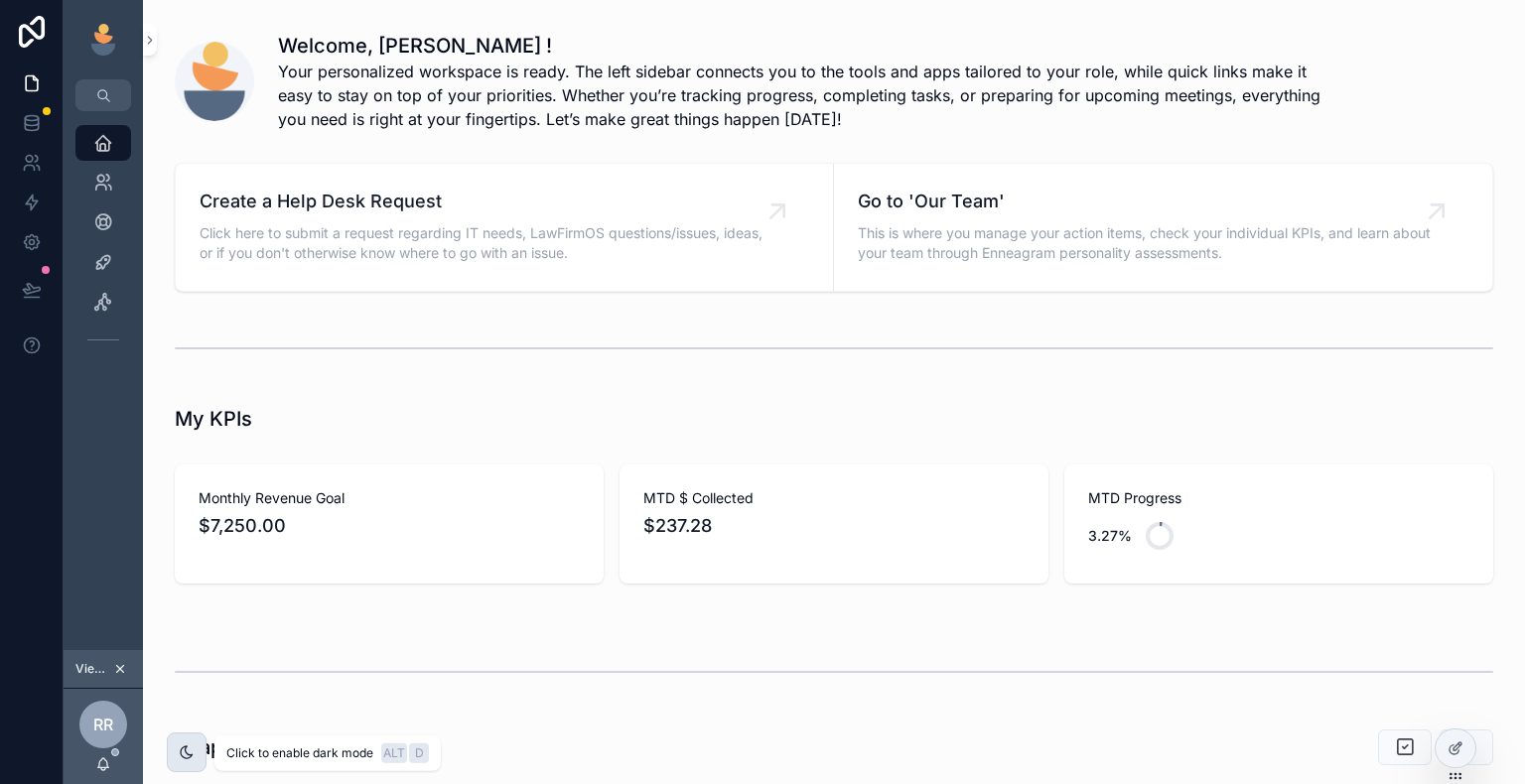 click 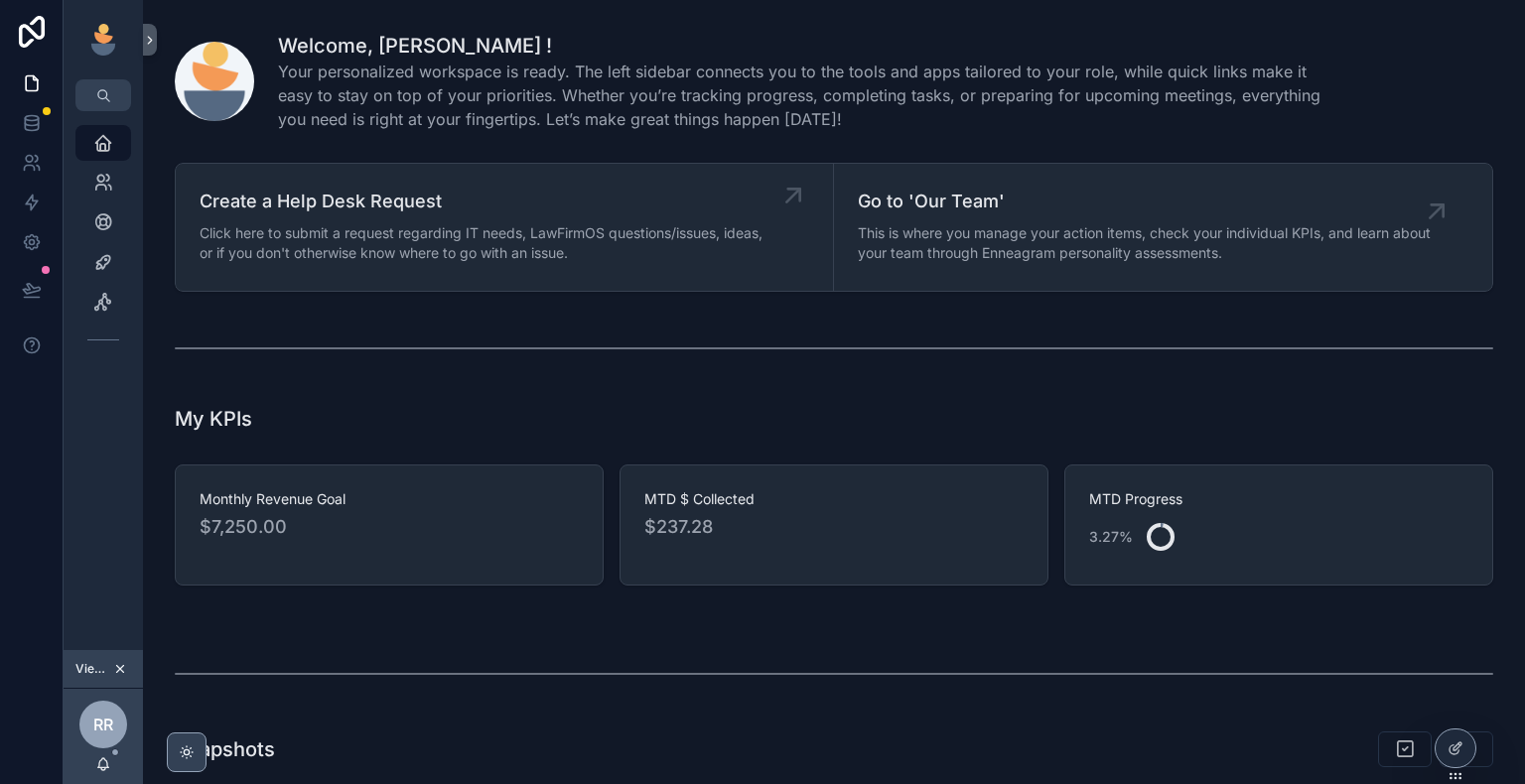 click 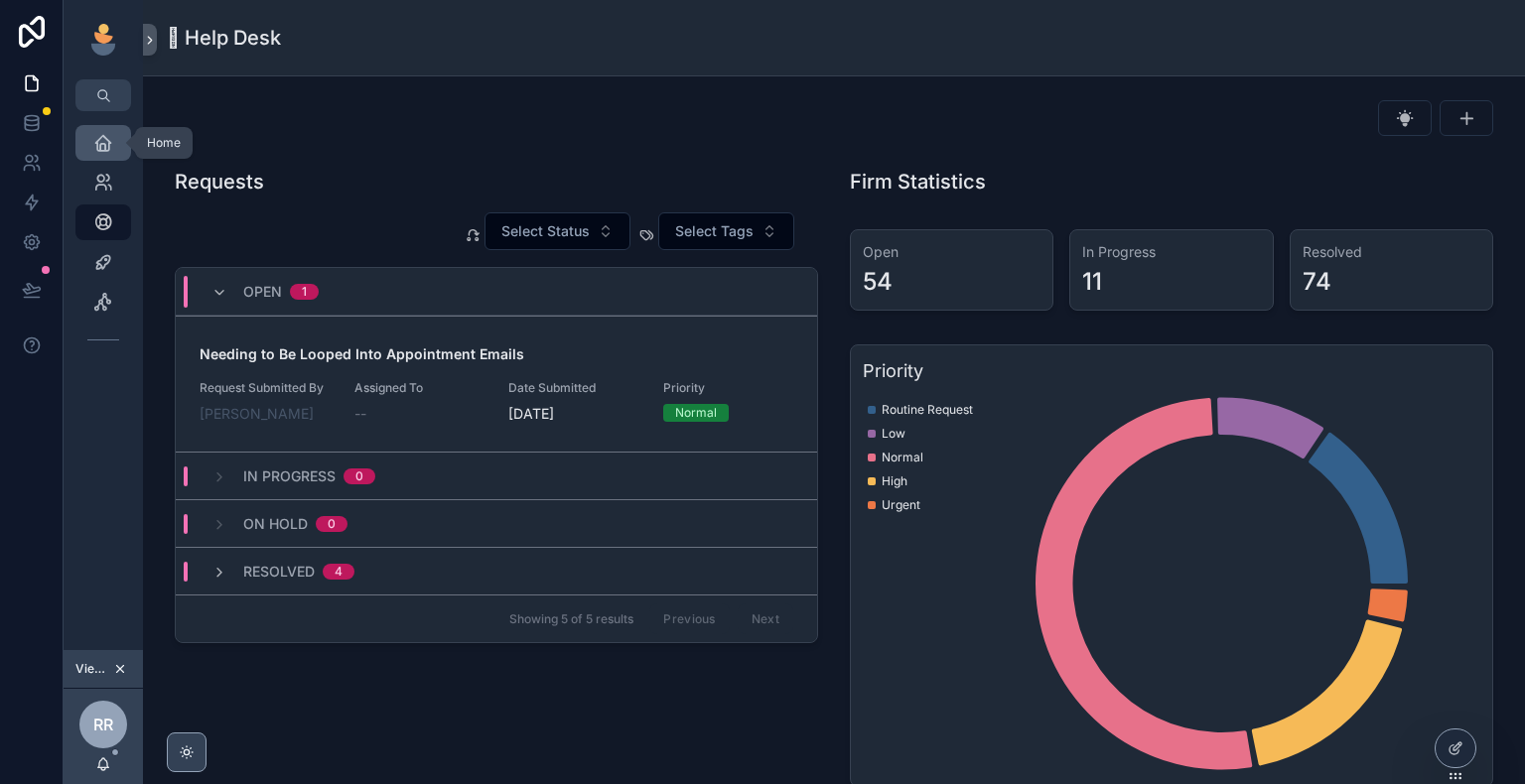 click on "Home" at bounding box center [103, 143] 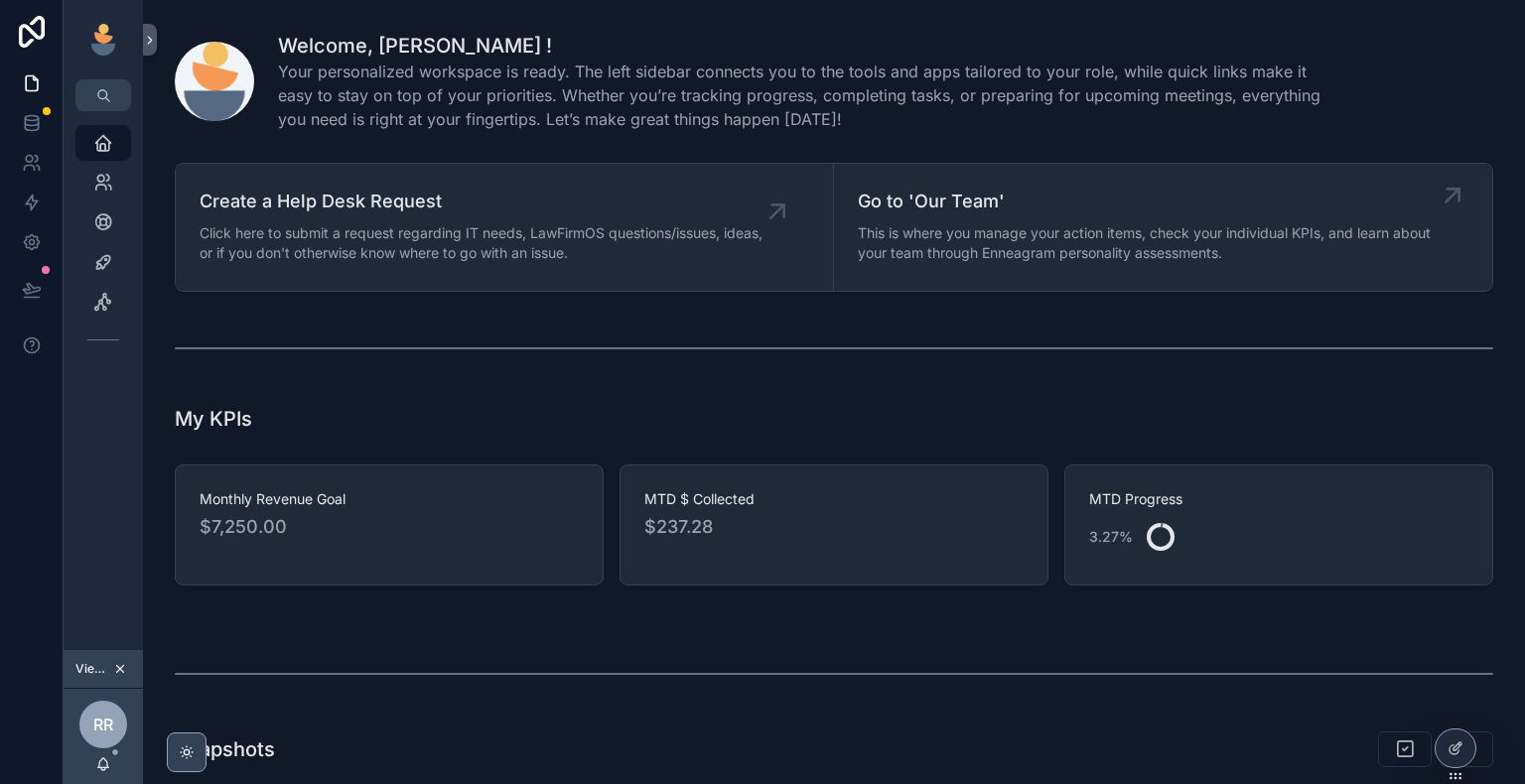 click 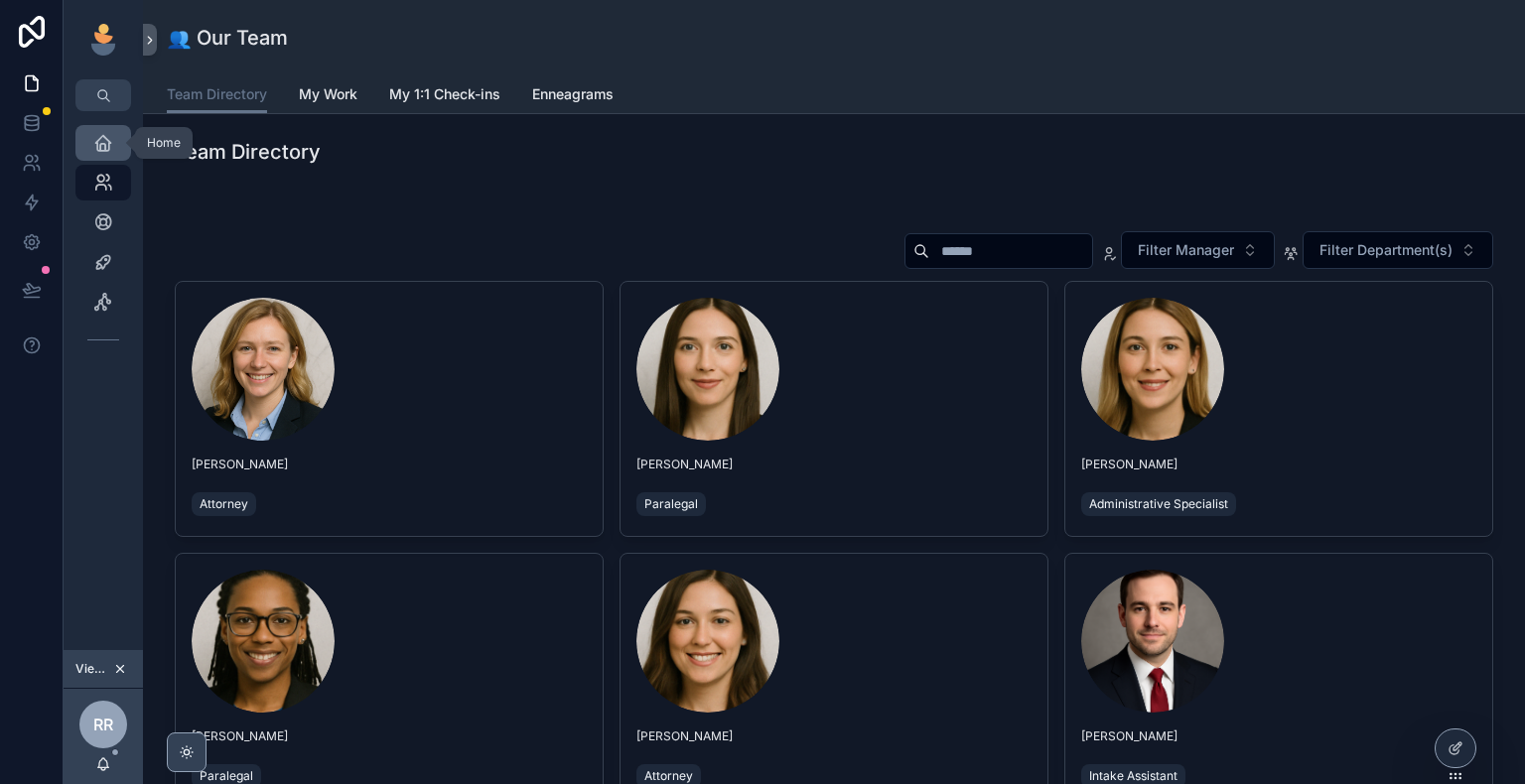click at bounding box center [103, 143] 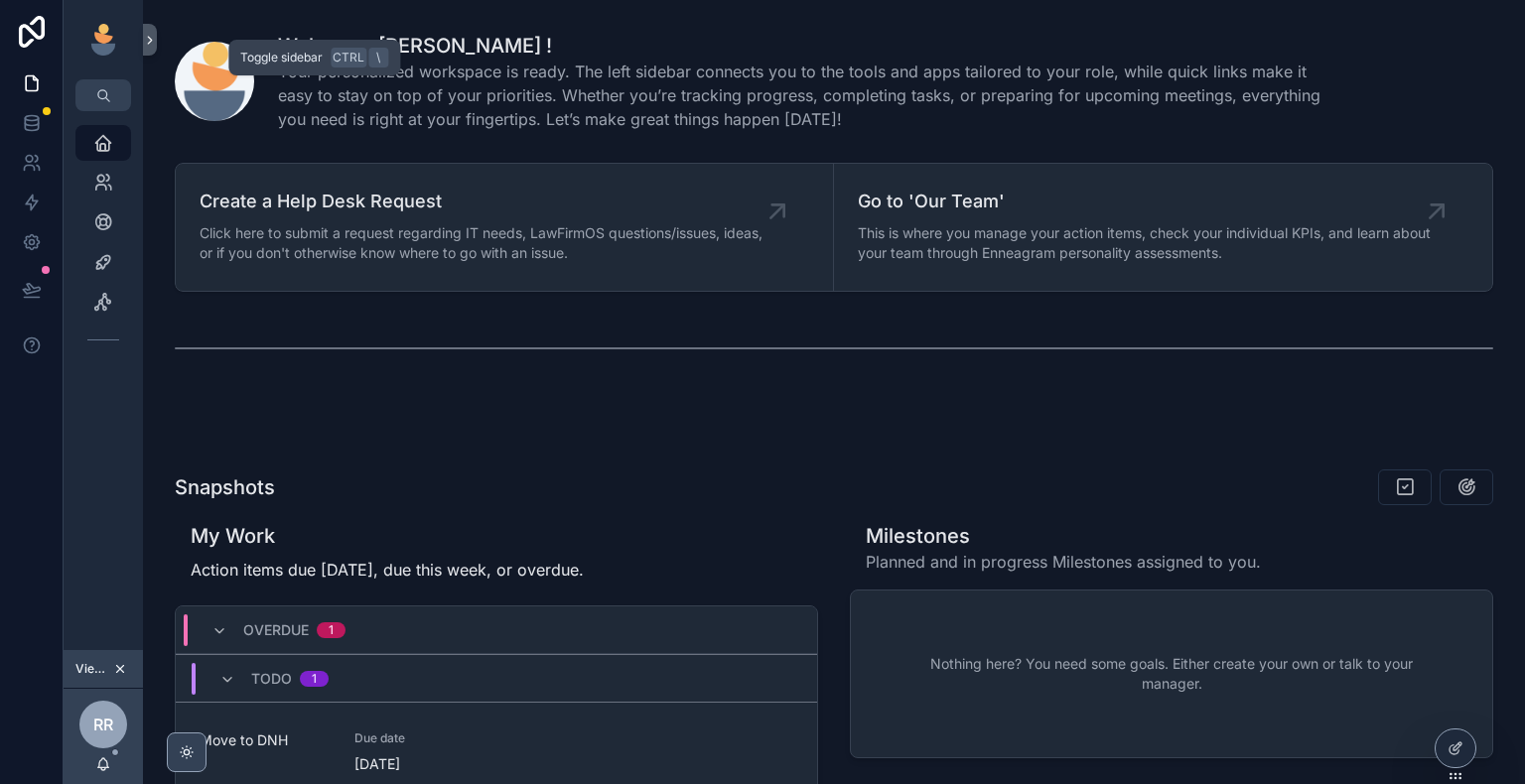 click 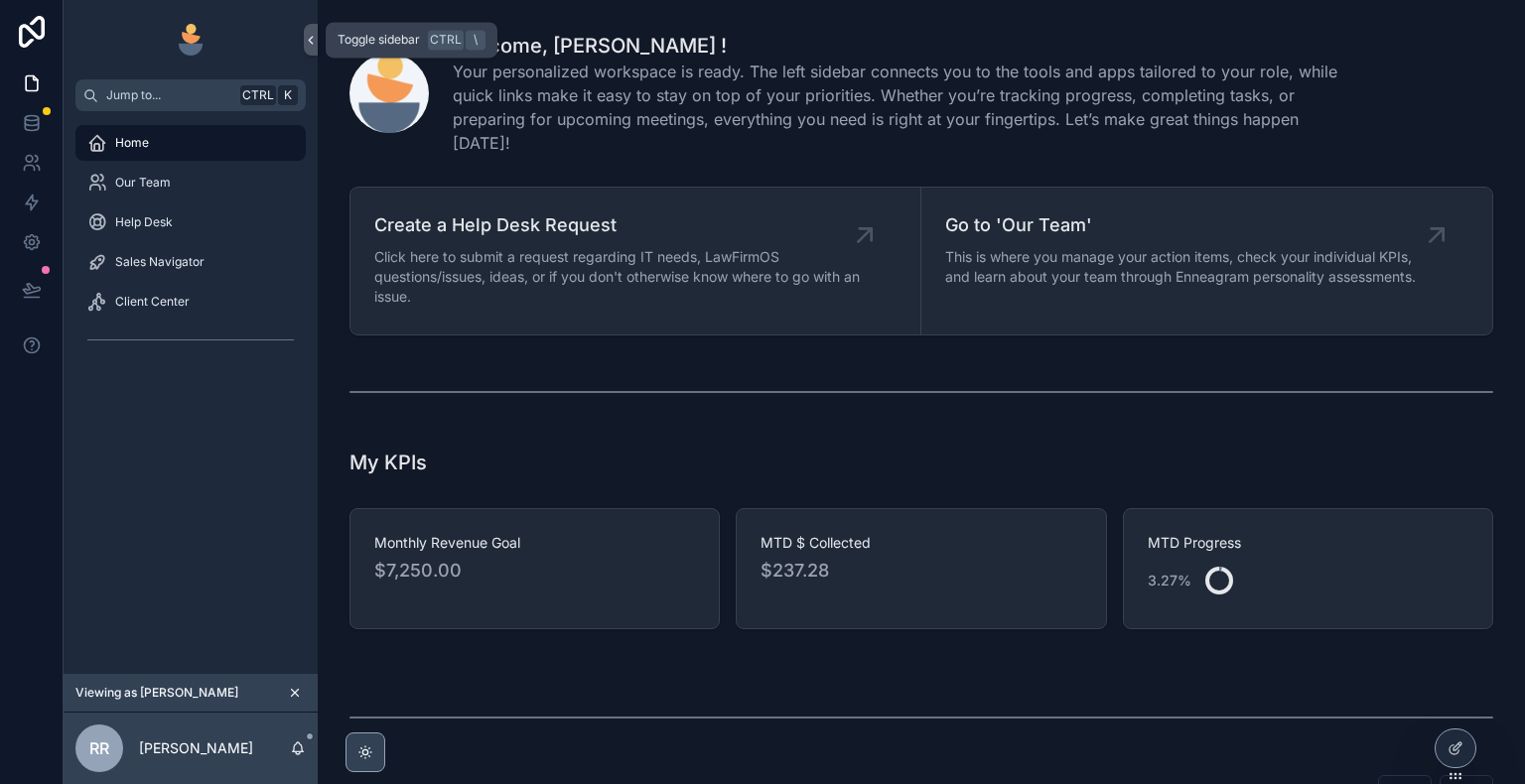 click 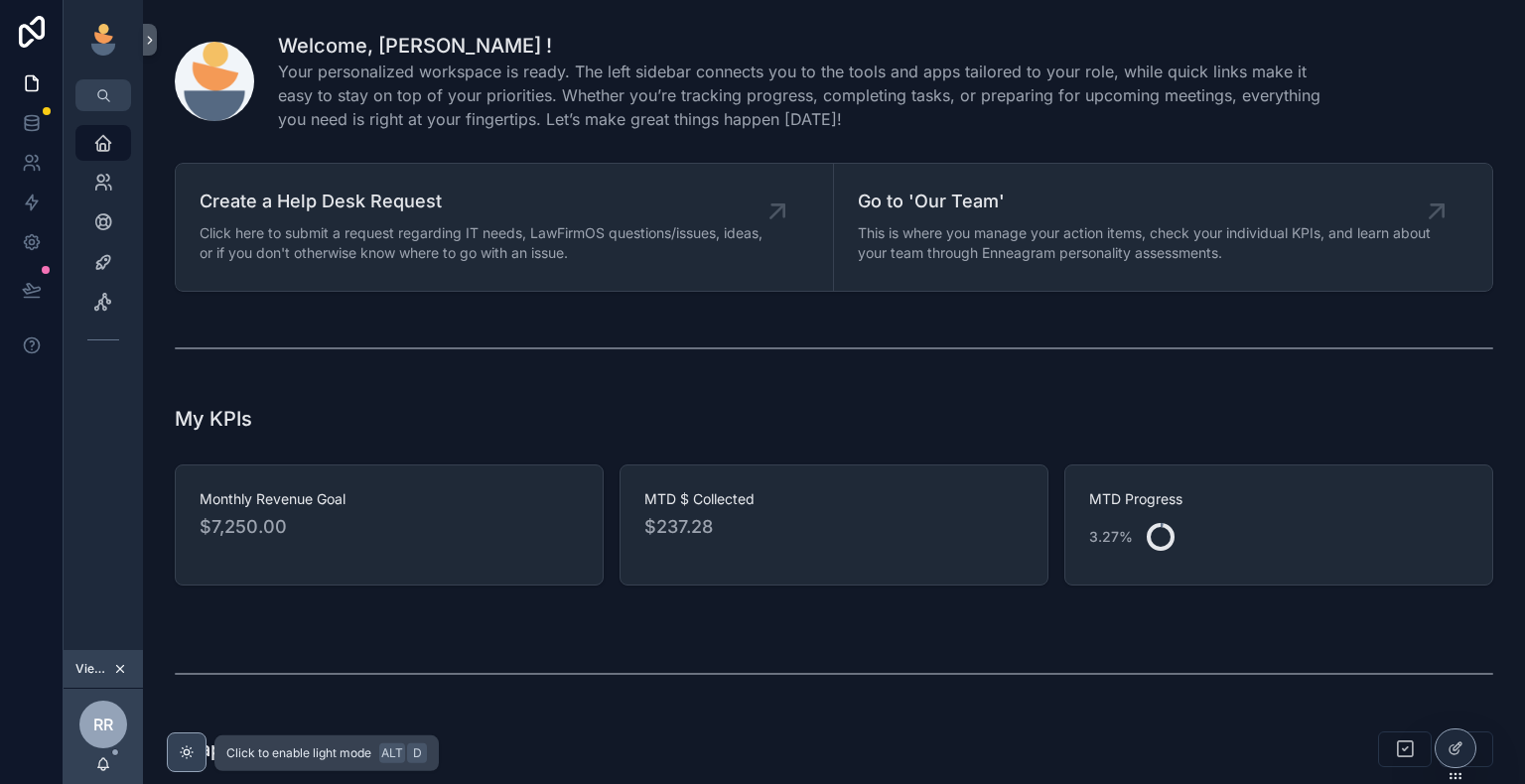 click 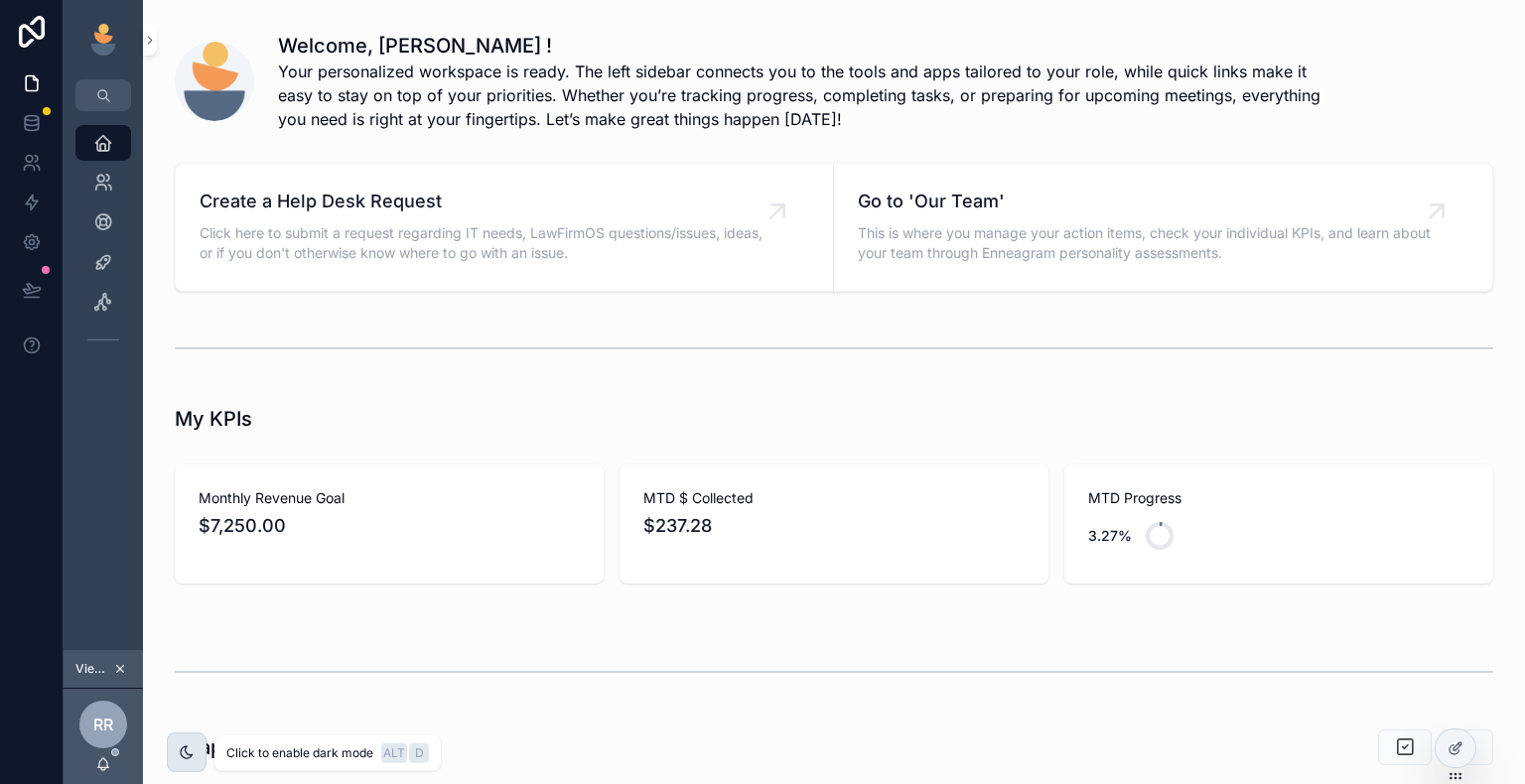 click 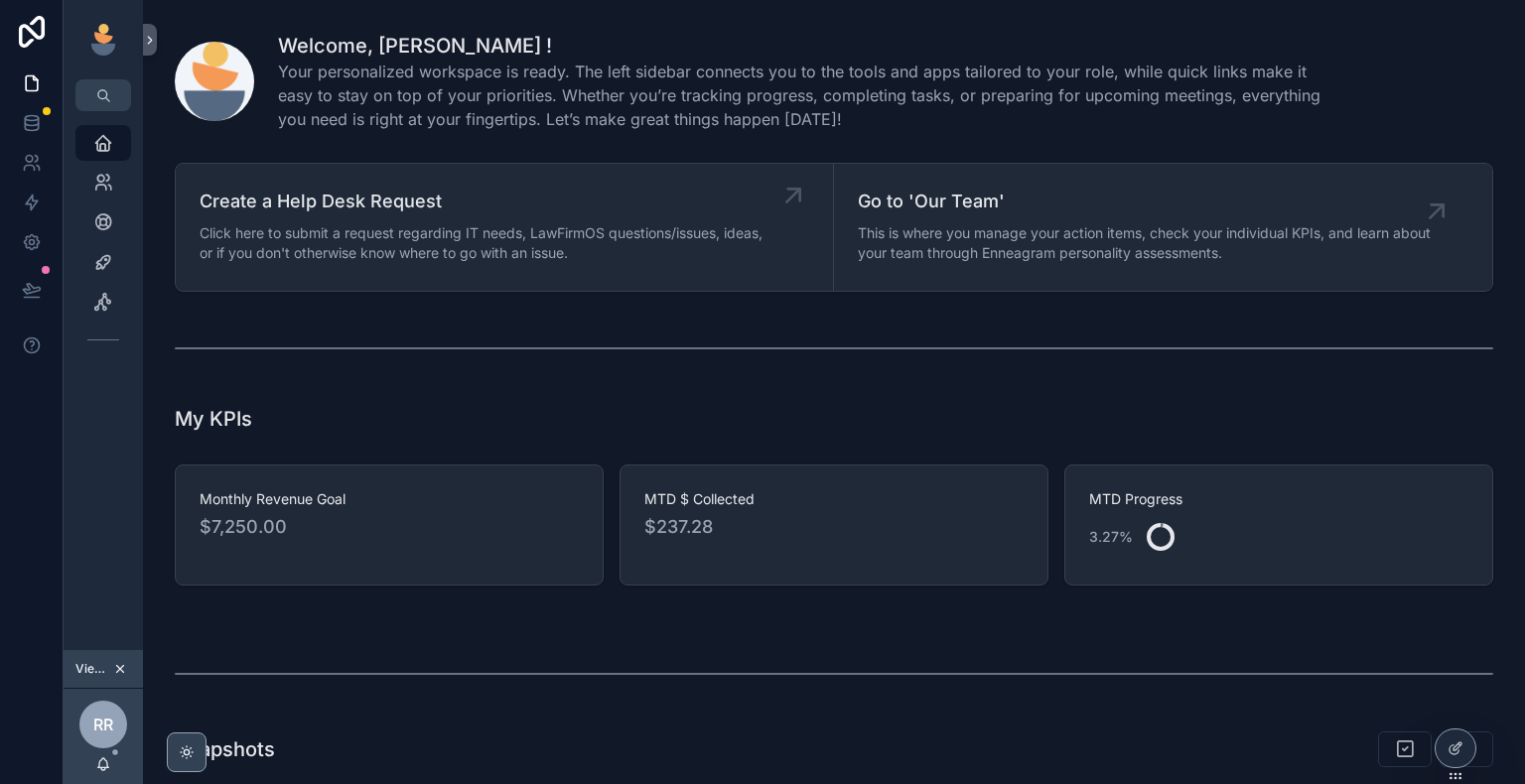 click 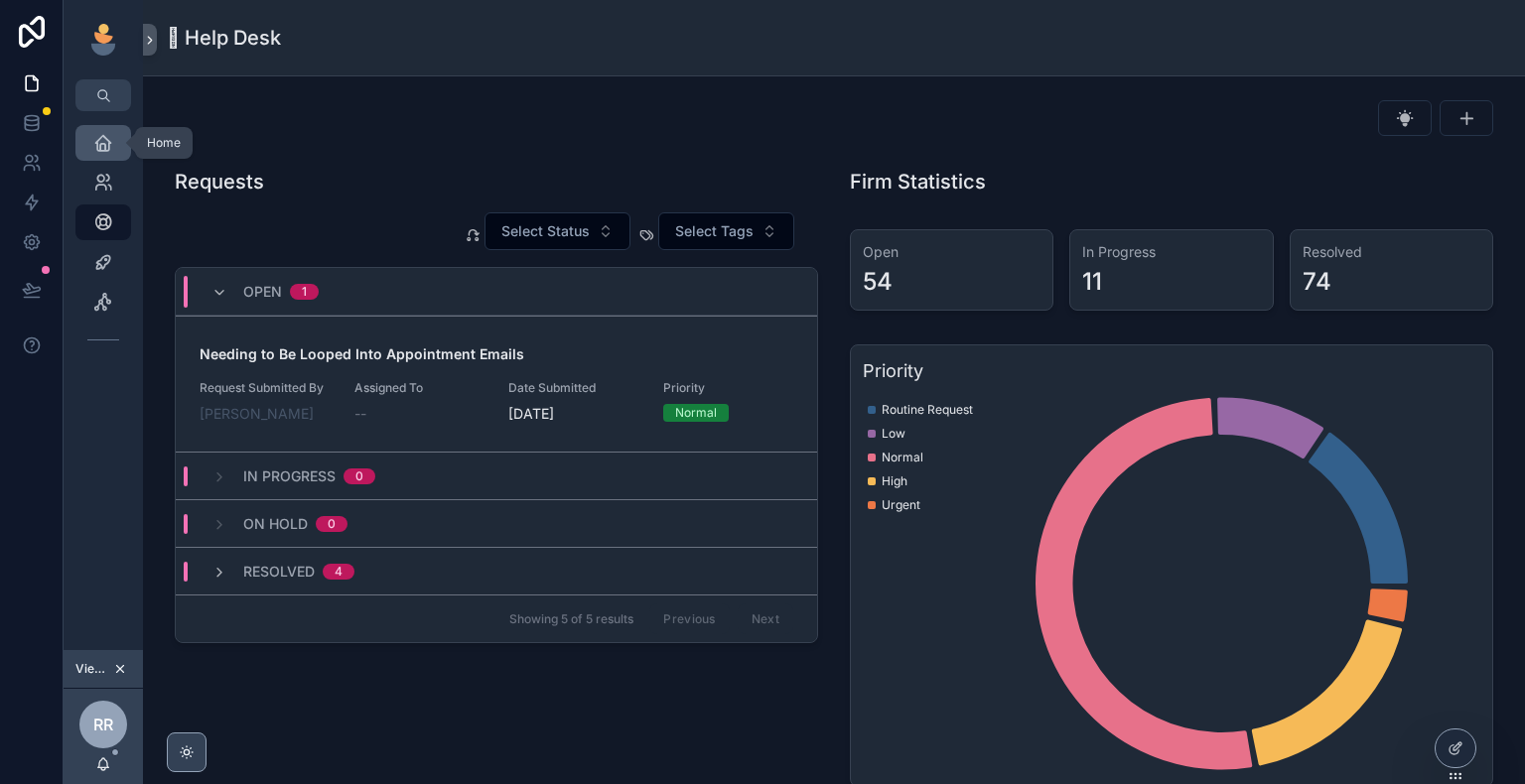 click at bounding box center (103, 143) 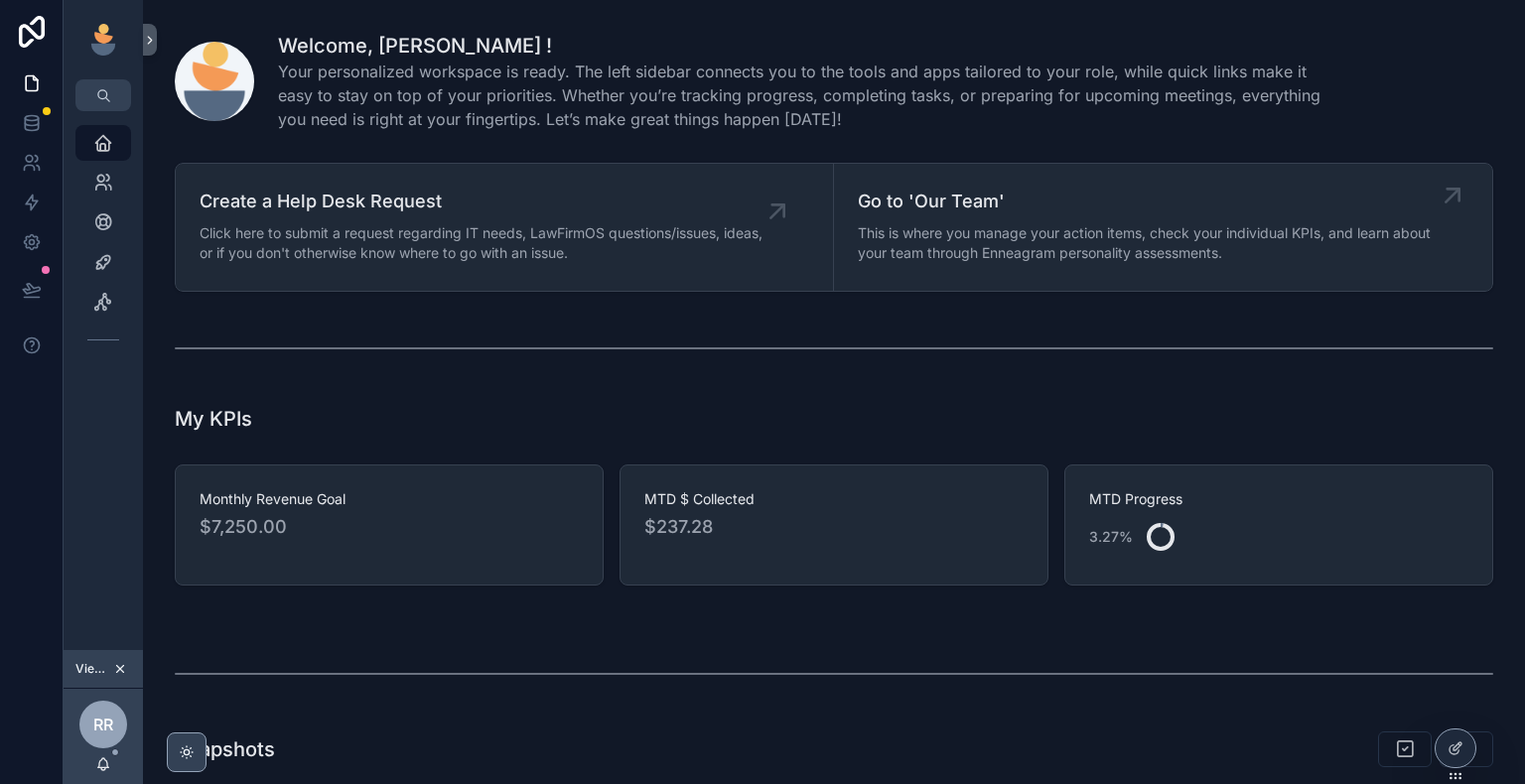 click 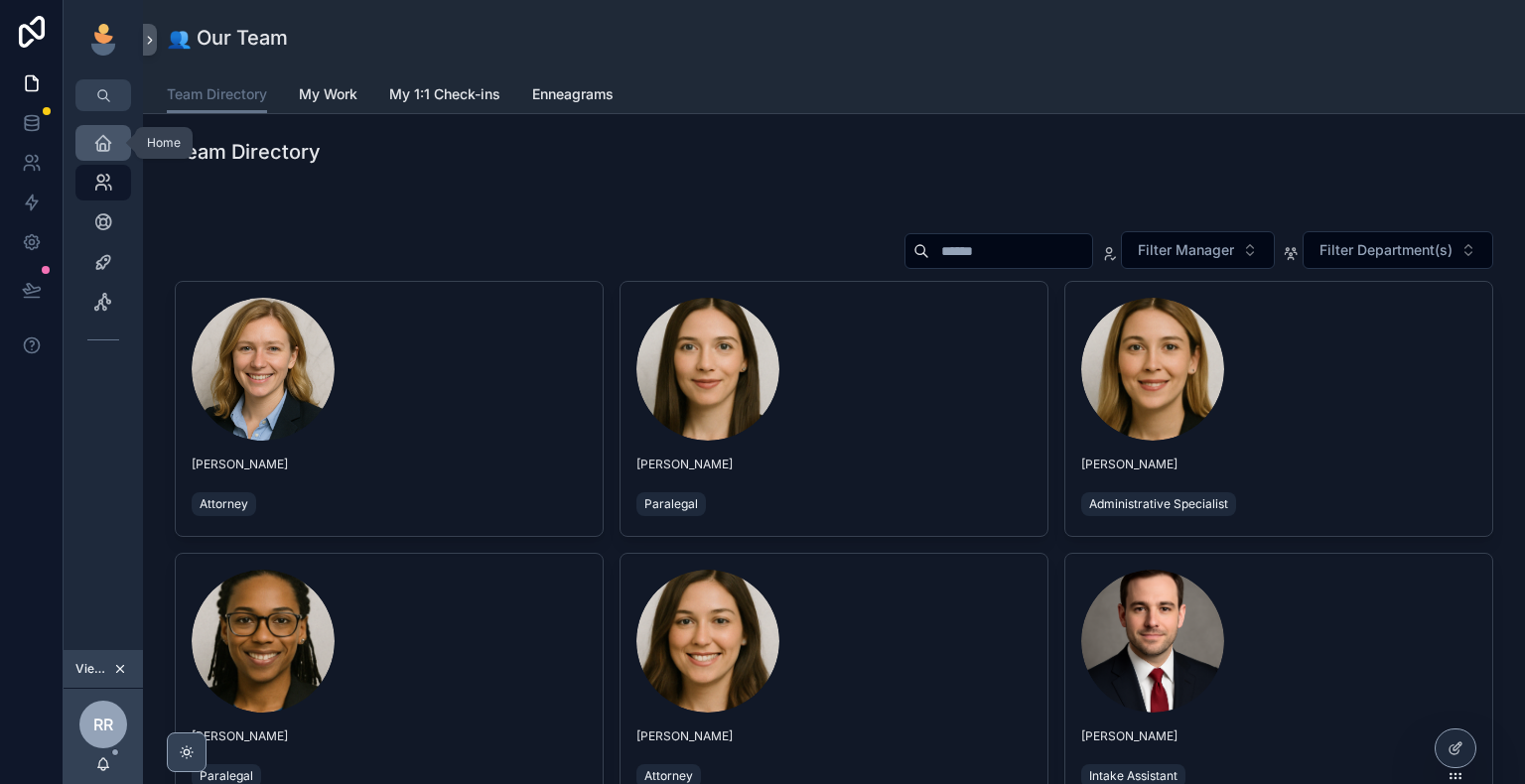 click at bounding box center [103, 143] 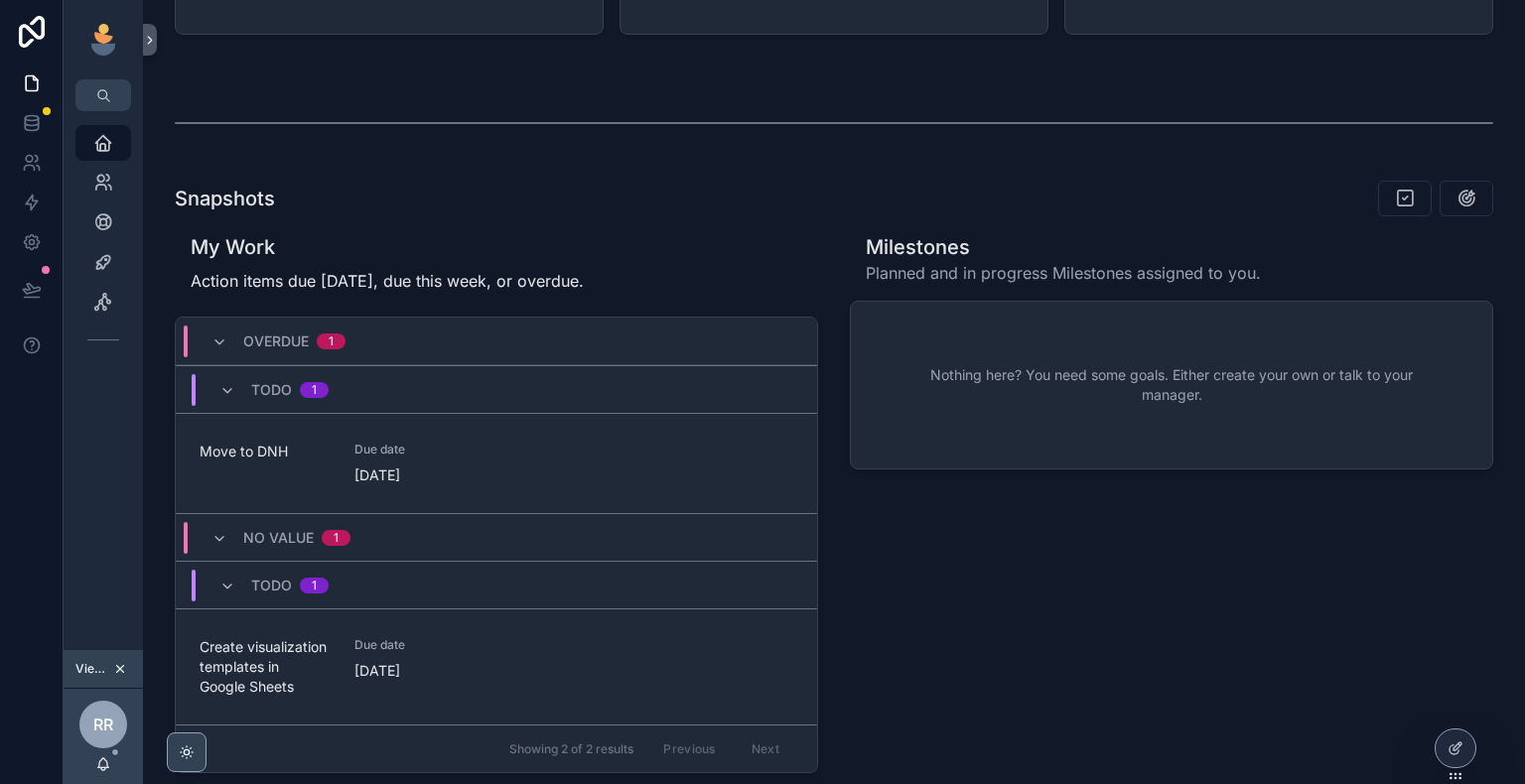 scroll, scrollTop: 595, scrollLeft: 0, axis: vertical 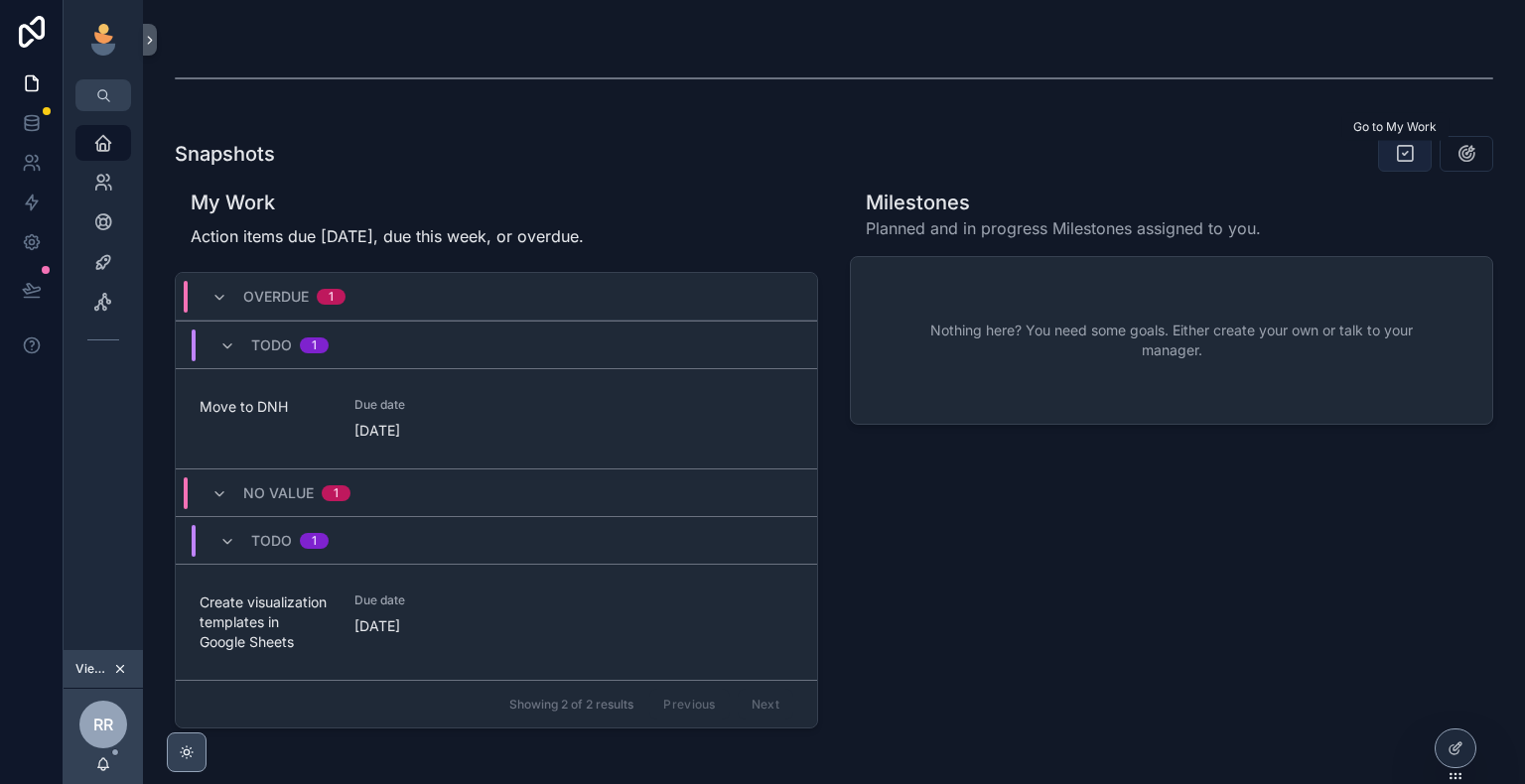 click at bounding box center [1405, 154] 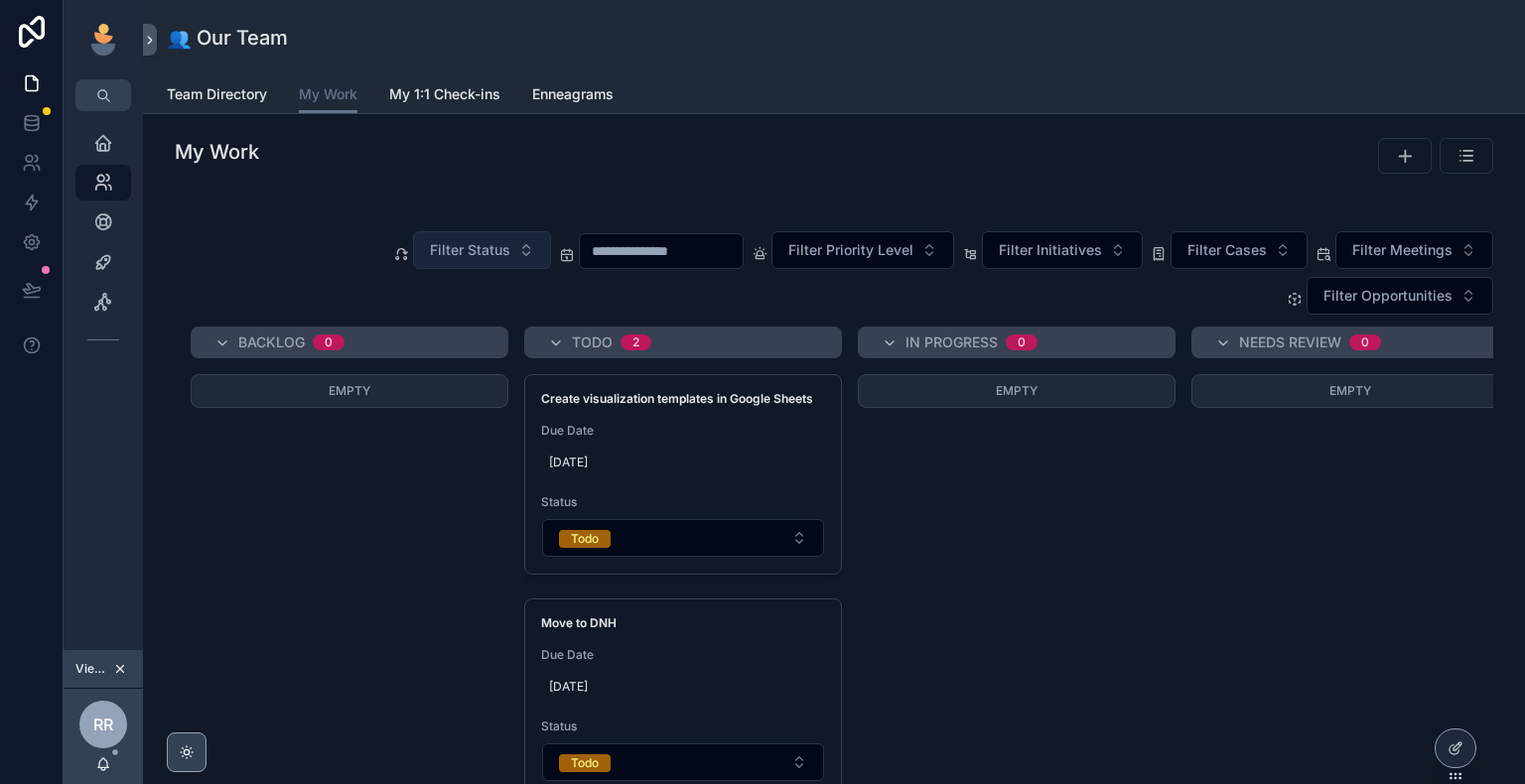 scroll, scrollTop: 99, scrollLeft: 0, axis: vertical 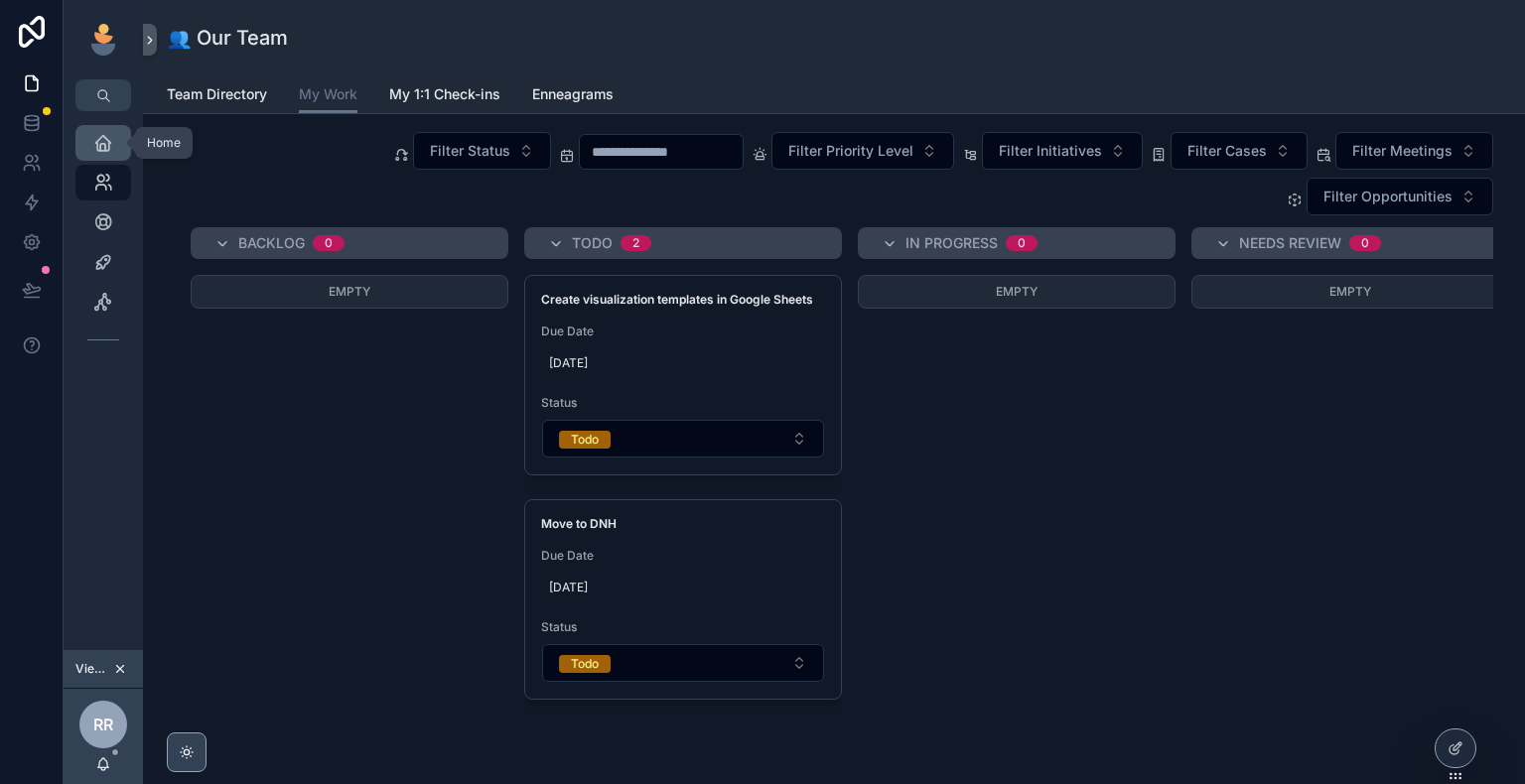 click at bounding box center [103, 143] 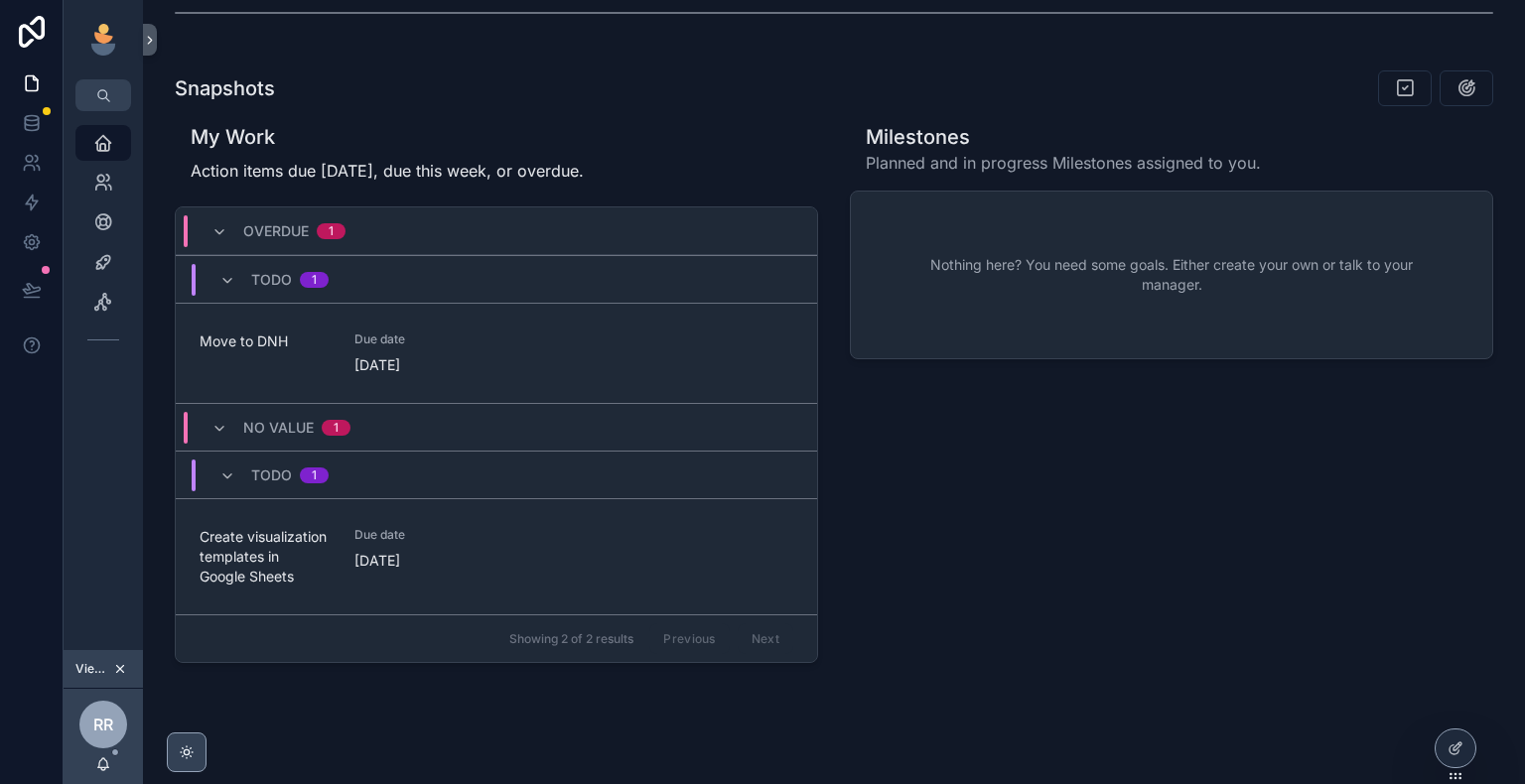 scroll, scrollTop: 695, scrollLeft: 0, axis: vertical 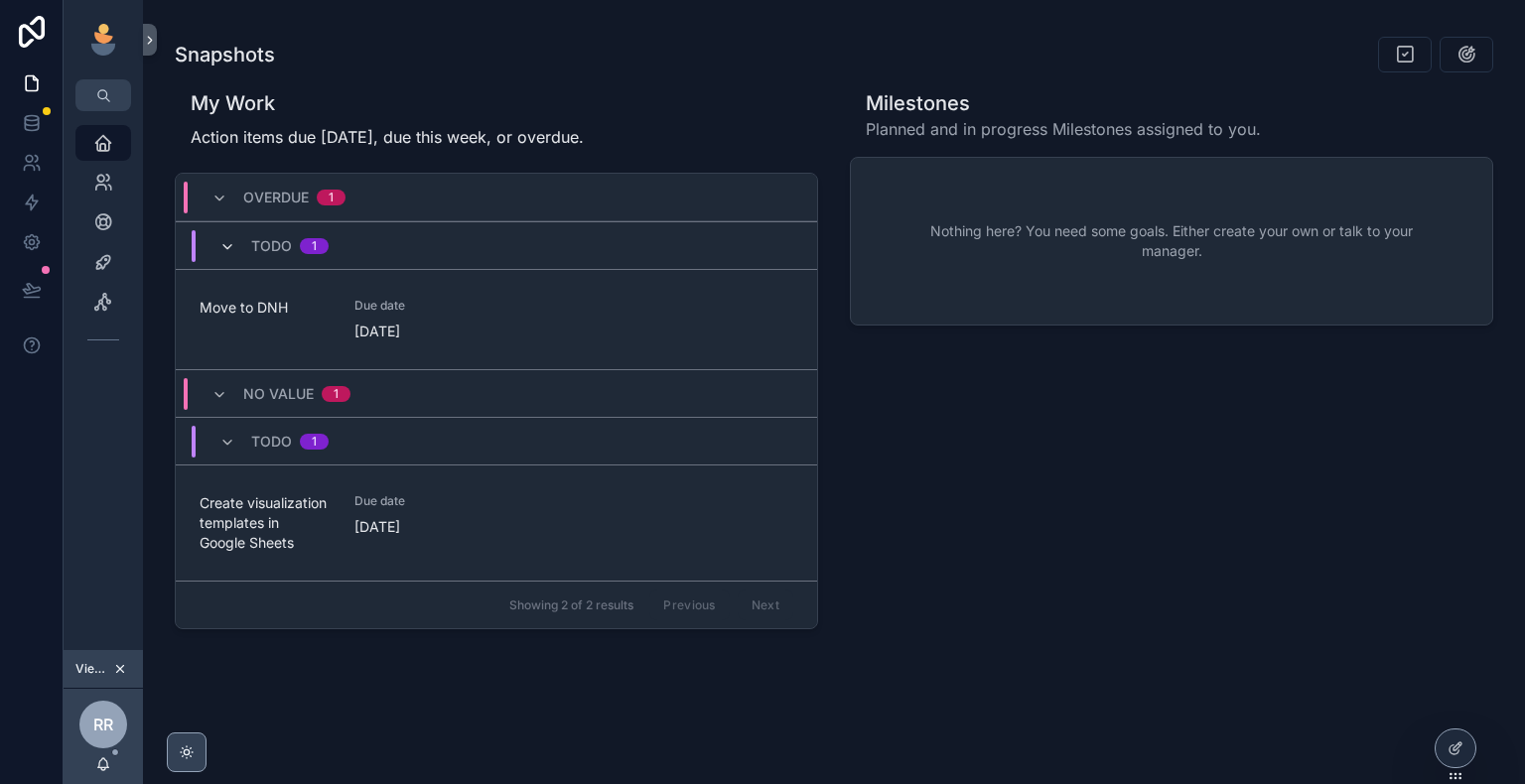 click at bounding box center (227, 247) 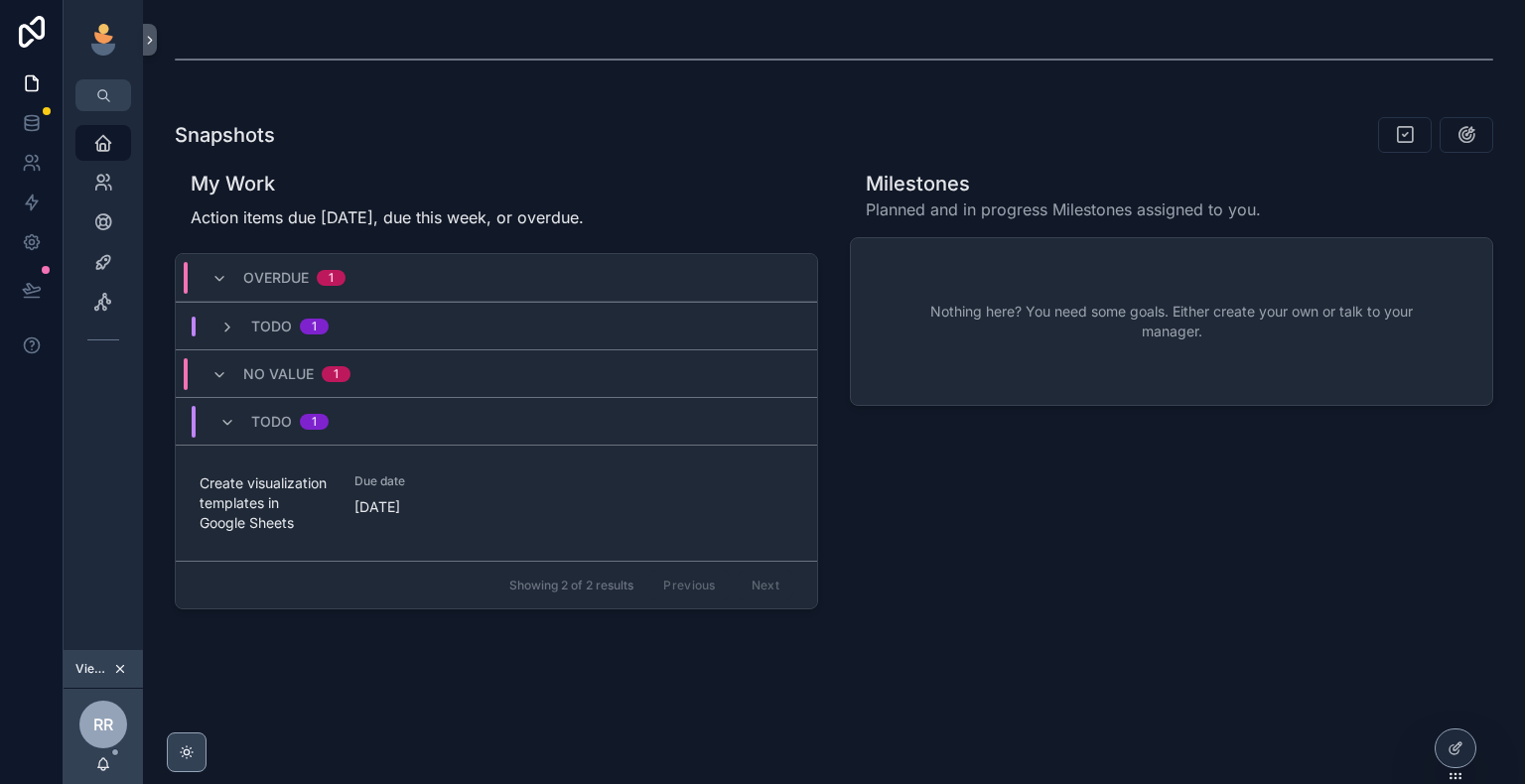 scroll, scrollTop: 610, scrollLeft: 0, axis: vertical 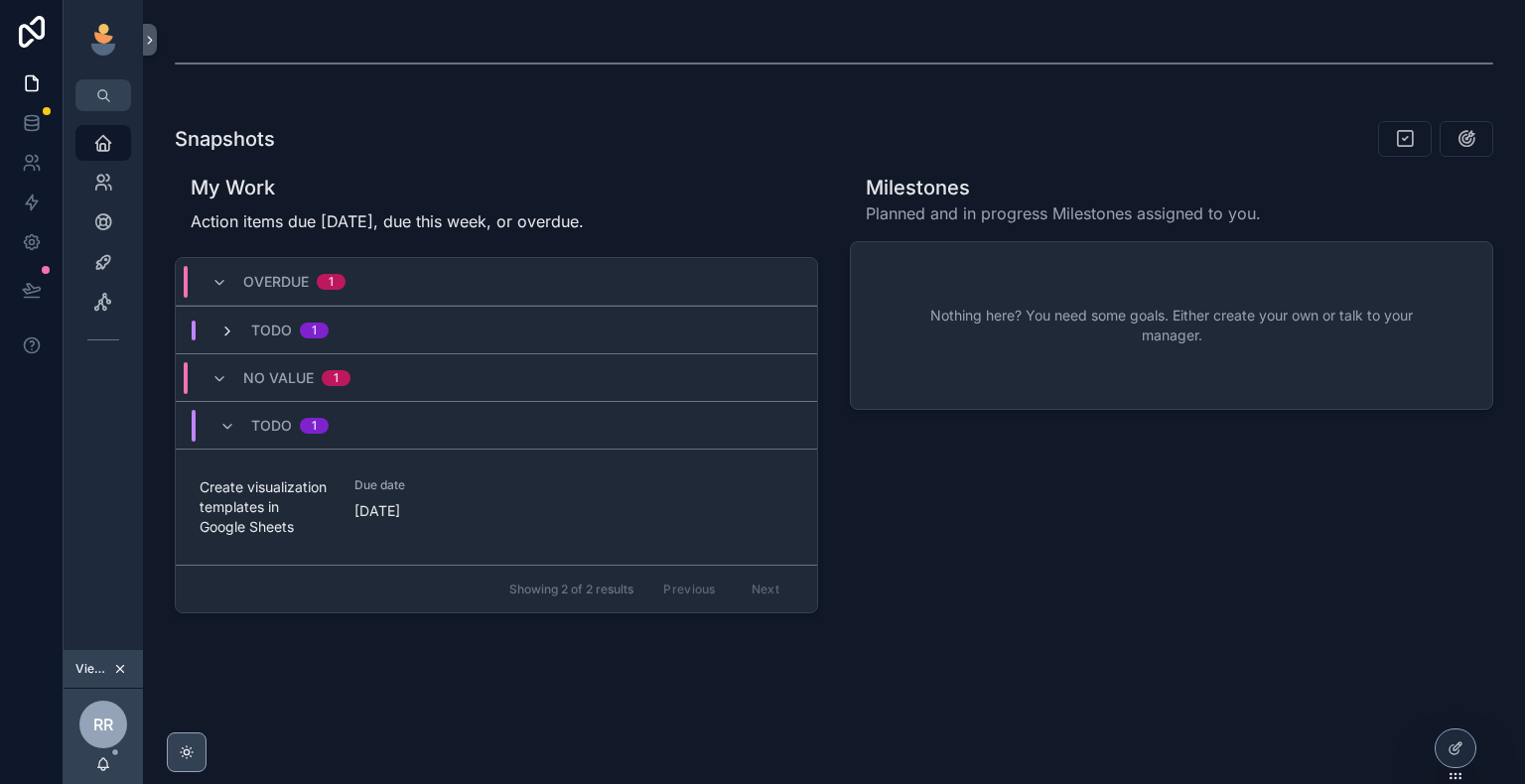 click at bounding box center (227, 331) 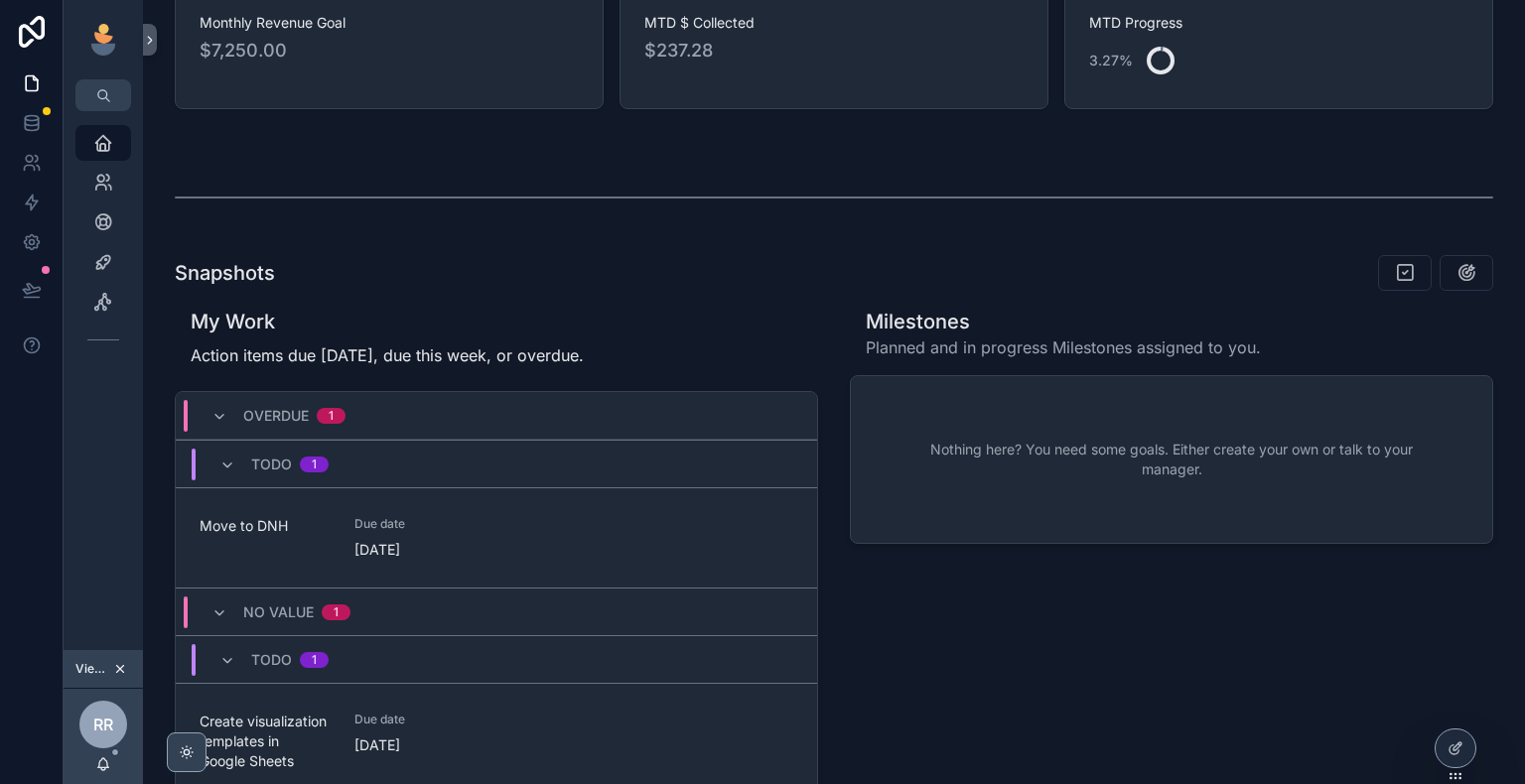 scroll, scrollTop: 511, scrollLeft: 0, axis: vertical 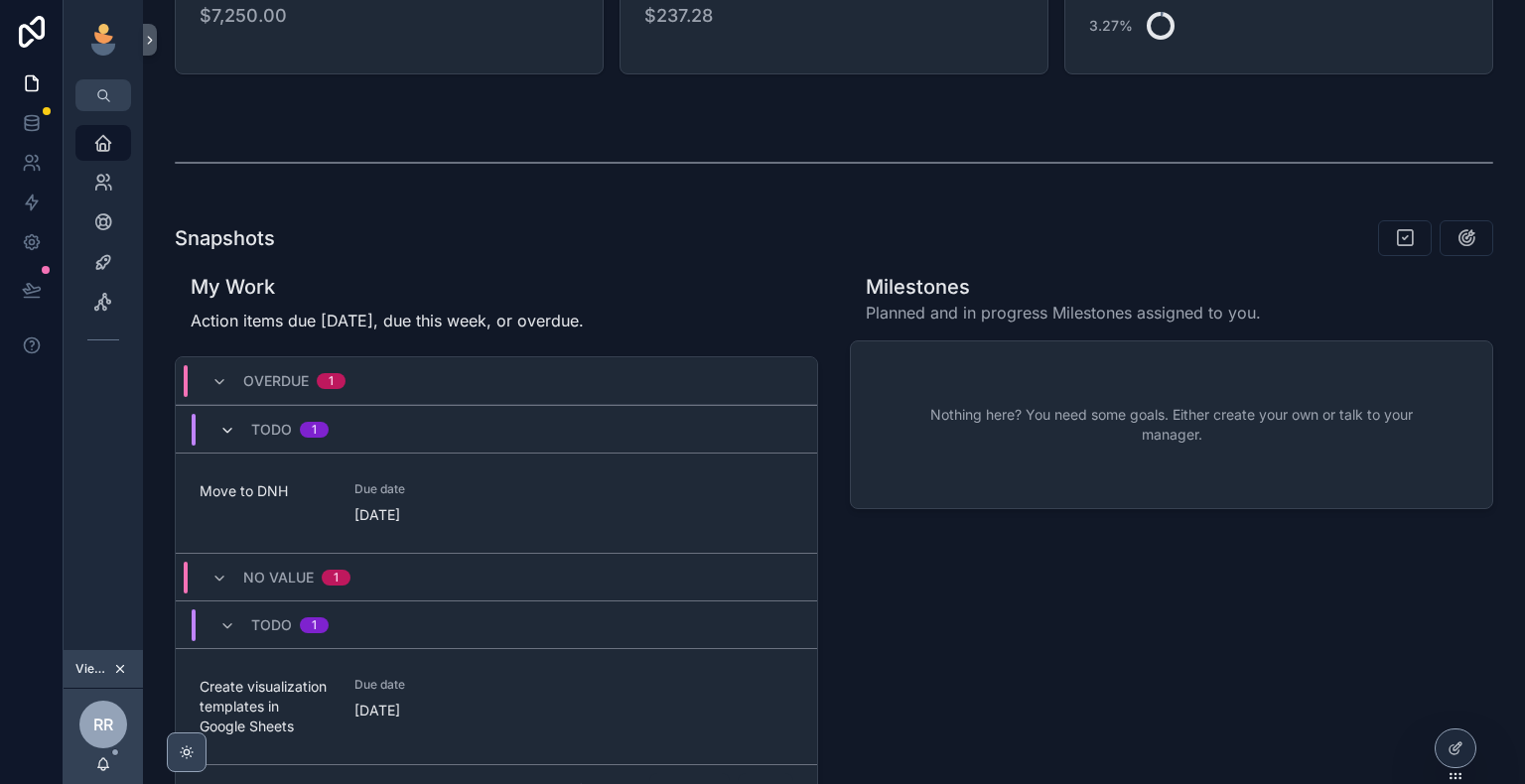 click at bounding box center (227, 431) 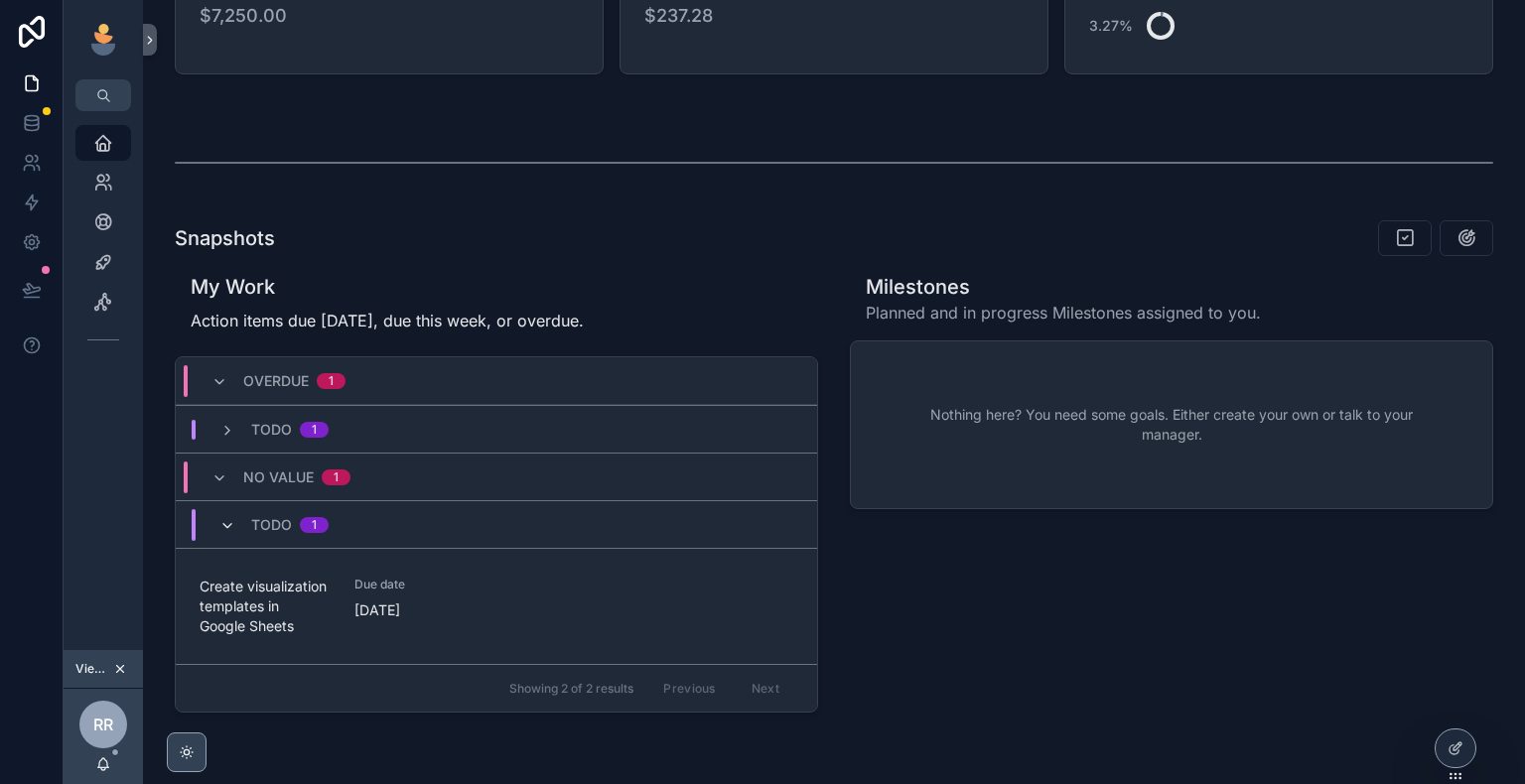 click at bounding box center [227, 525] 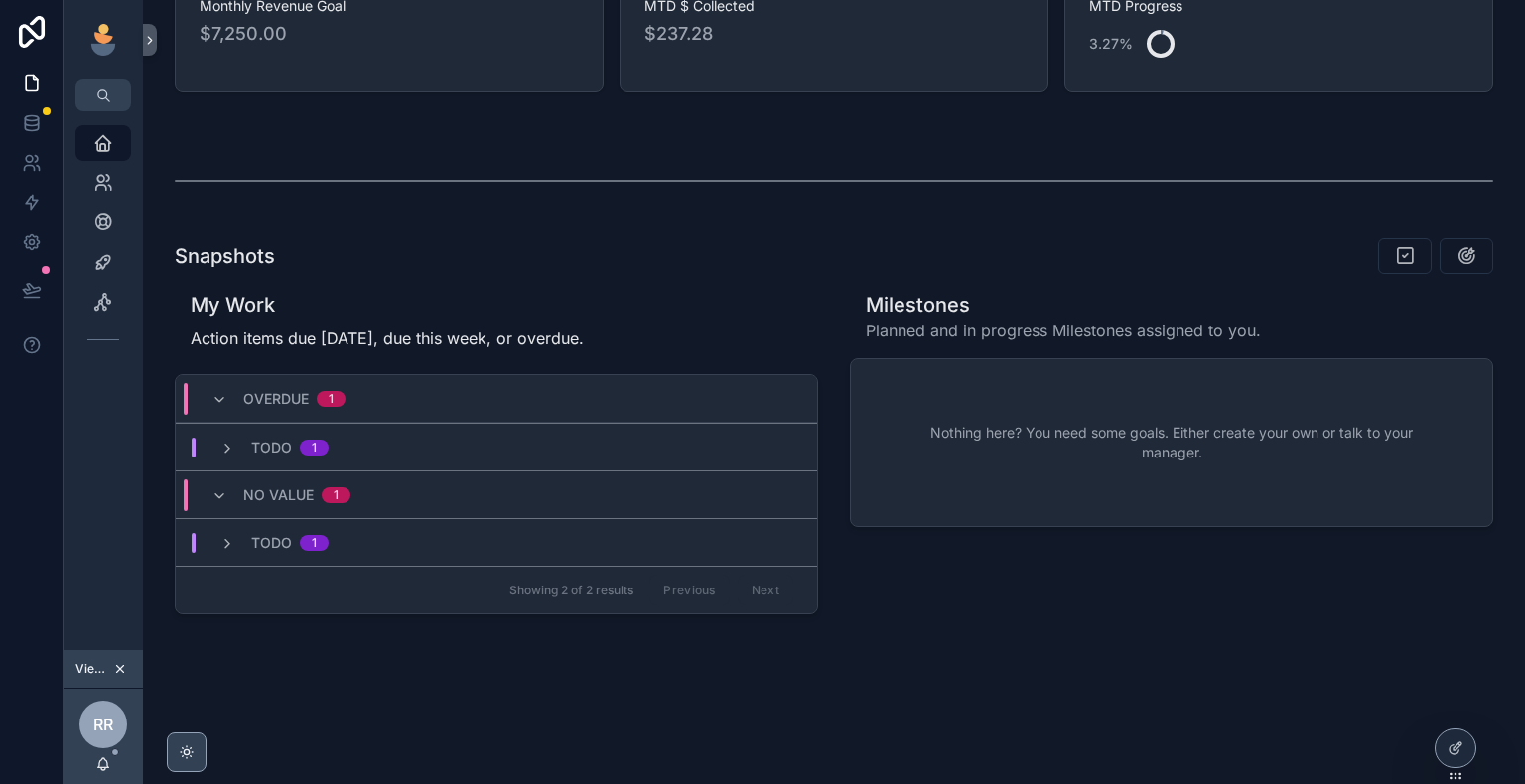 scroll, scrollTop: 494, scrollLeft: 0, axis: vertical 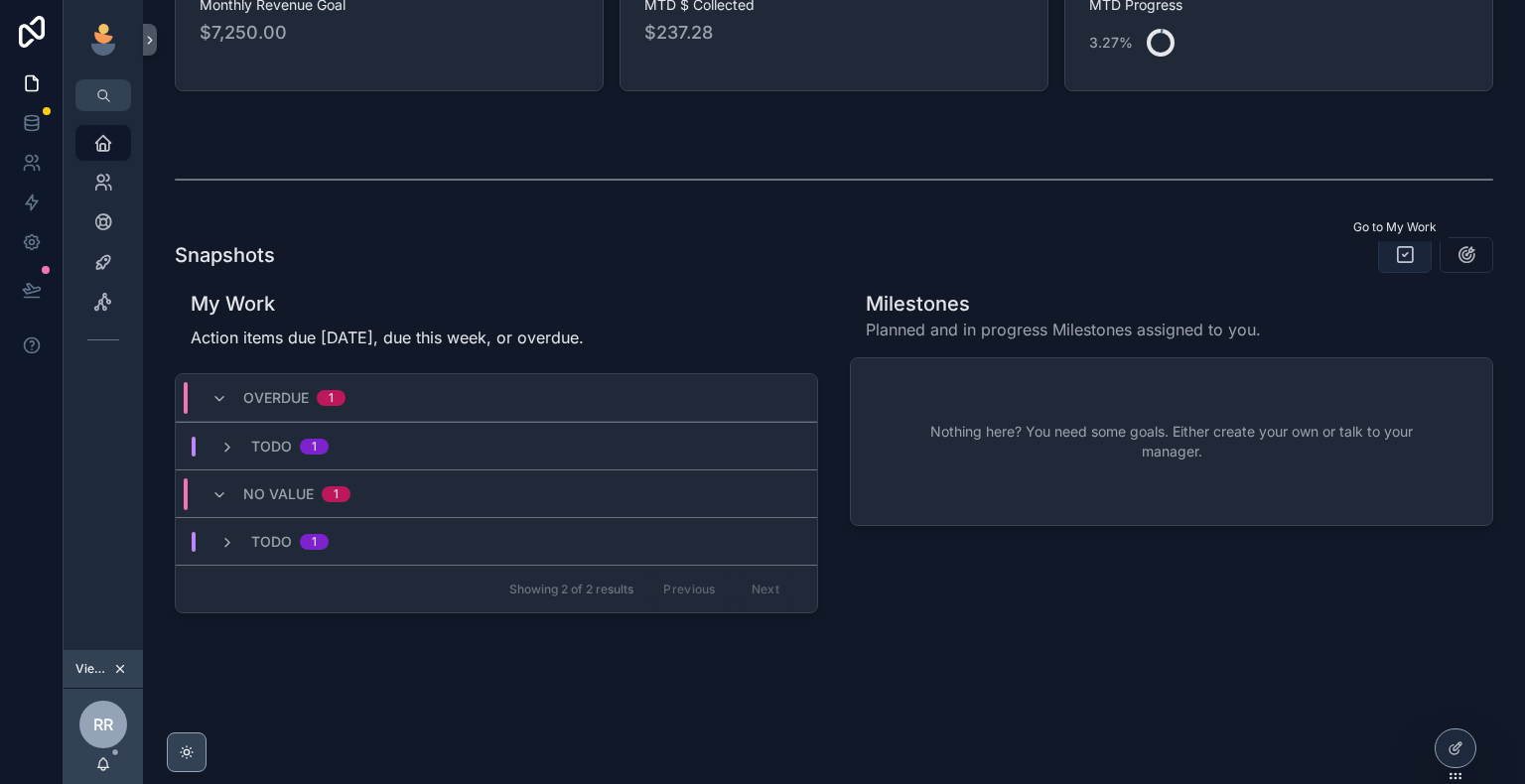 click at bounding box center [1405, 255] 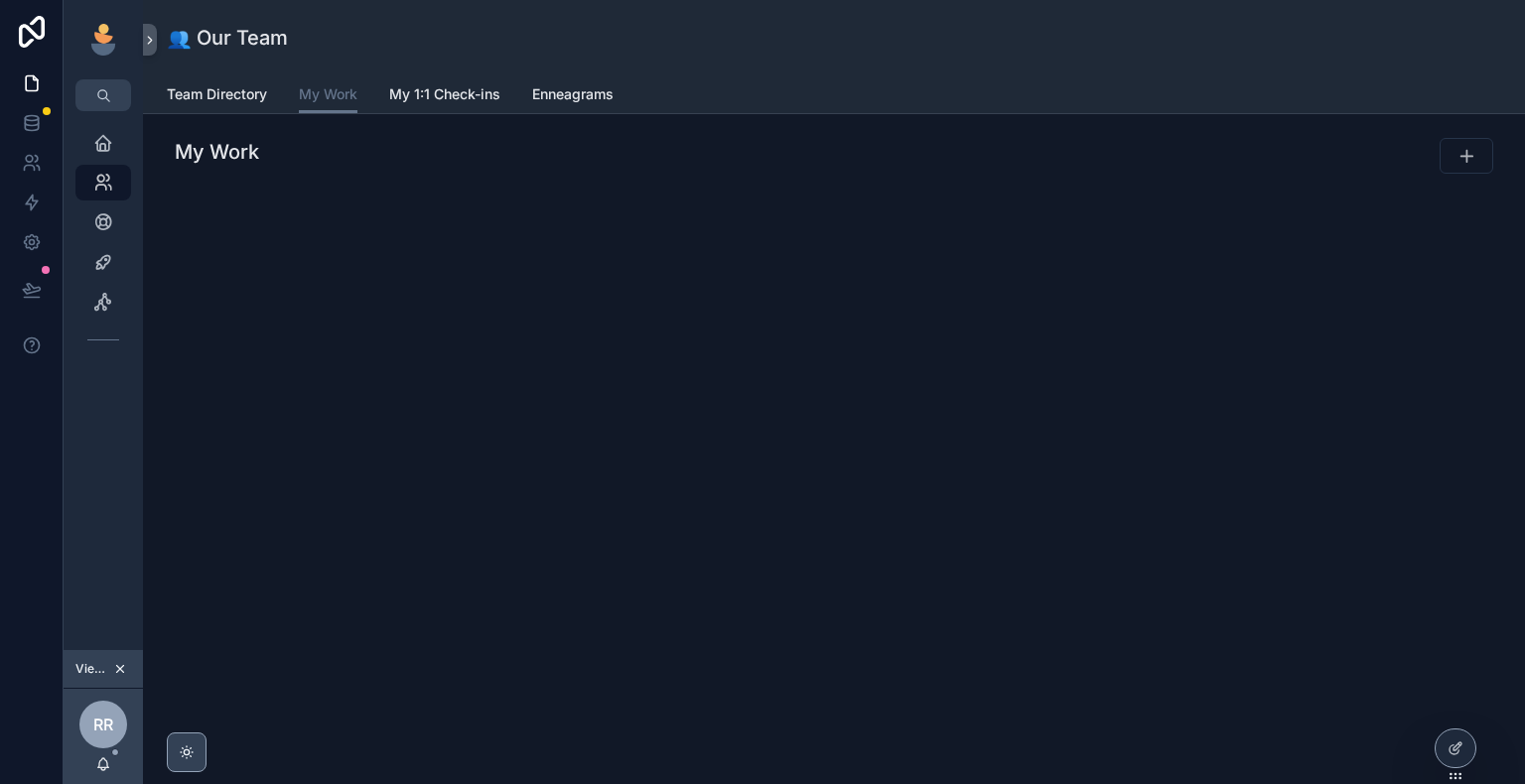 scroll, scrollTop: 0, scrollLeft: 0, axis: both 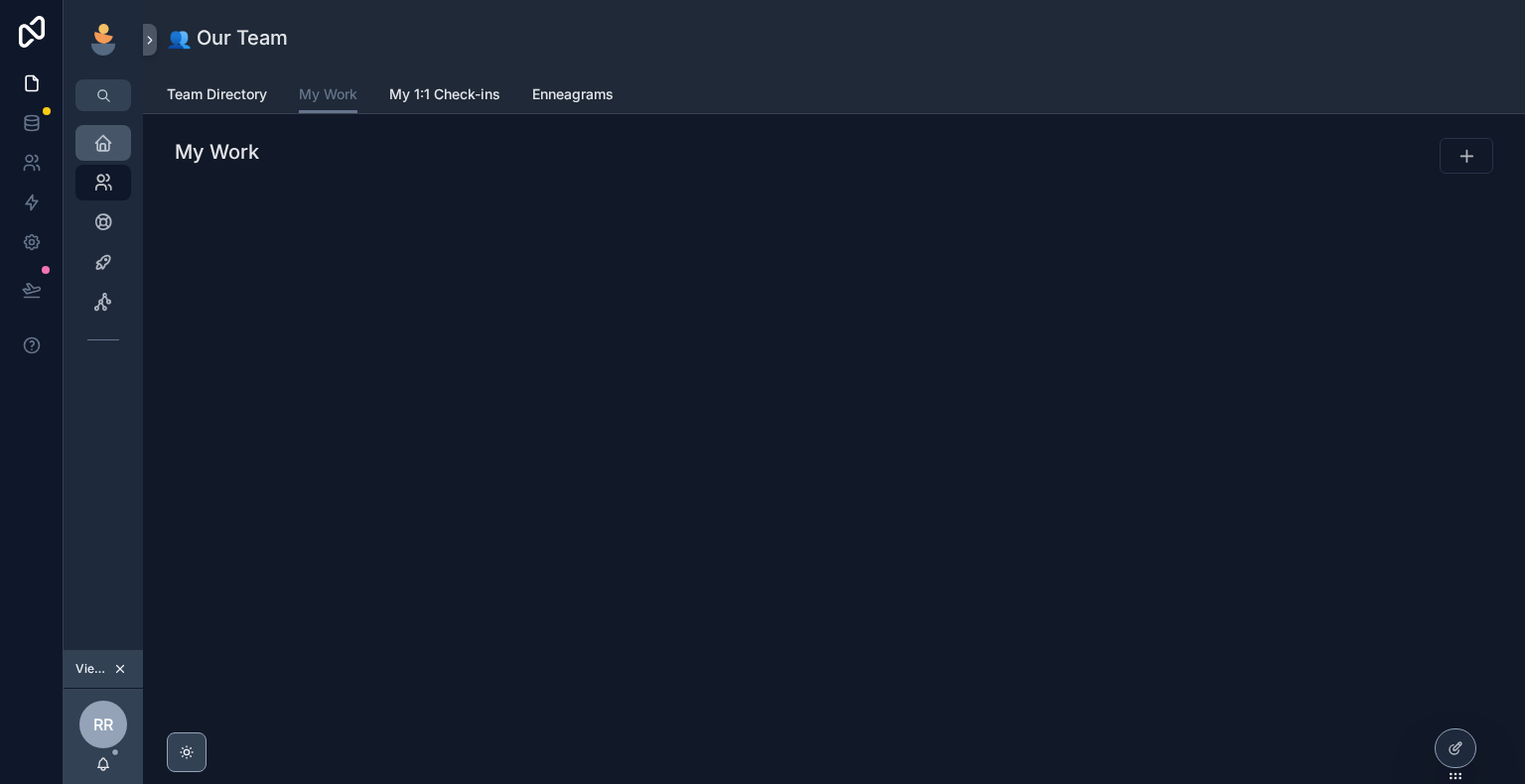 click on "Home" at bounding box center [103, 143] 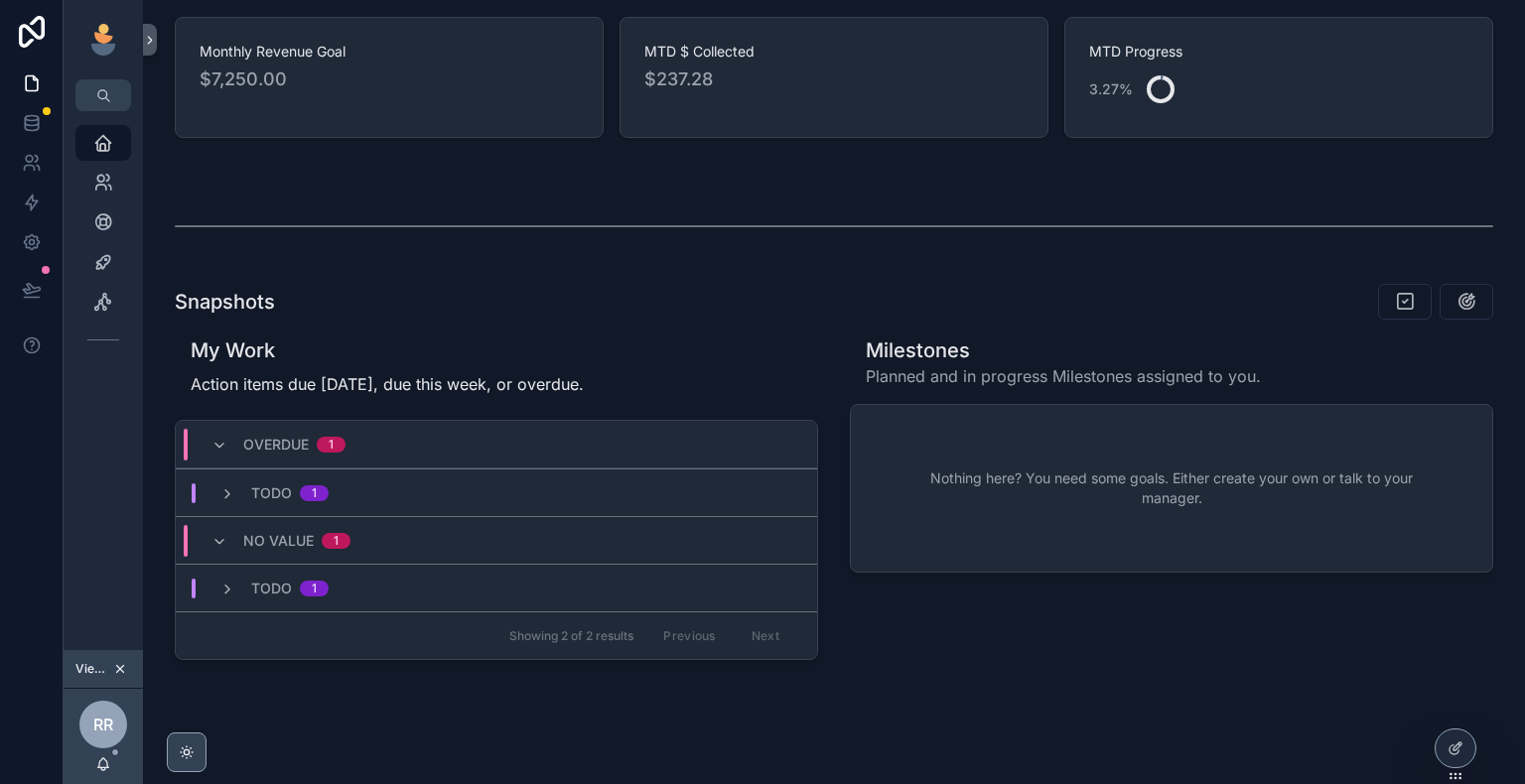 scroll, scrollTop: 494, scrollLeft: 0, axis: vertical 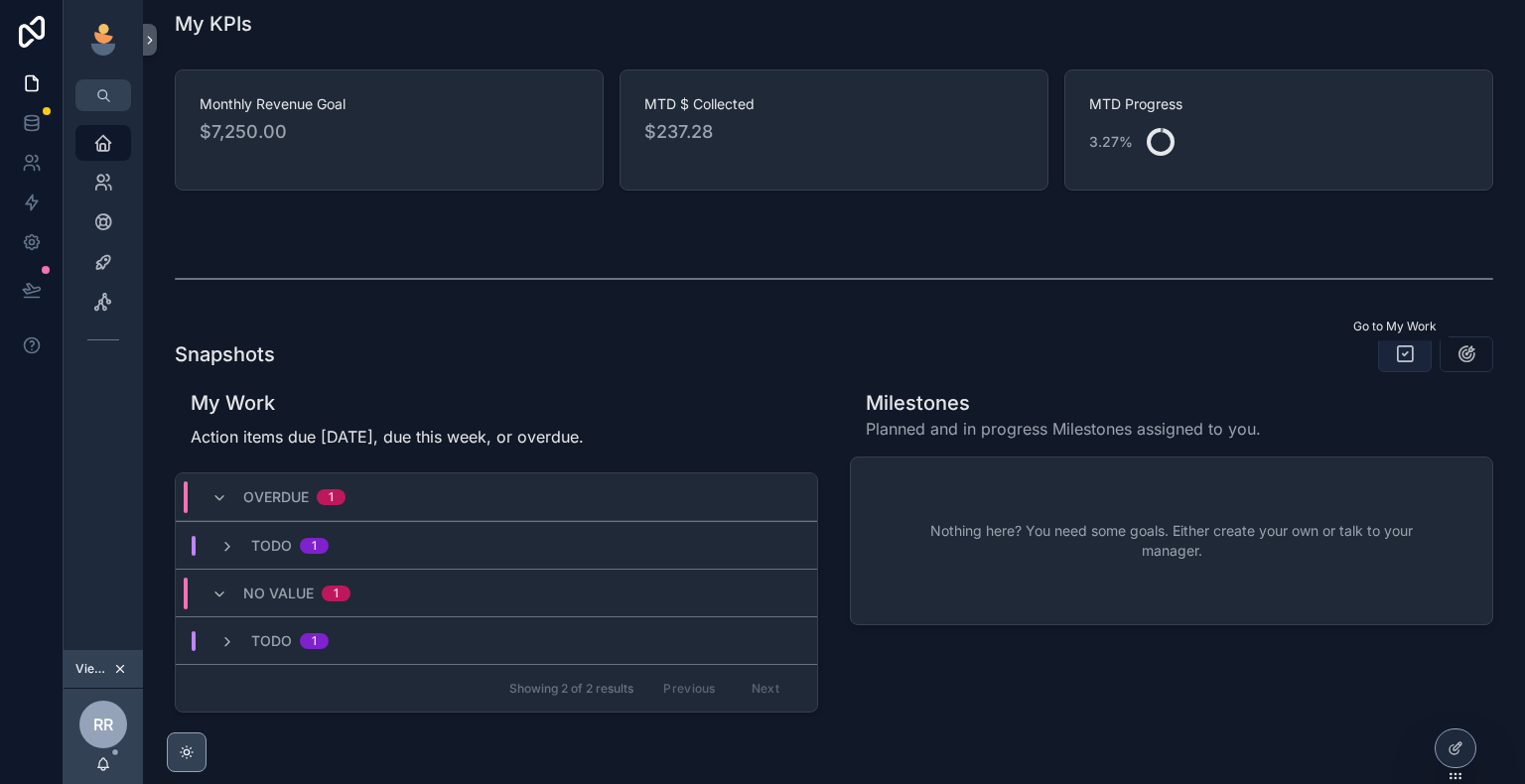 click at bounding box center [1405, 354] 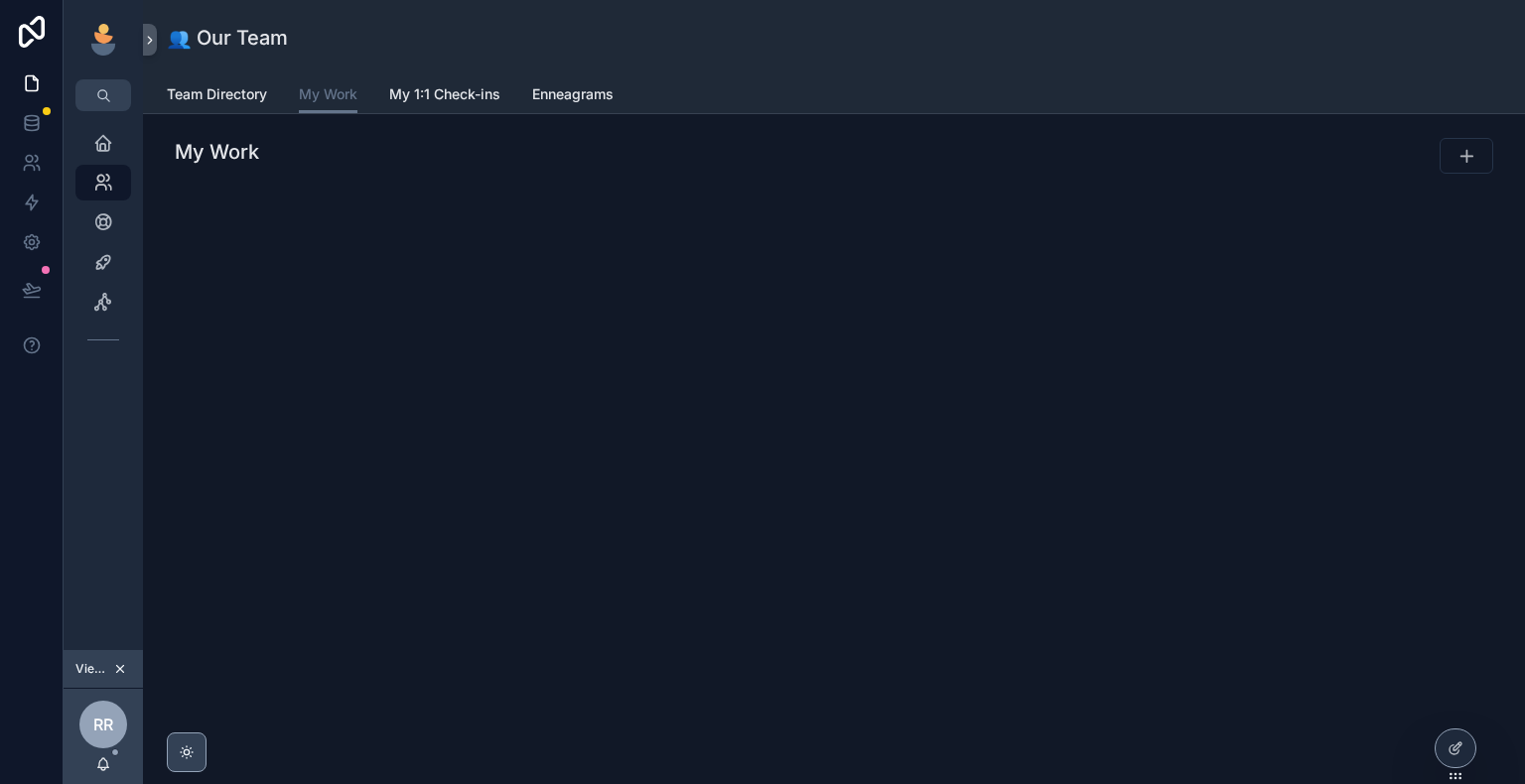 scroll, scrollTop: 0, scrollLeft: 0, axis: both 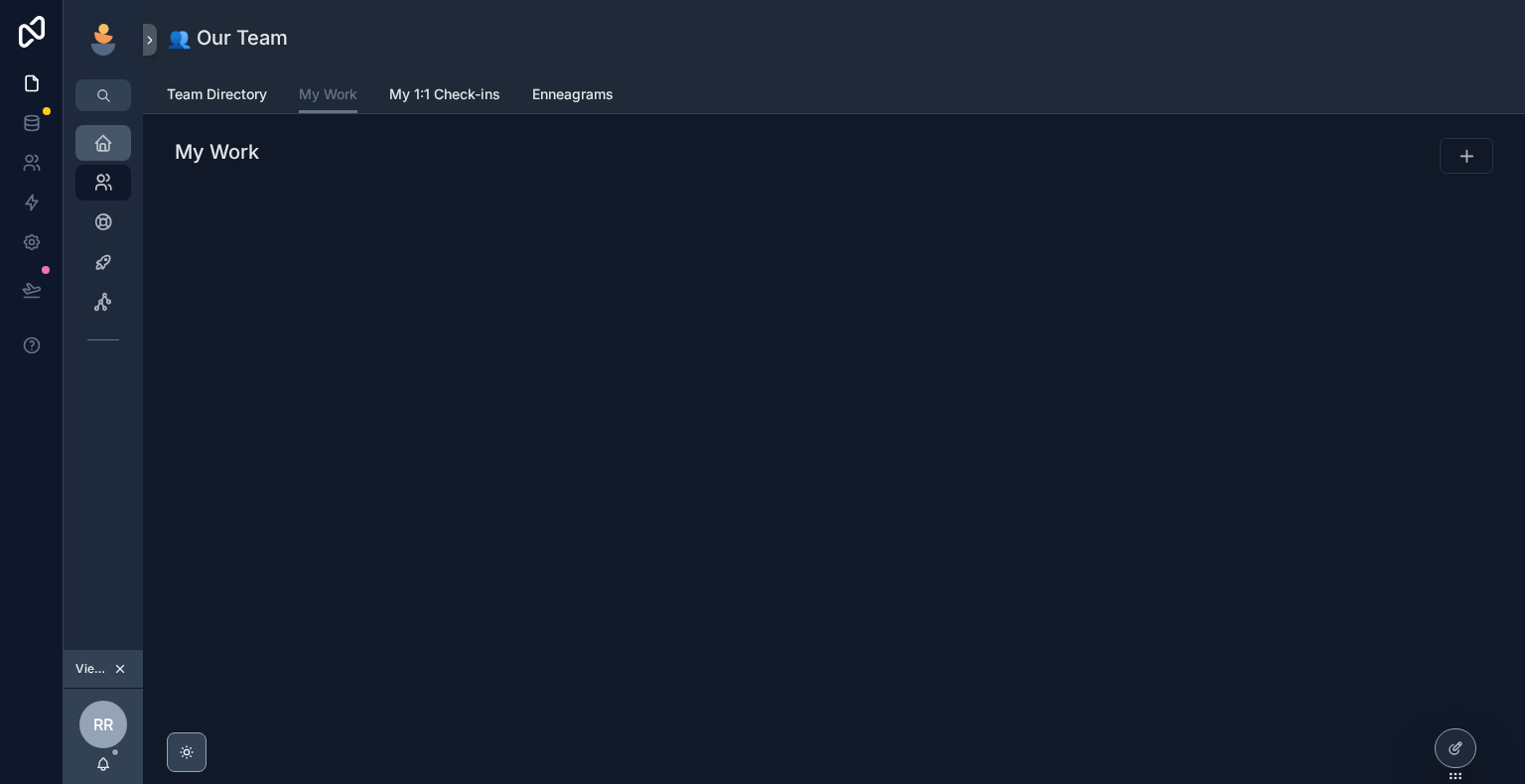 click at bounding box center (103, 143) 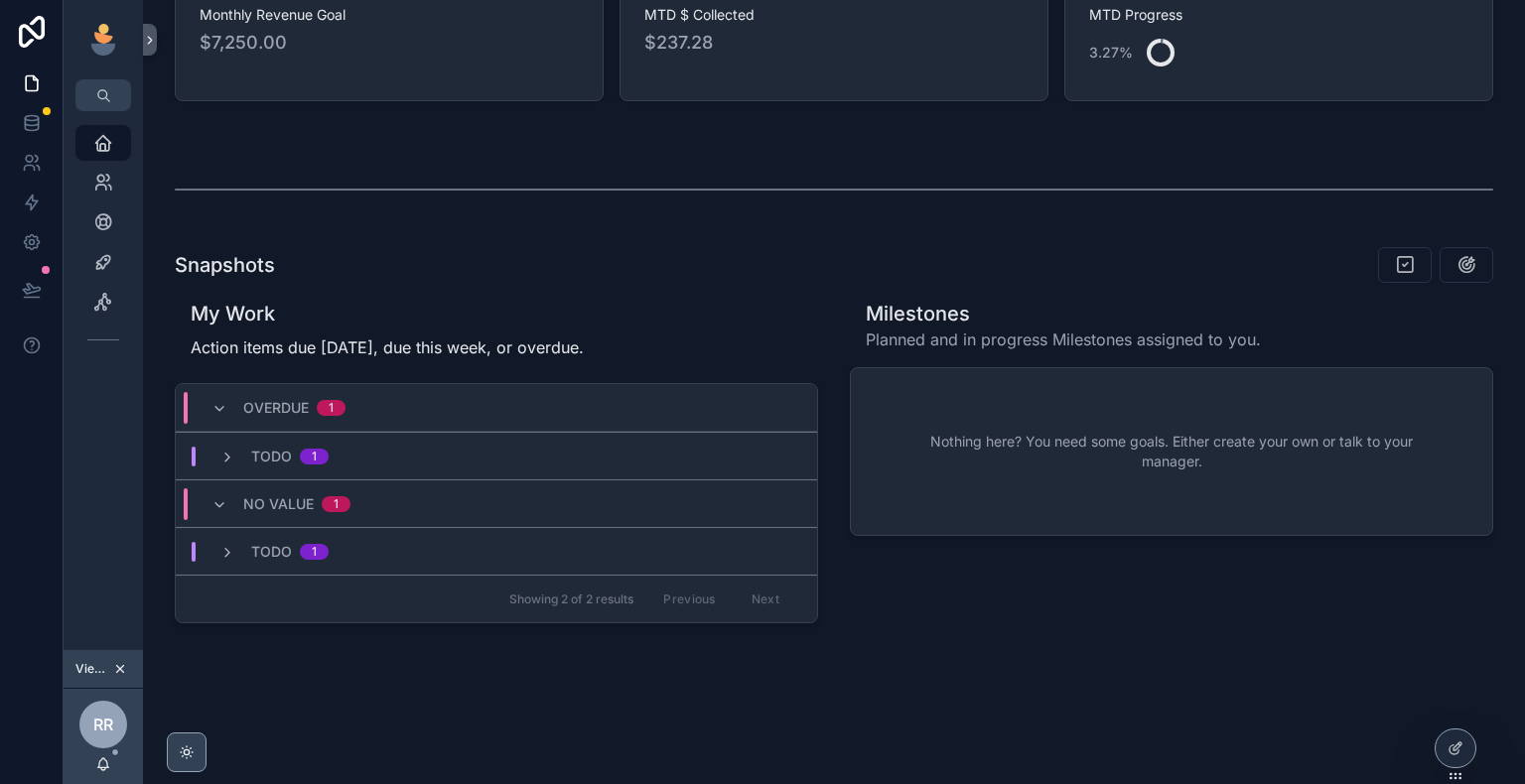 scroll, scrollTop: 494, scrollLeft: 0, axis: vertical 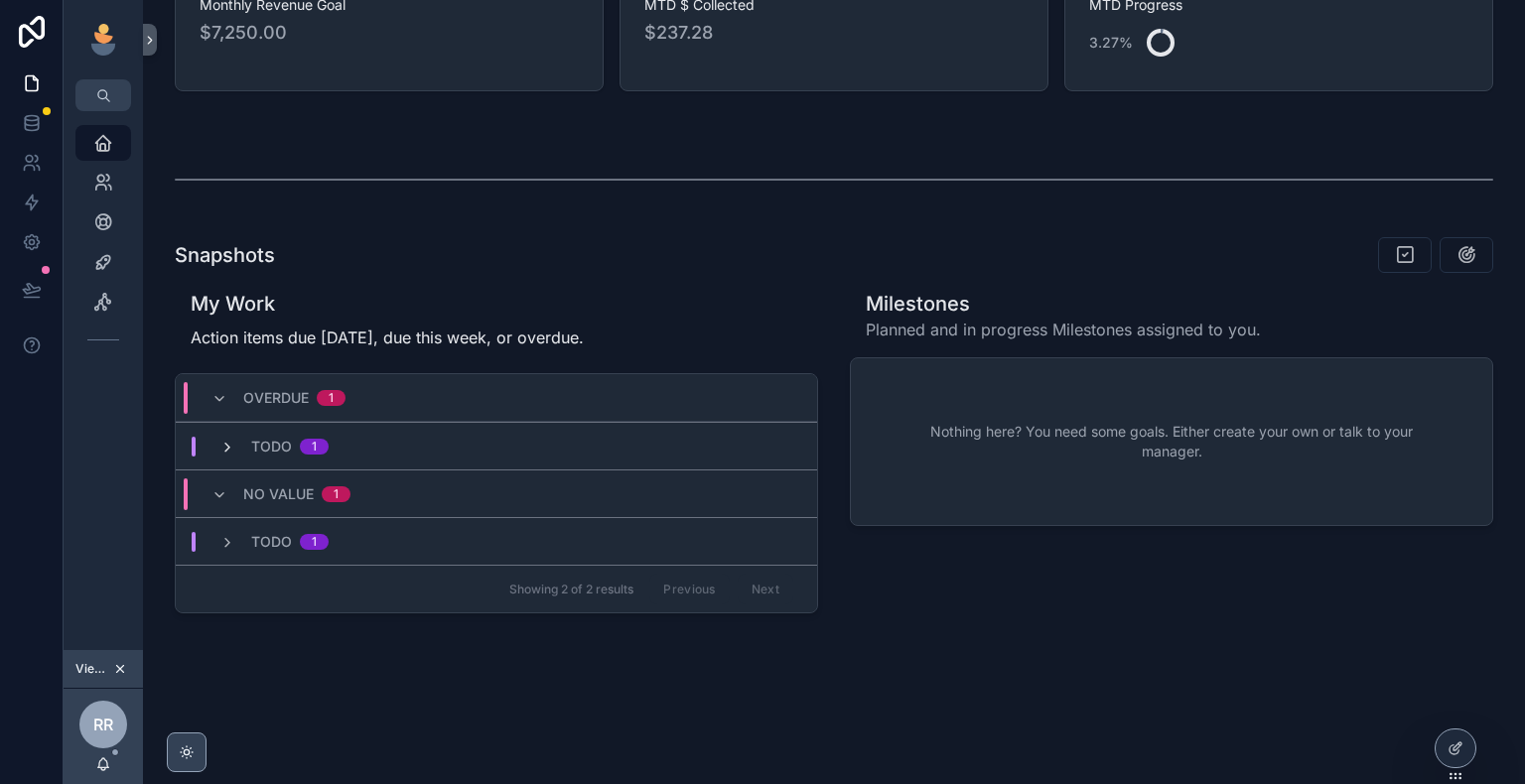click at bounding box center [227, 448] 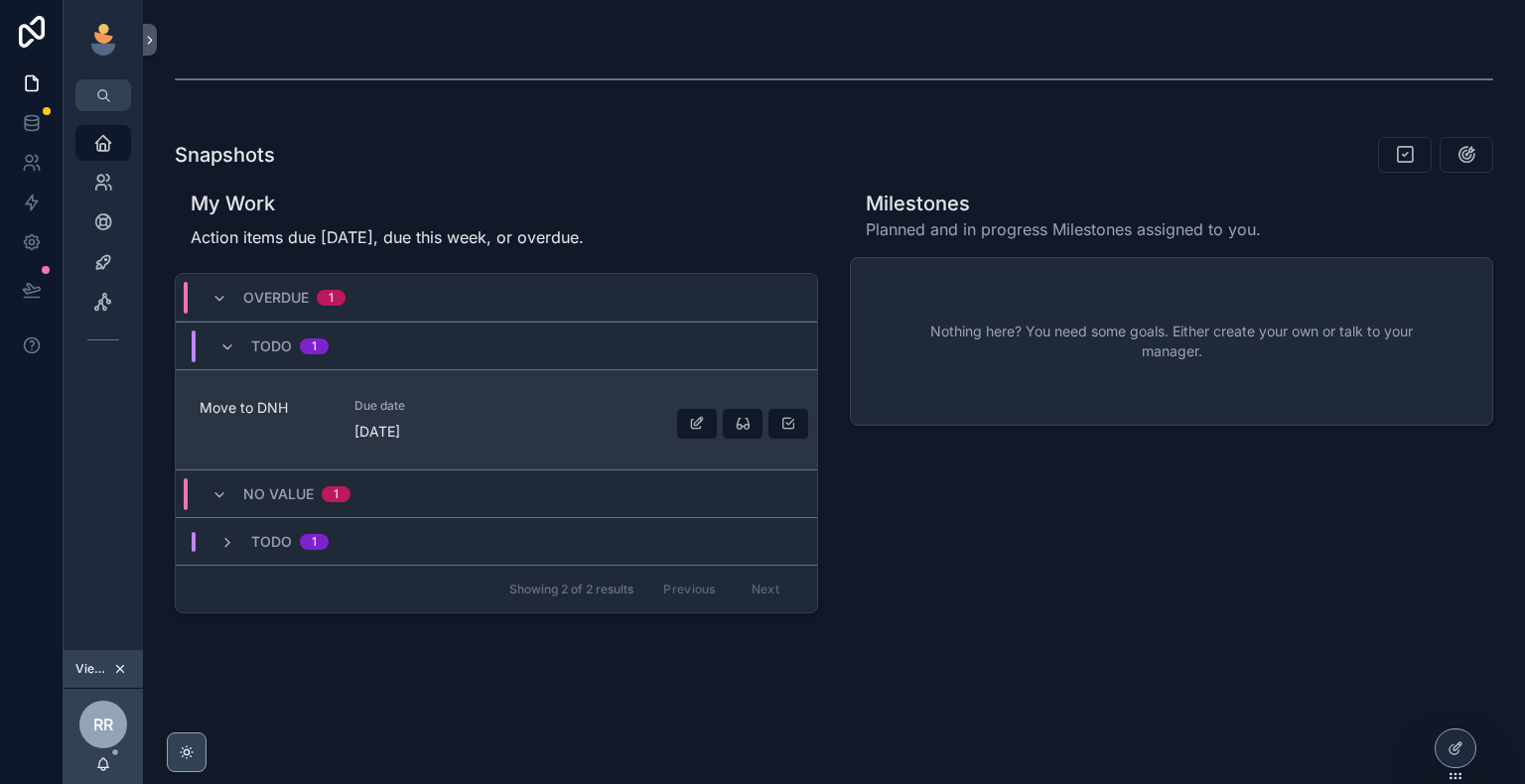 scroll, scrollTop: 495, scrollLeft: 0, axis: vertical 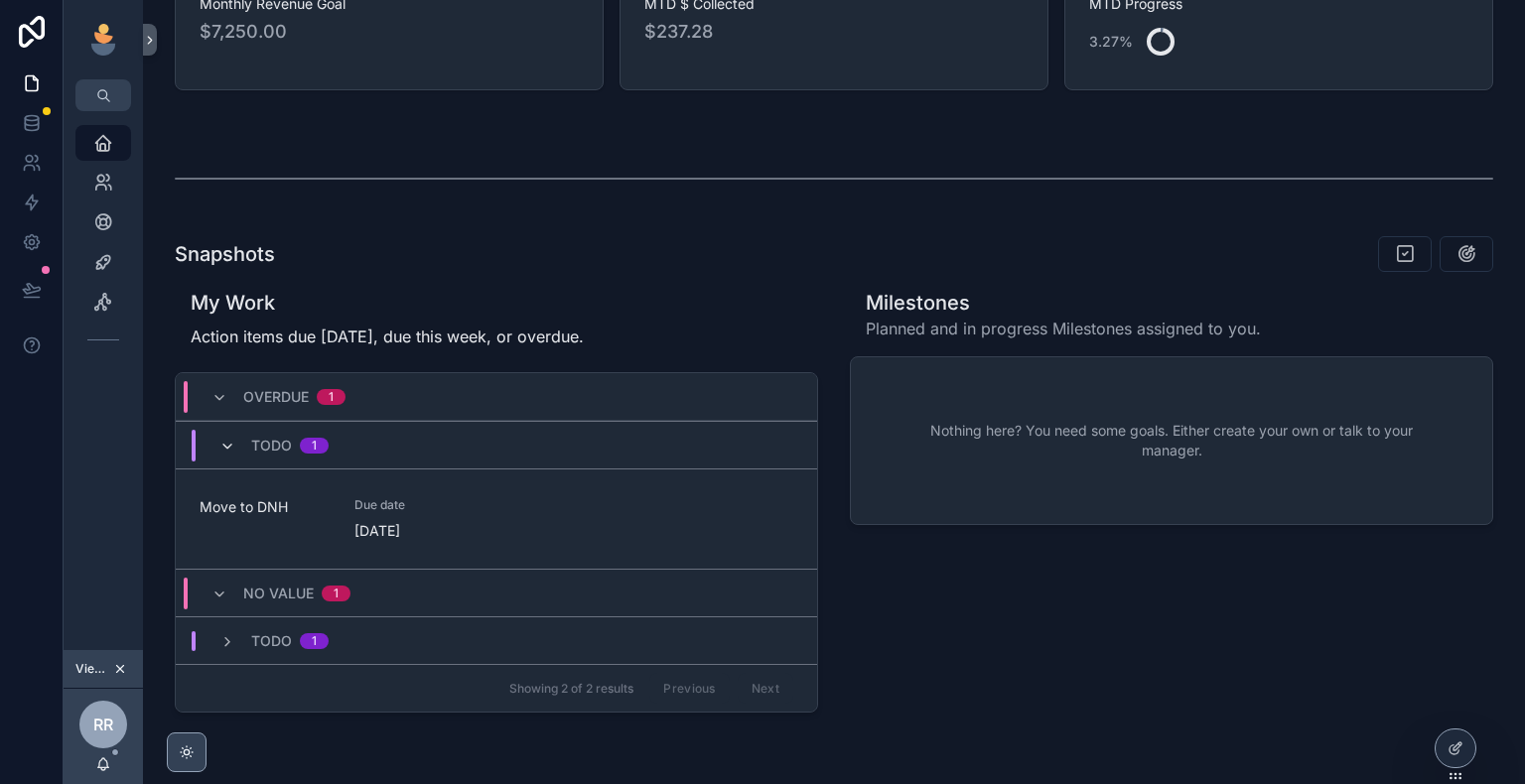 click at bounding box center [227, 447] 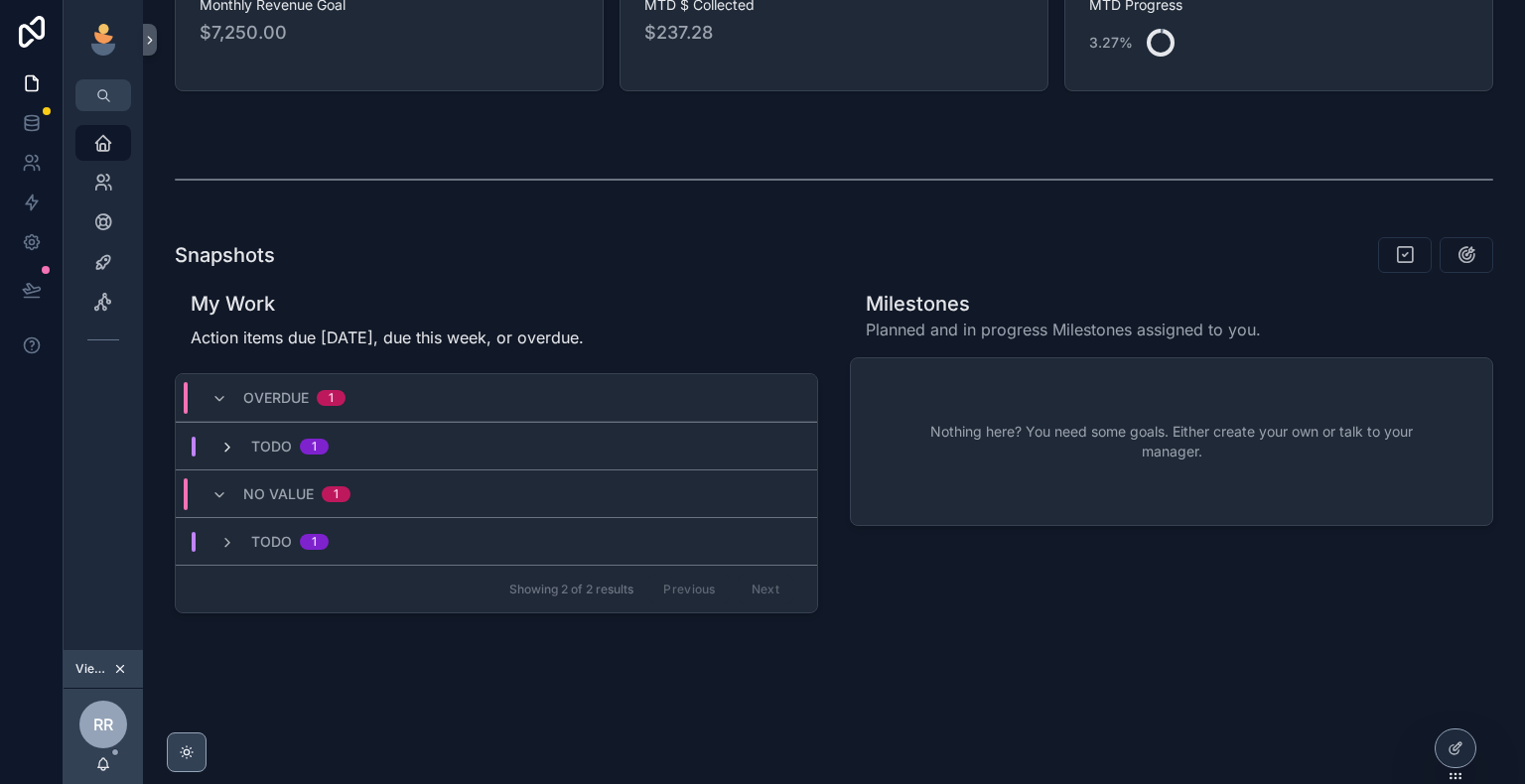 click at bounding box center [227, 448] 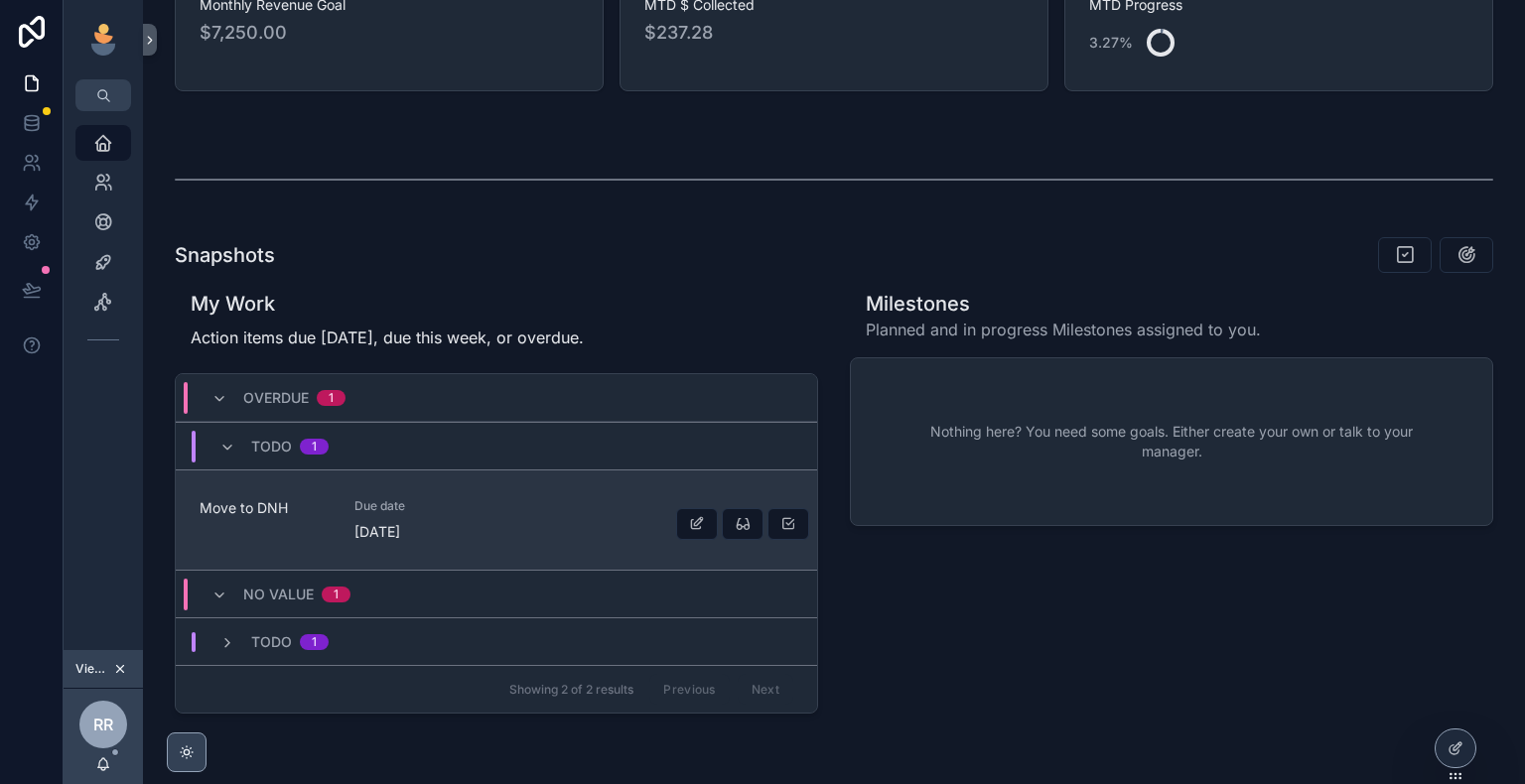 click on "Move to DNH" at bounding box center [265, 508] 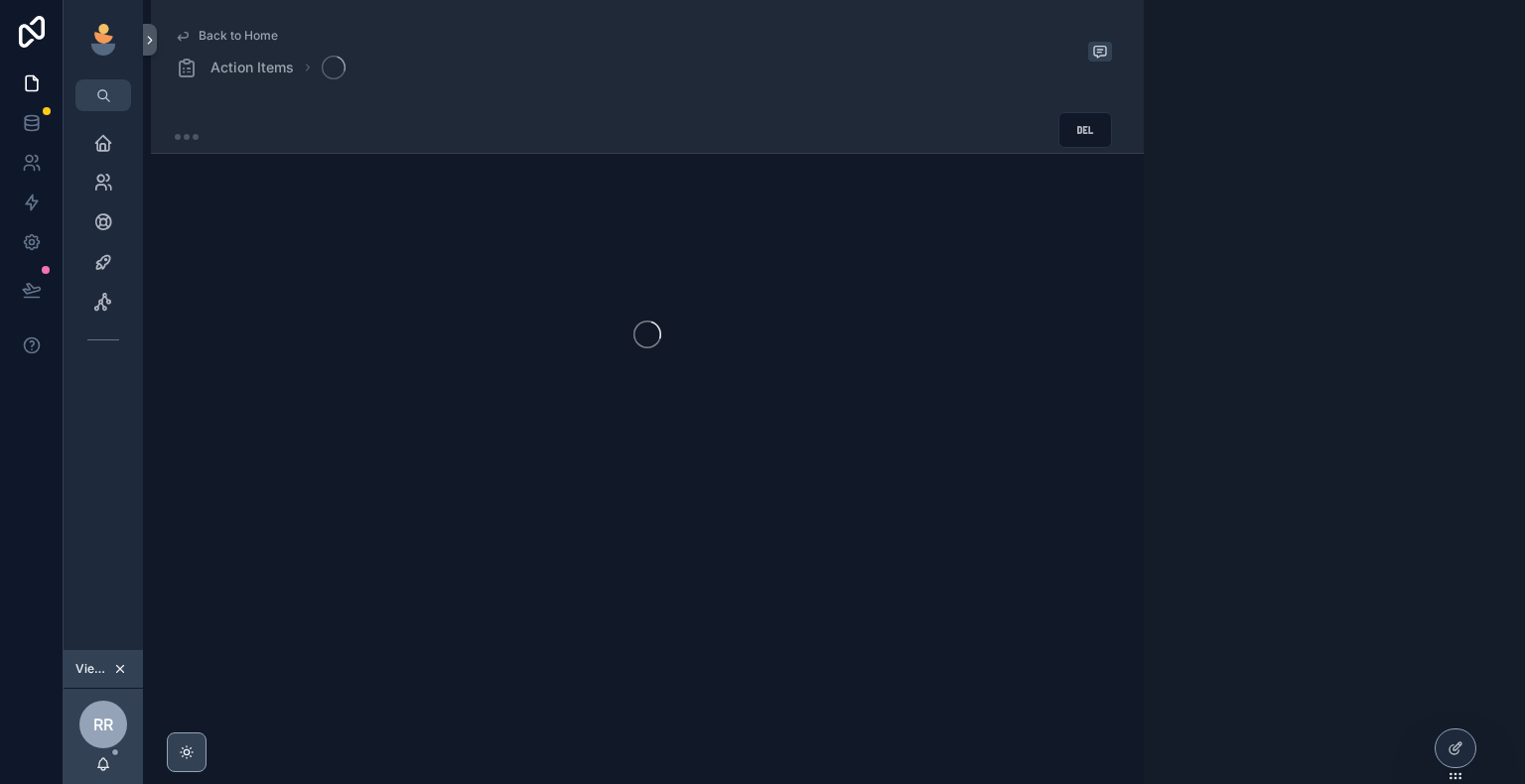 scroll, scrollTop: 0, scrollLeft: 0, axis: both 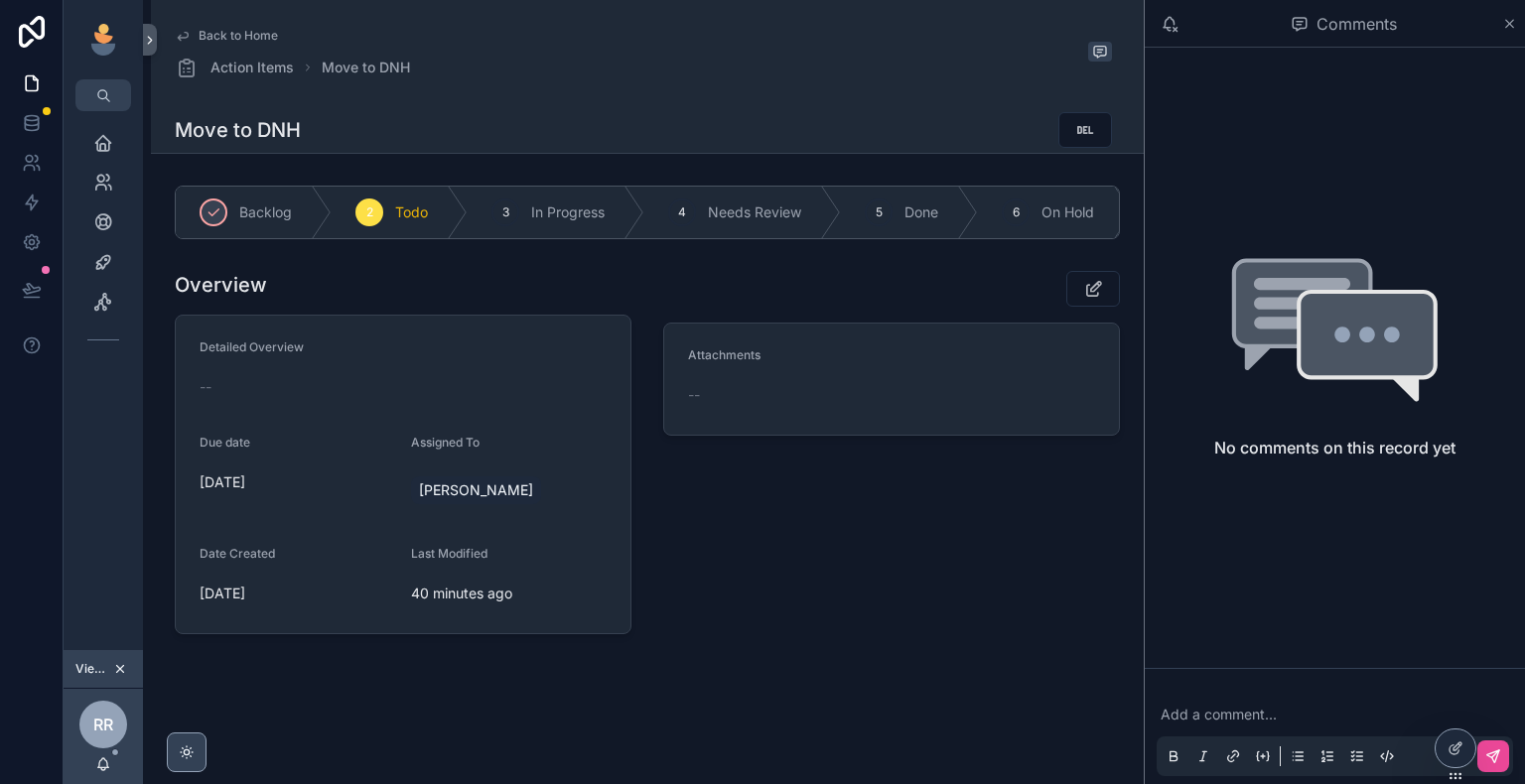 click at bounding box center [1338, 715] 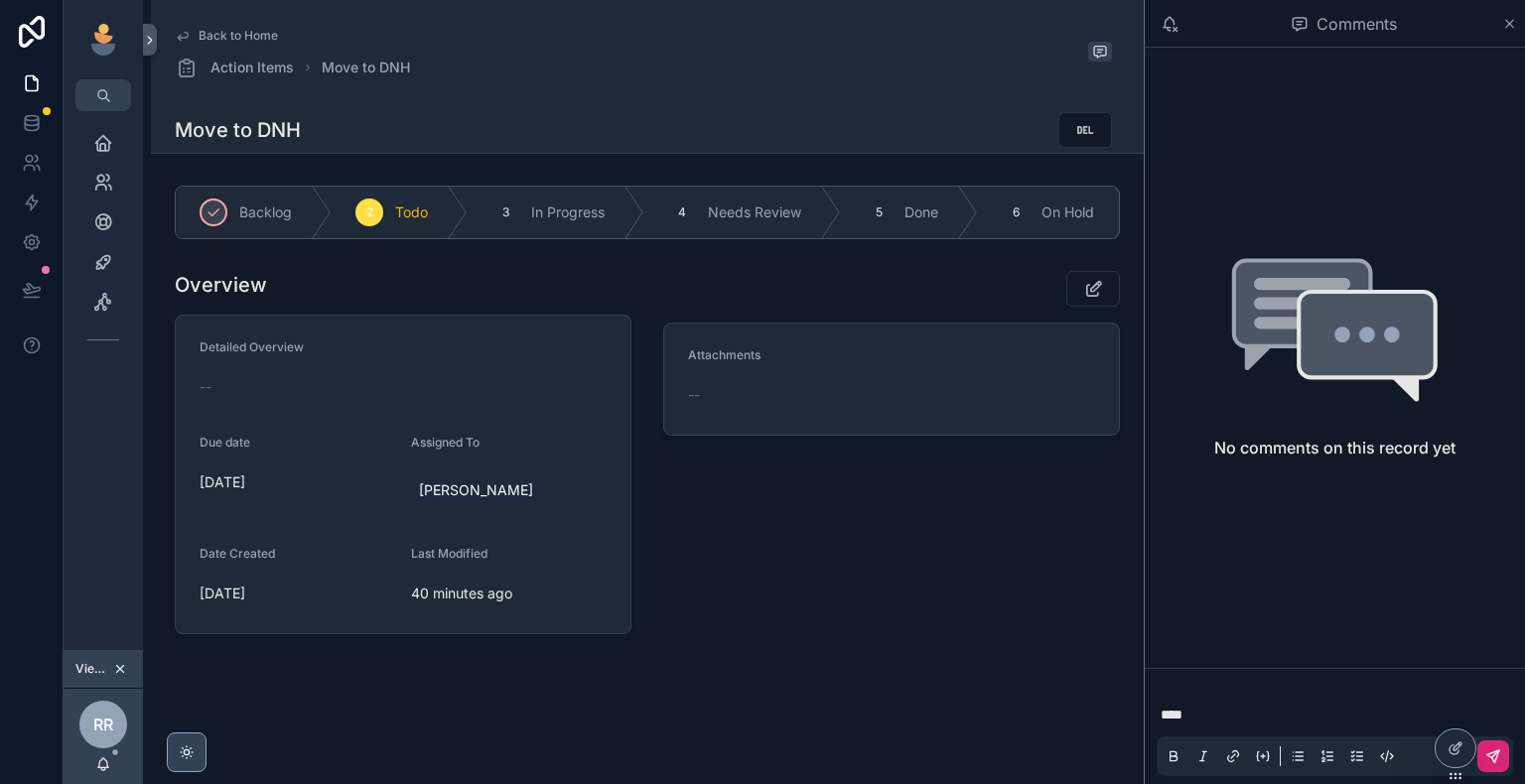 click at bounding box center [1493, 756] 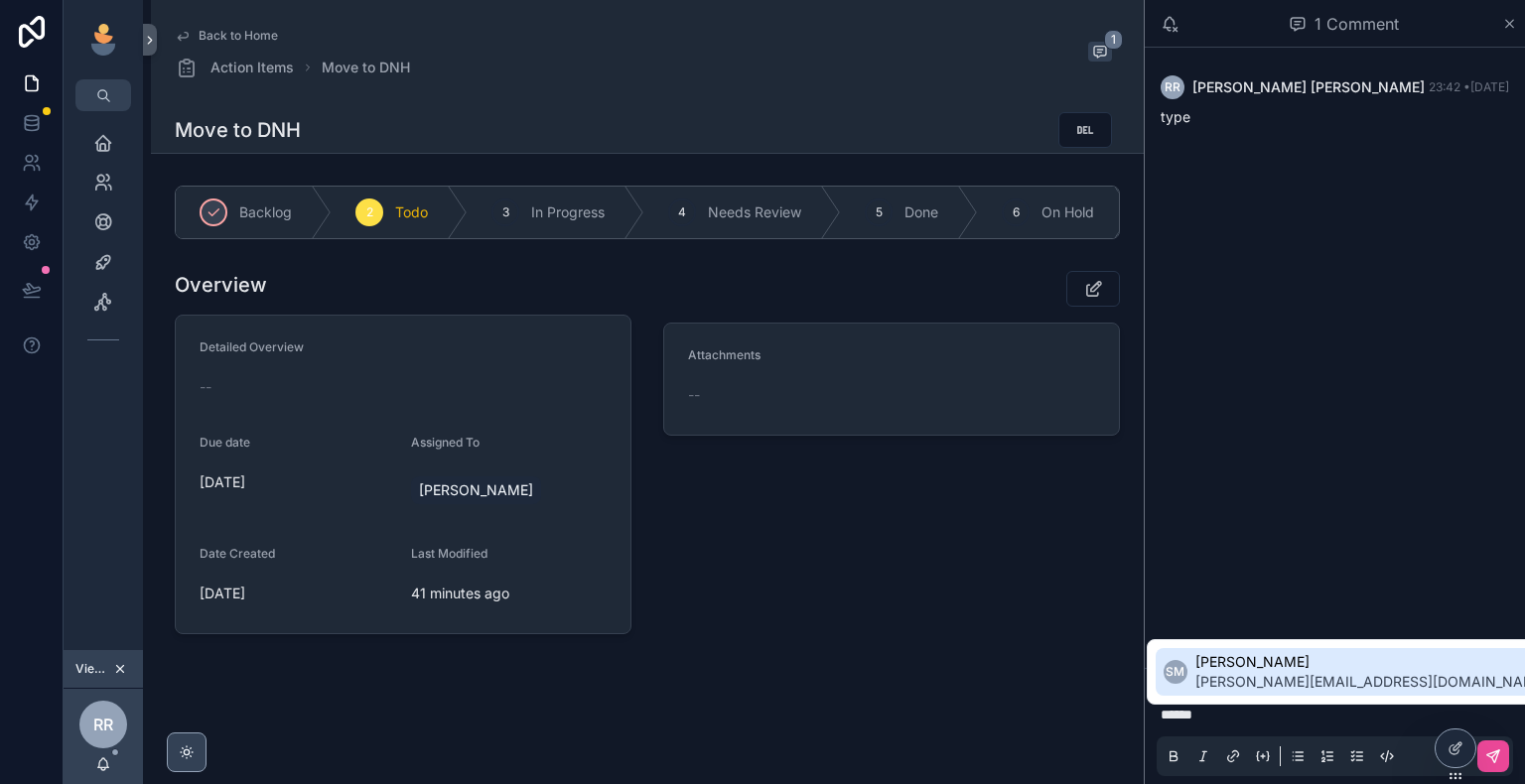 click on "[PERSON_NAME]" at bounding box center [1372, 662] 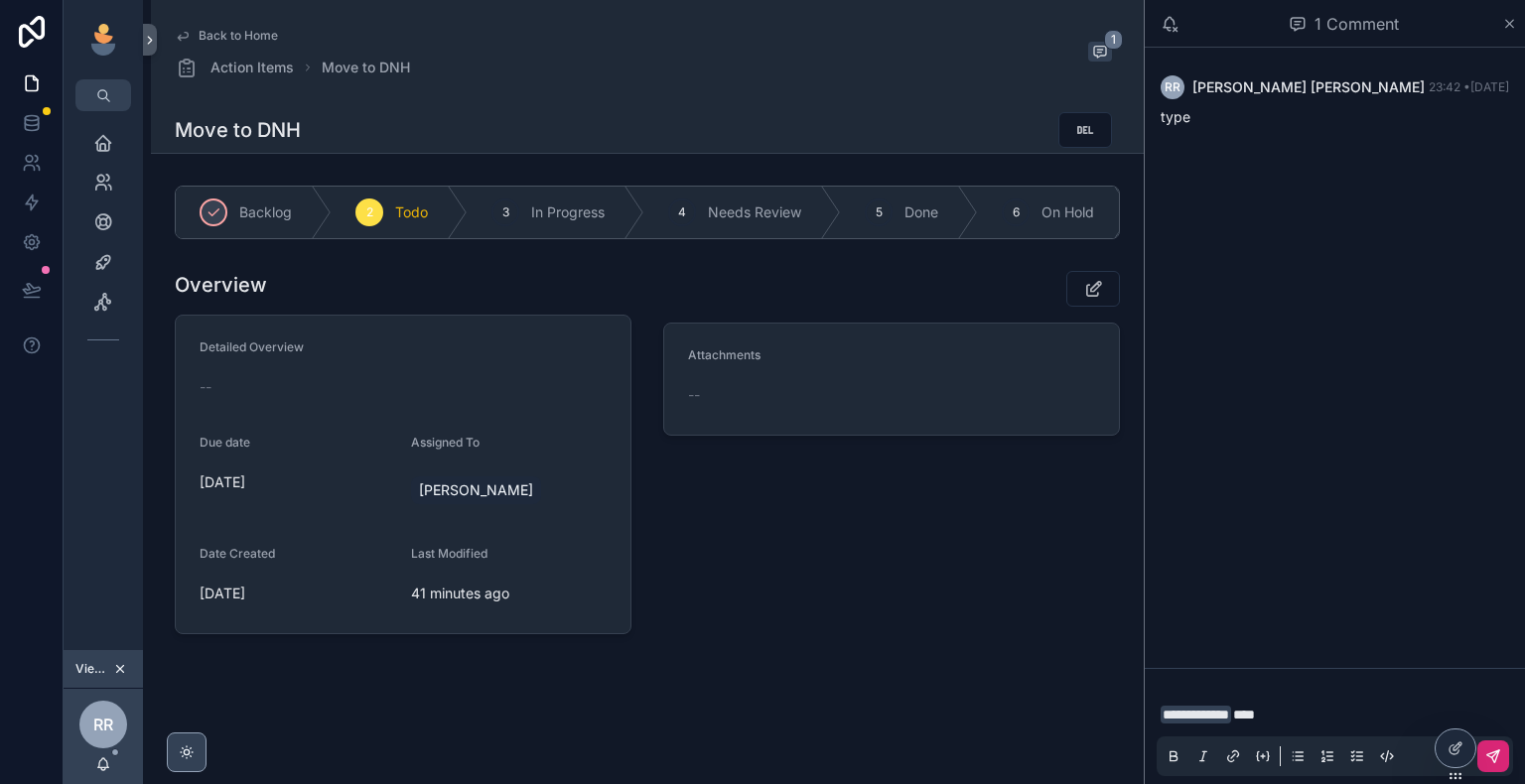 click at bounding box center [1493, 756] 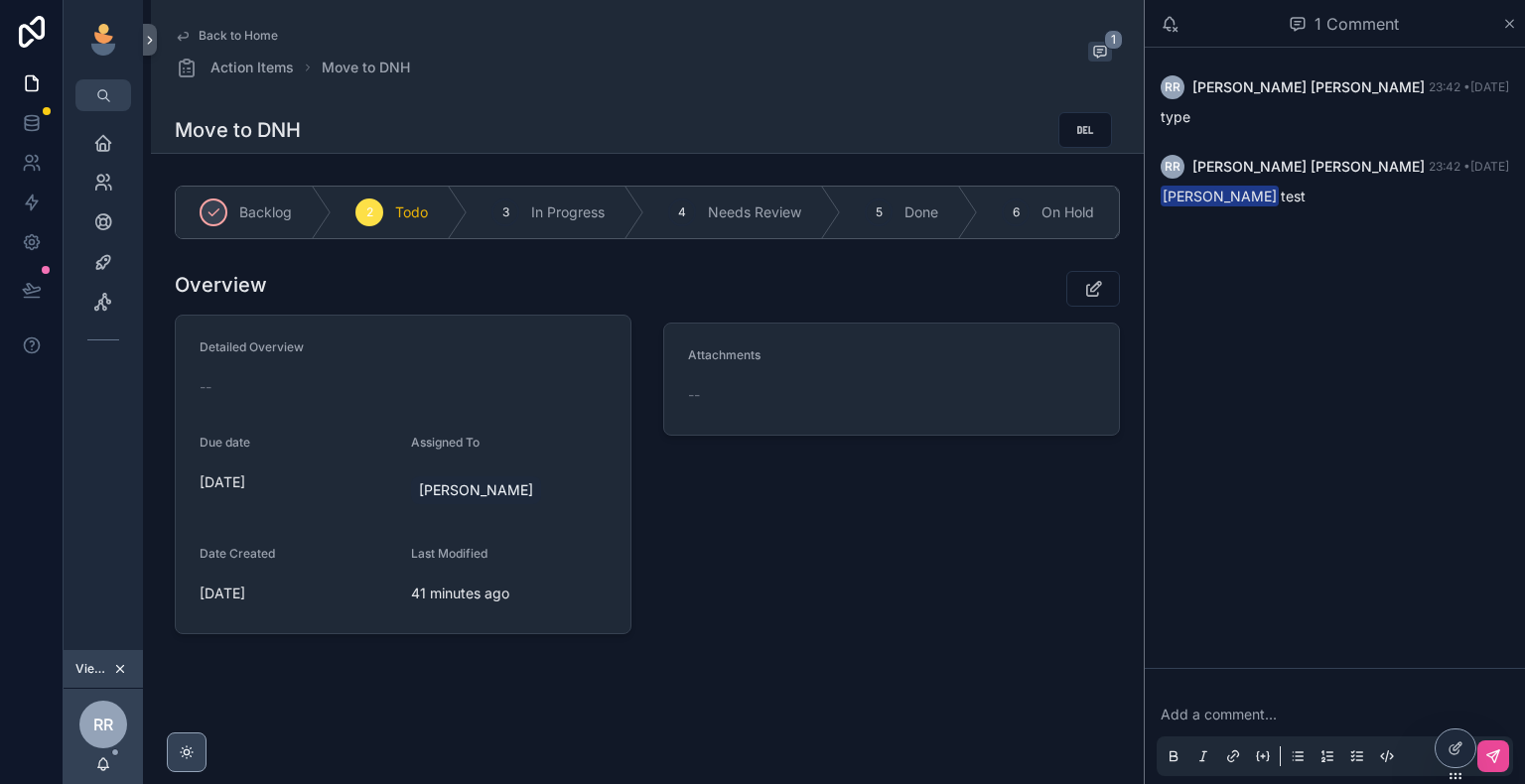 click on "RR [PERSON_NAME]   23:42 •  [DATE]" at bounding box center [1334, 87] 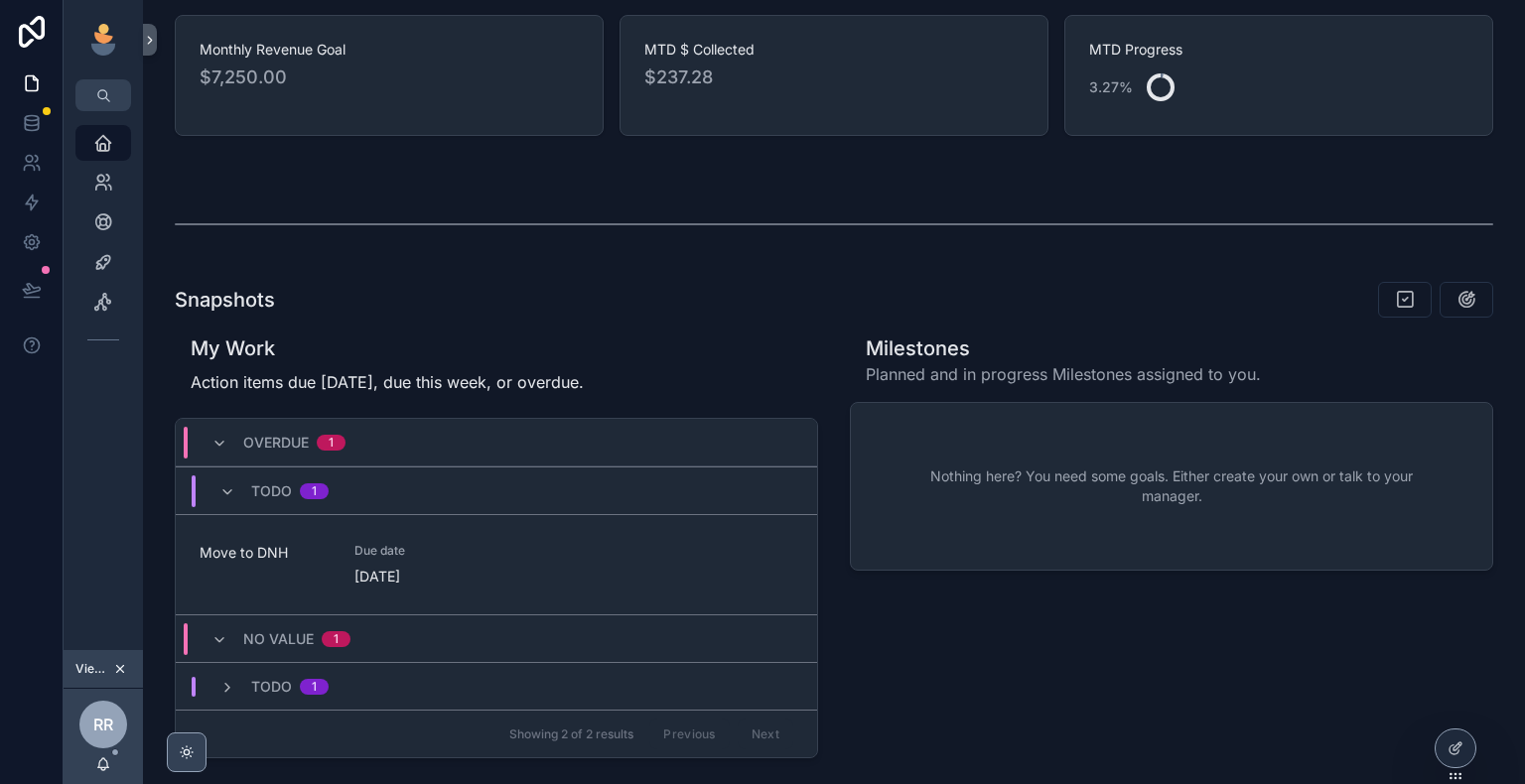 scroll, scrollTop: 496, scrollLeft: 0, axis: vertical 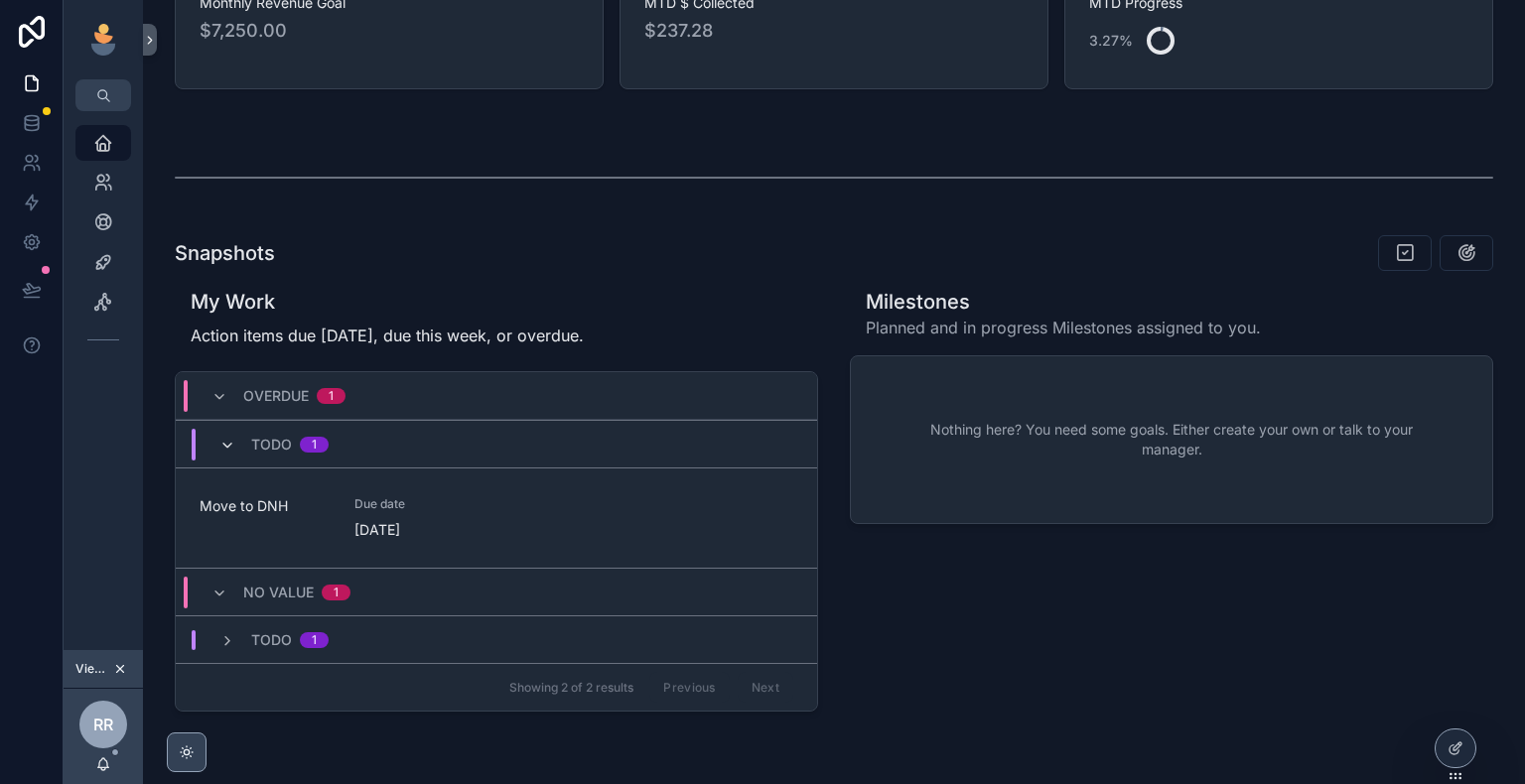 click at bounding box center (227, 446) 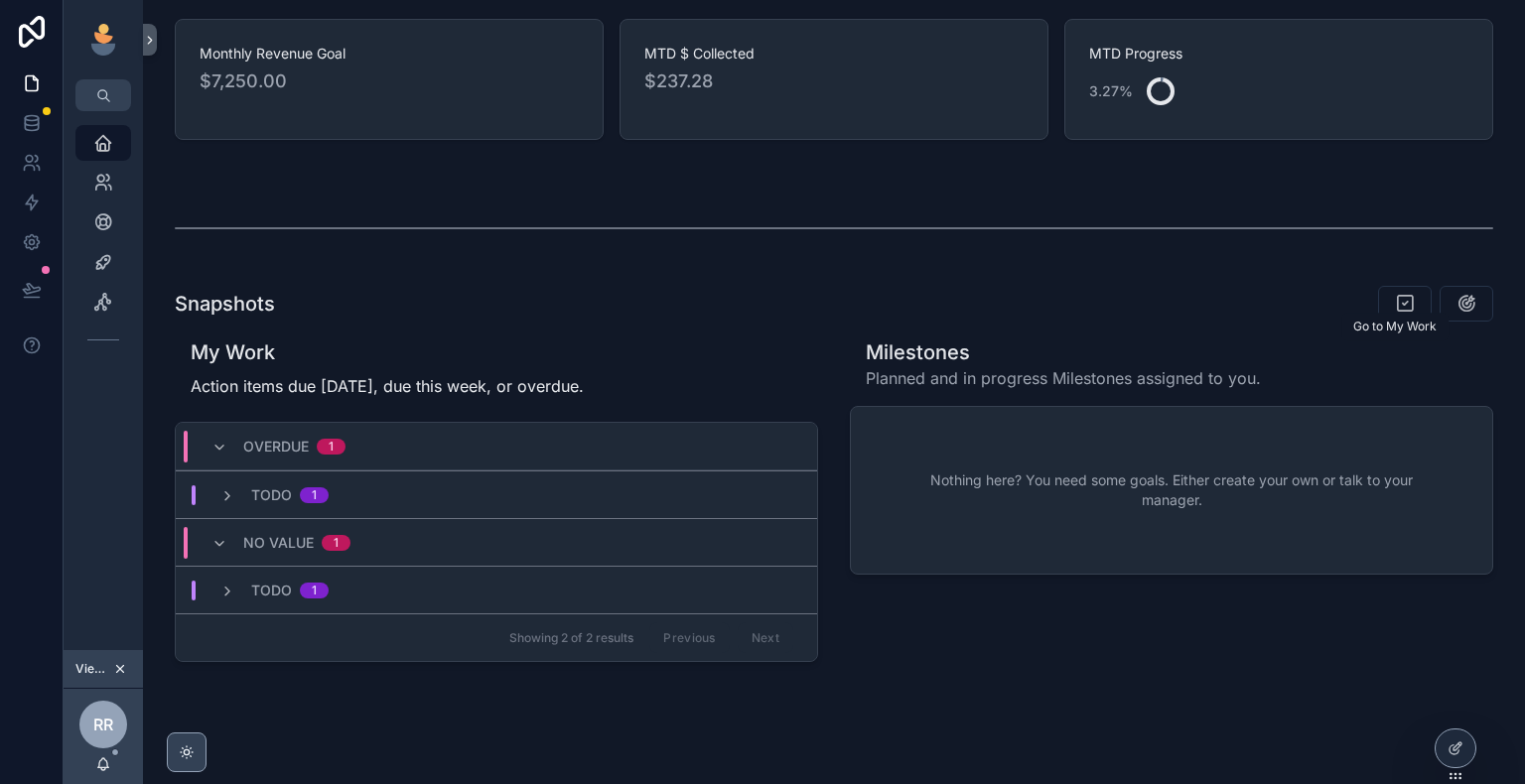 scroll, scrollTop: 494, scrollLeft: 0, axis: vertical 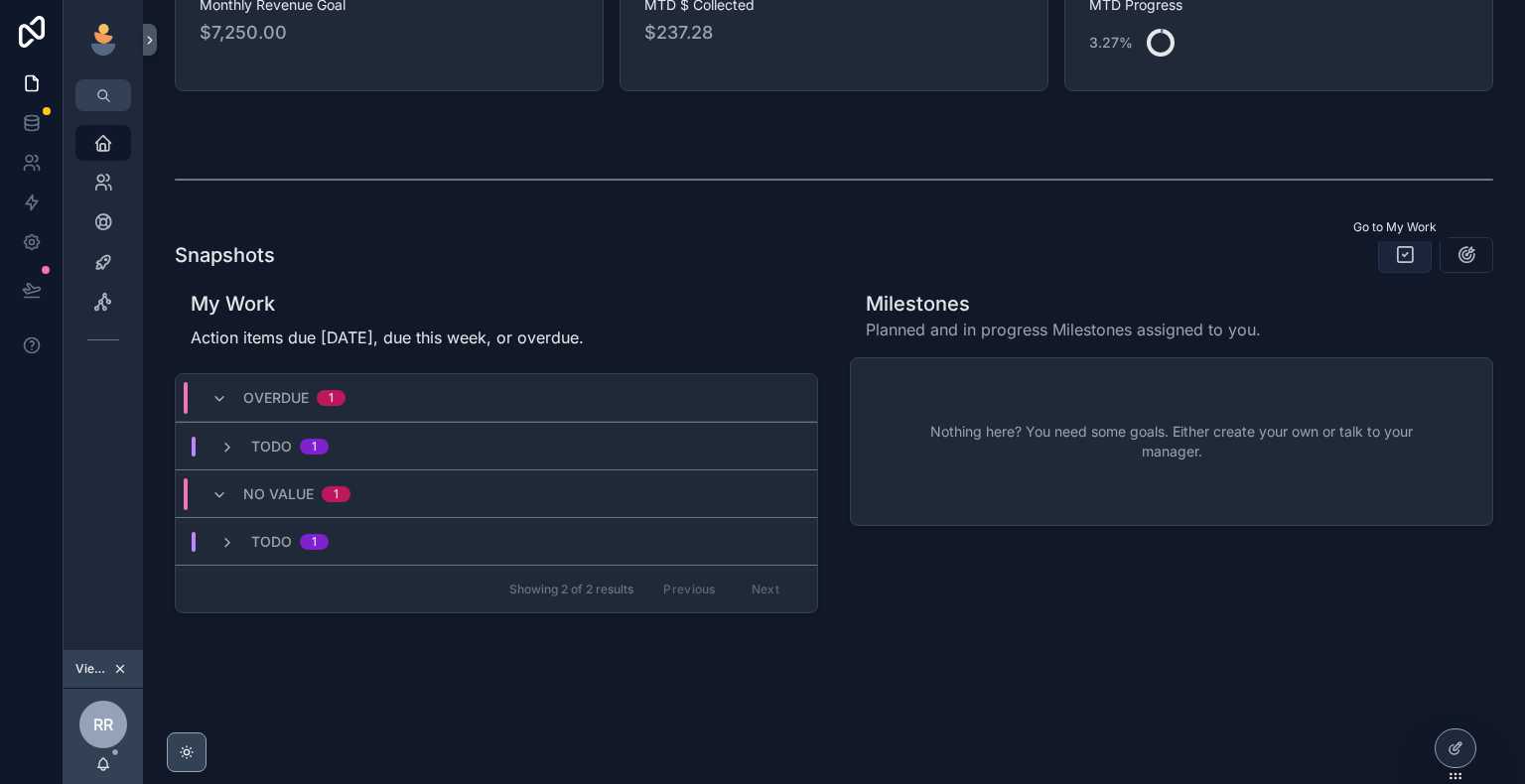 click at bounding box center (1405, 255) 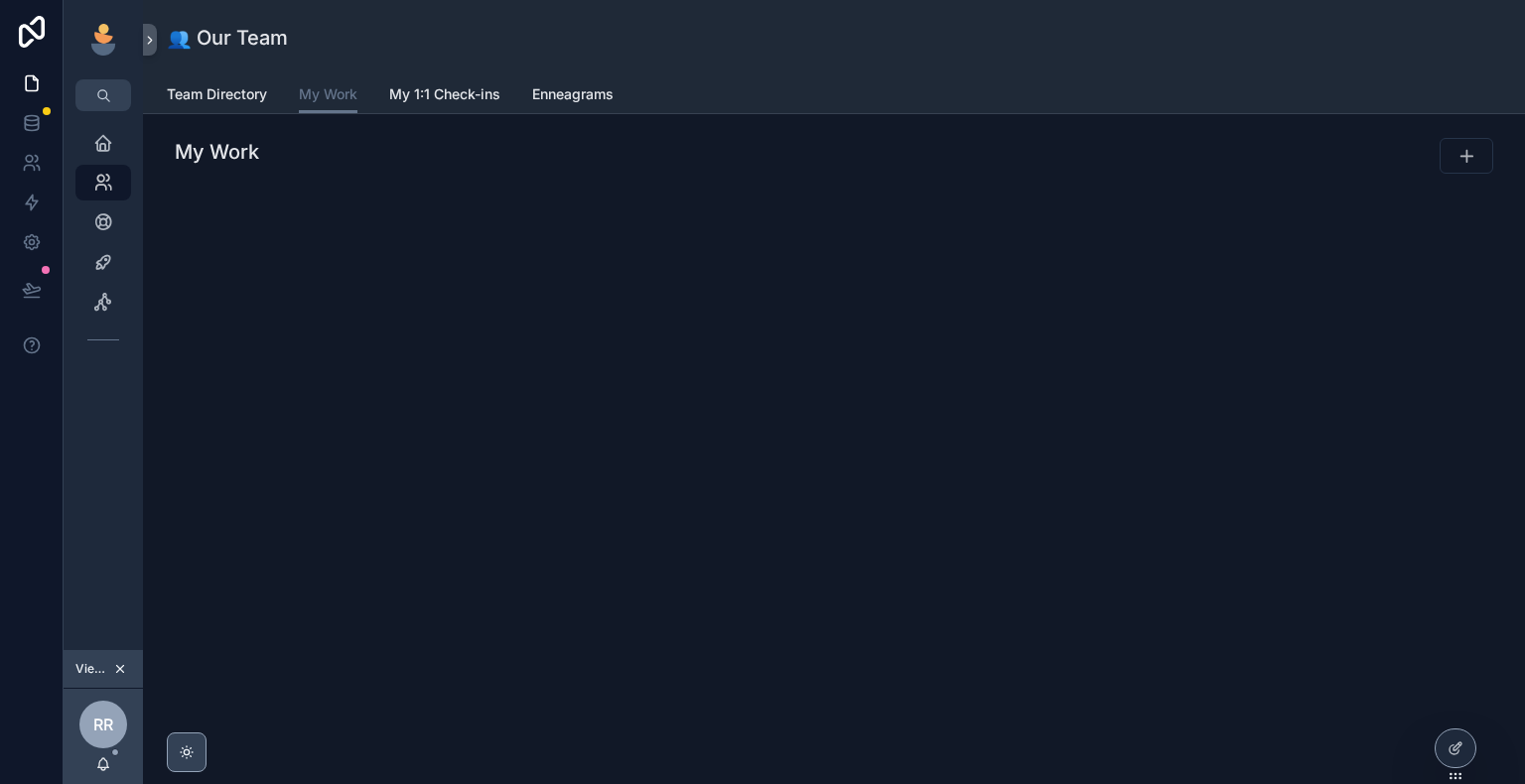scroll, scrollTop: 0, scrollLeft: 0, axis: both 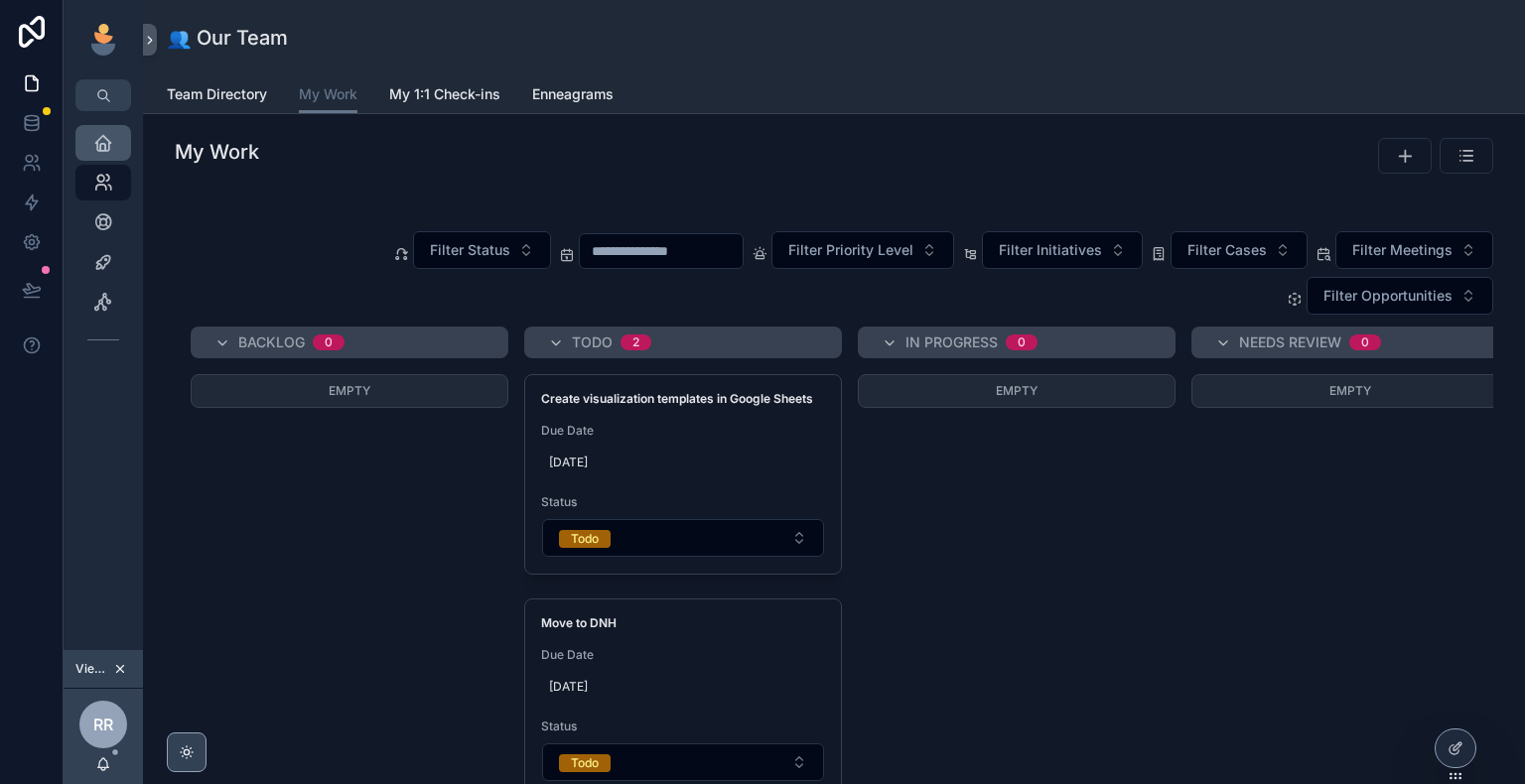 click at bounding box center (103, 143) 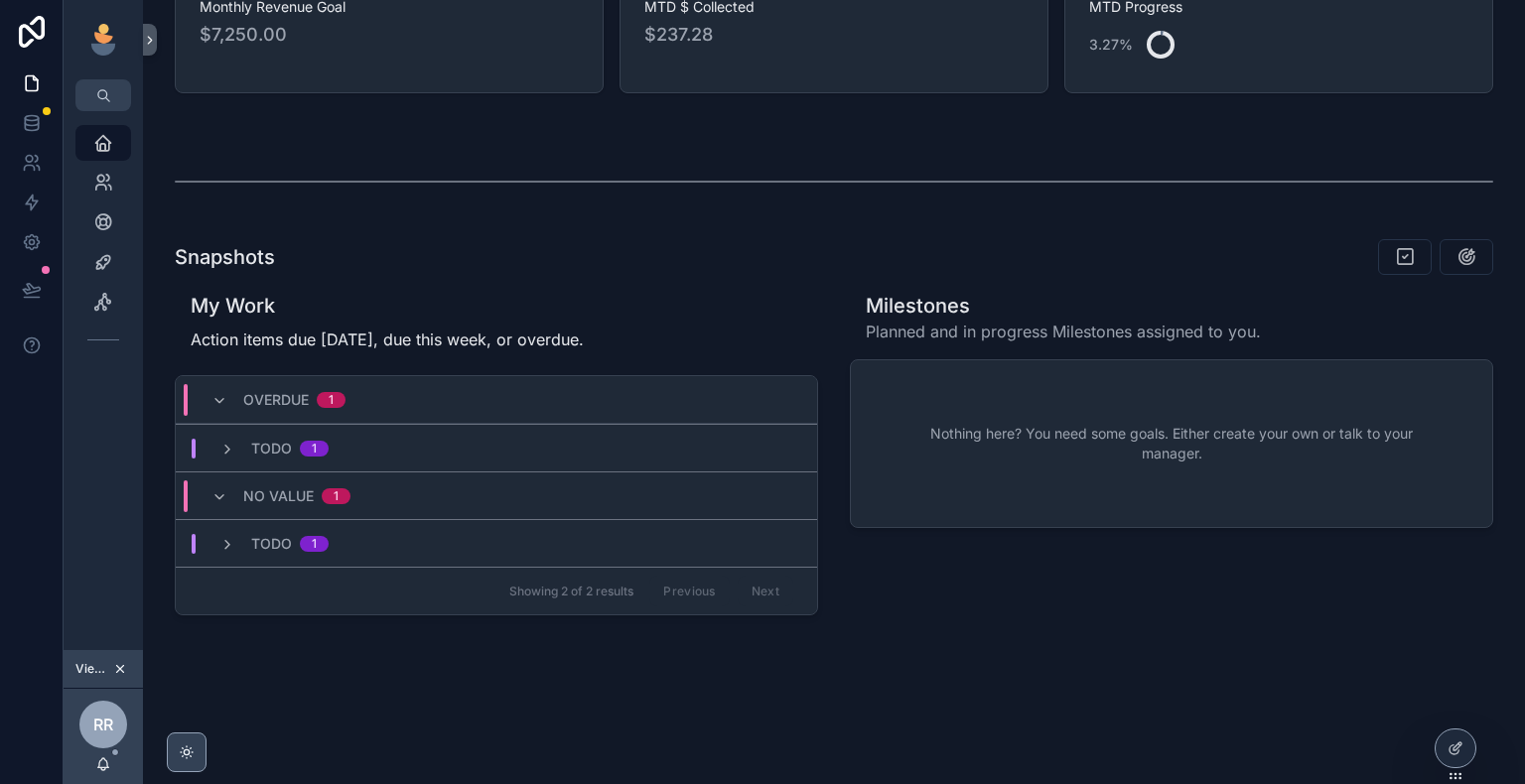 scroll, scrollTop: 494, scrollLeft: 0, axis: vertical 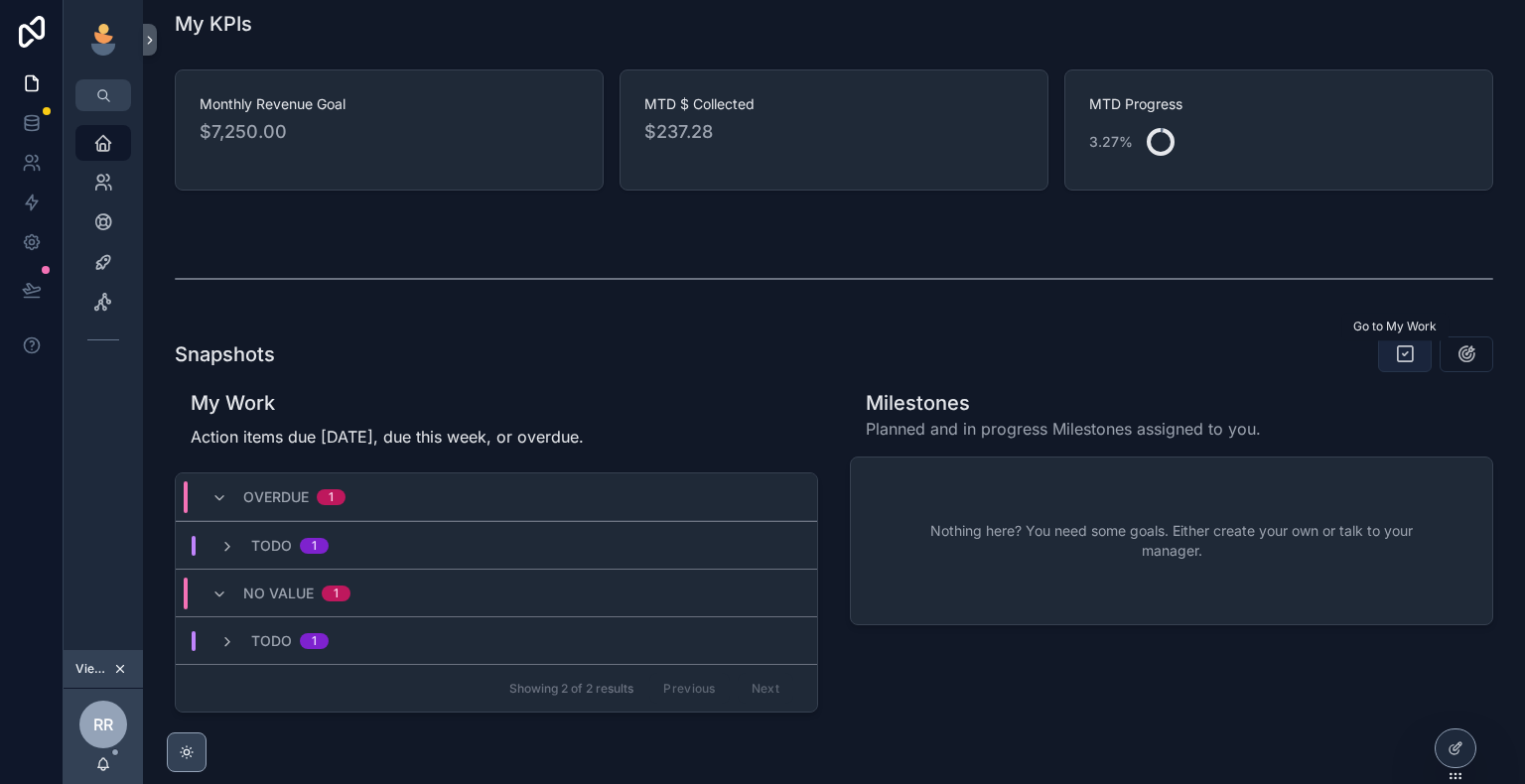 click at bounding box center [1405, 354] 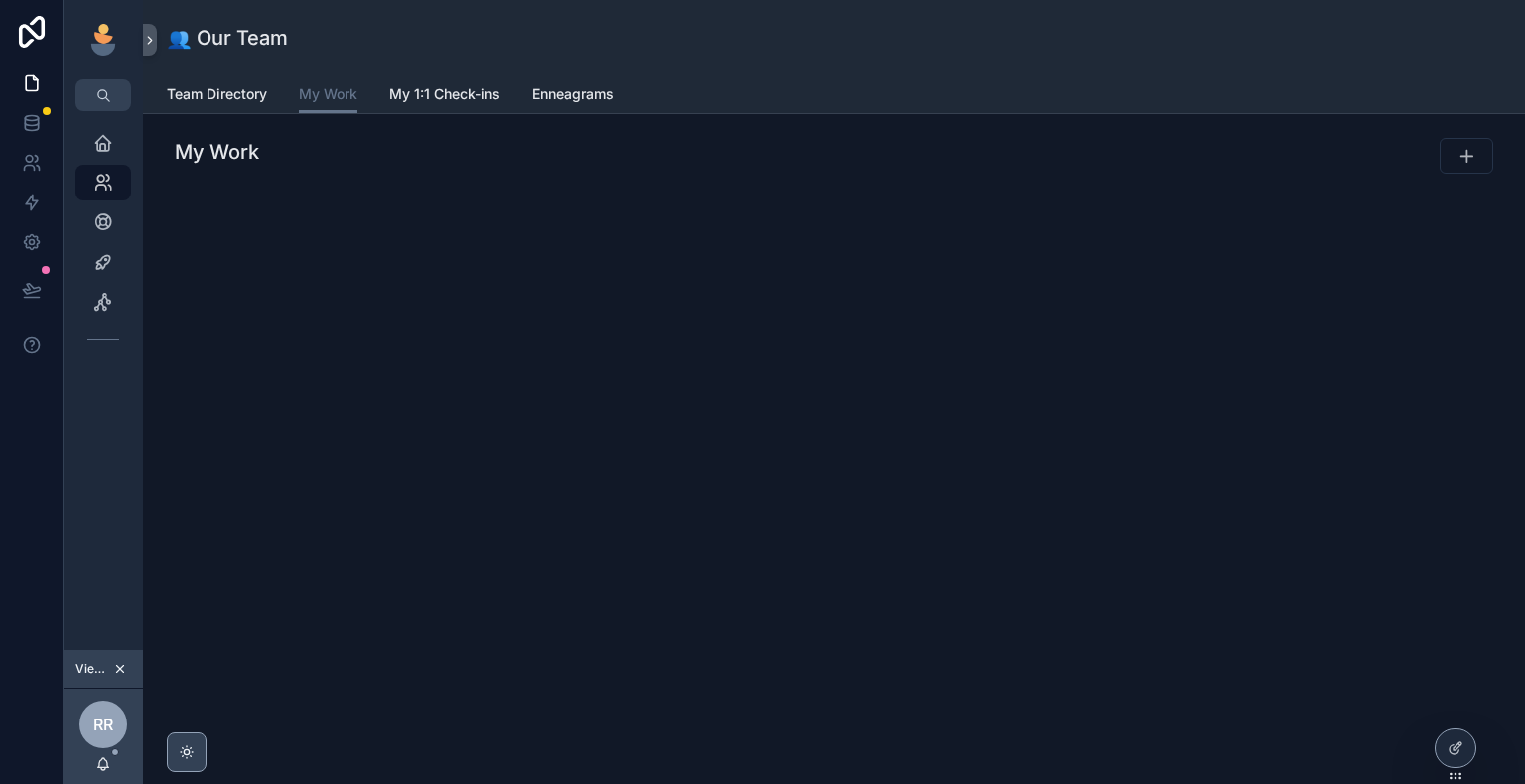 scroll, scrollTop: 0, scrollLeft: 0, axis: both 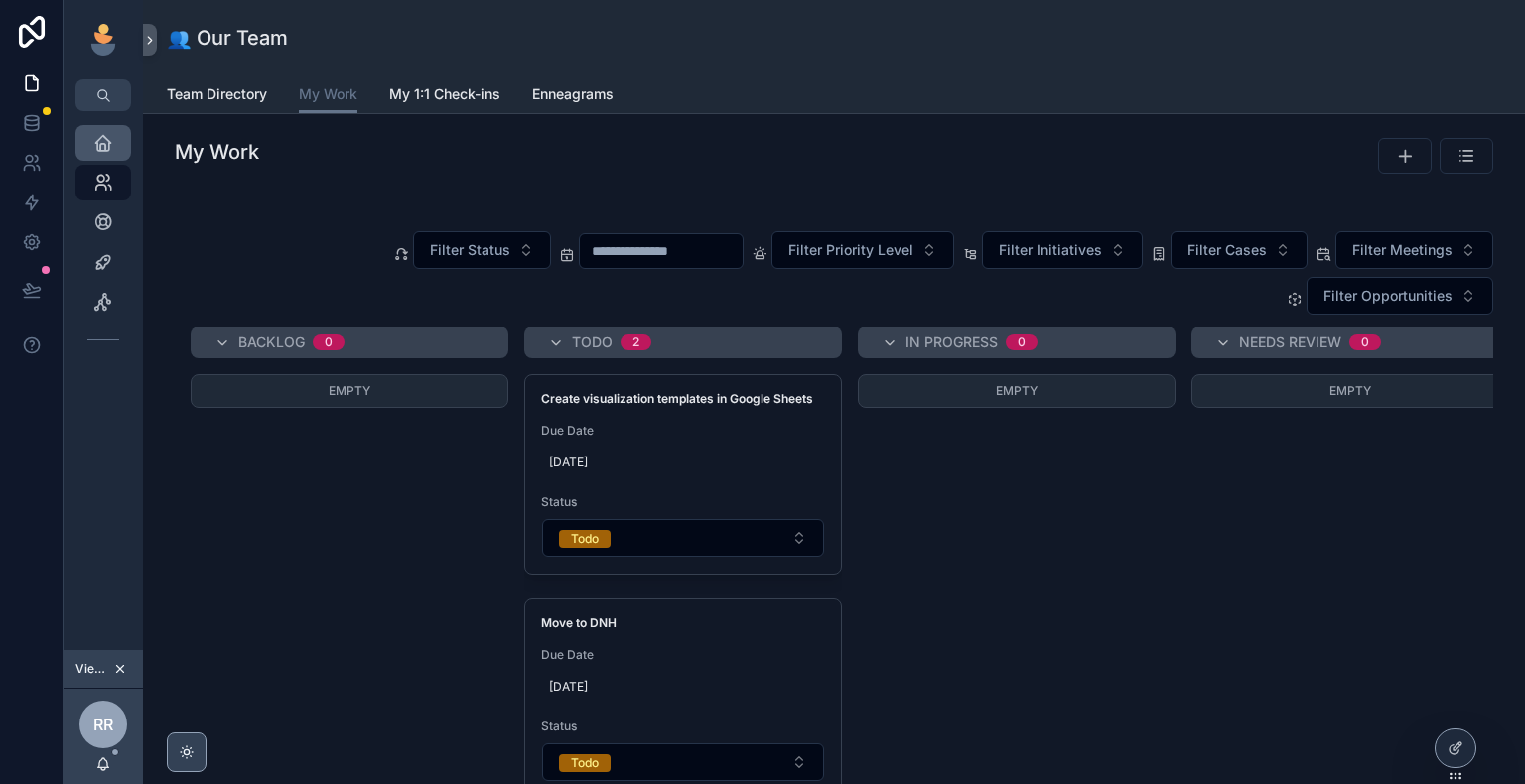 click at bounding box center [103, 143] 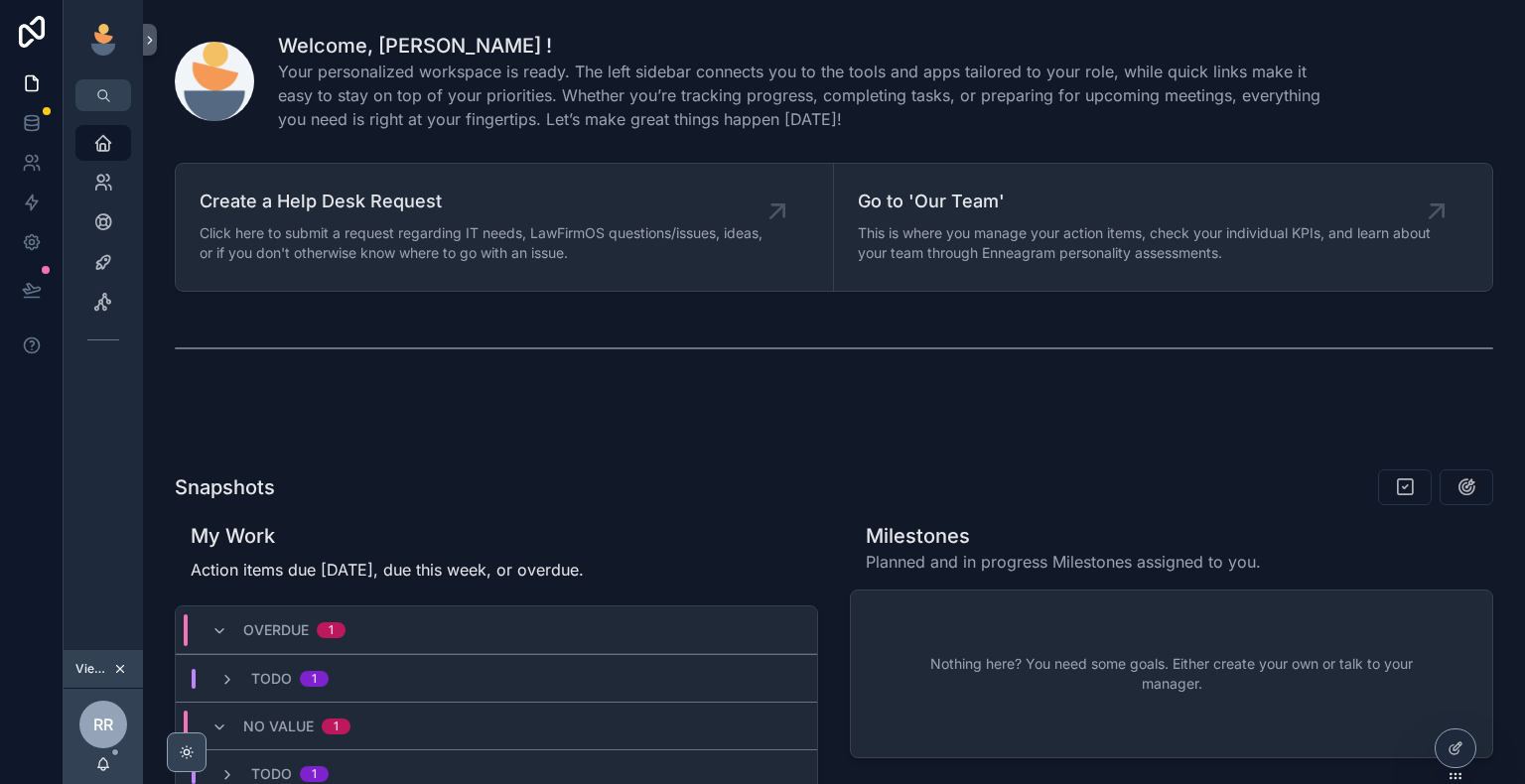 click at bounding box center [103, 143] 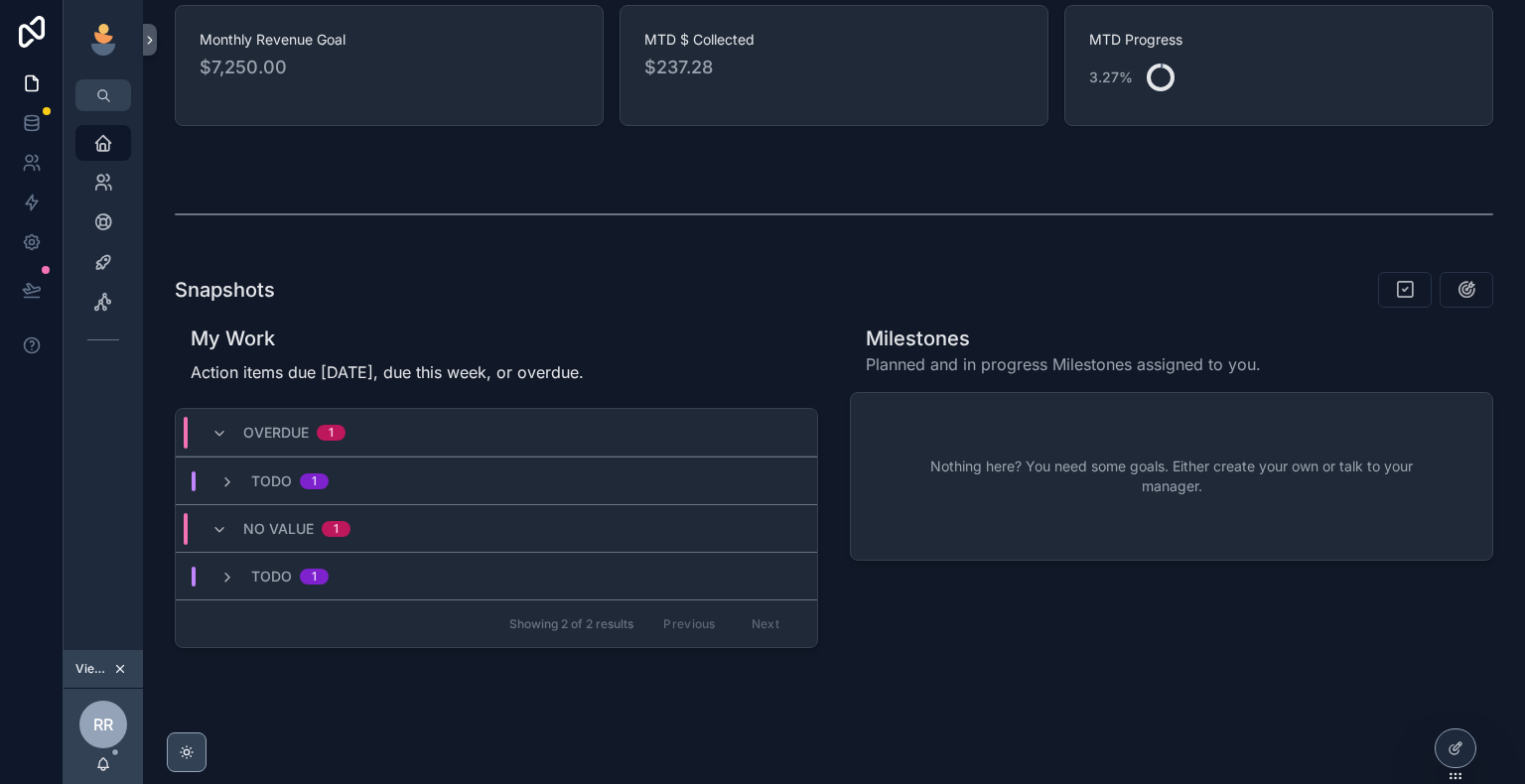 scroll, scrollTop: 494, scrollLeft: 0, axis: vertical 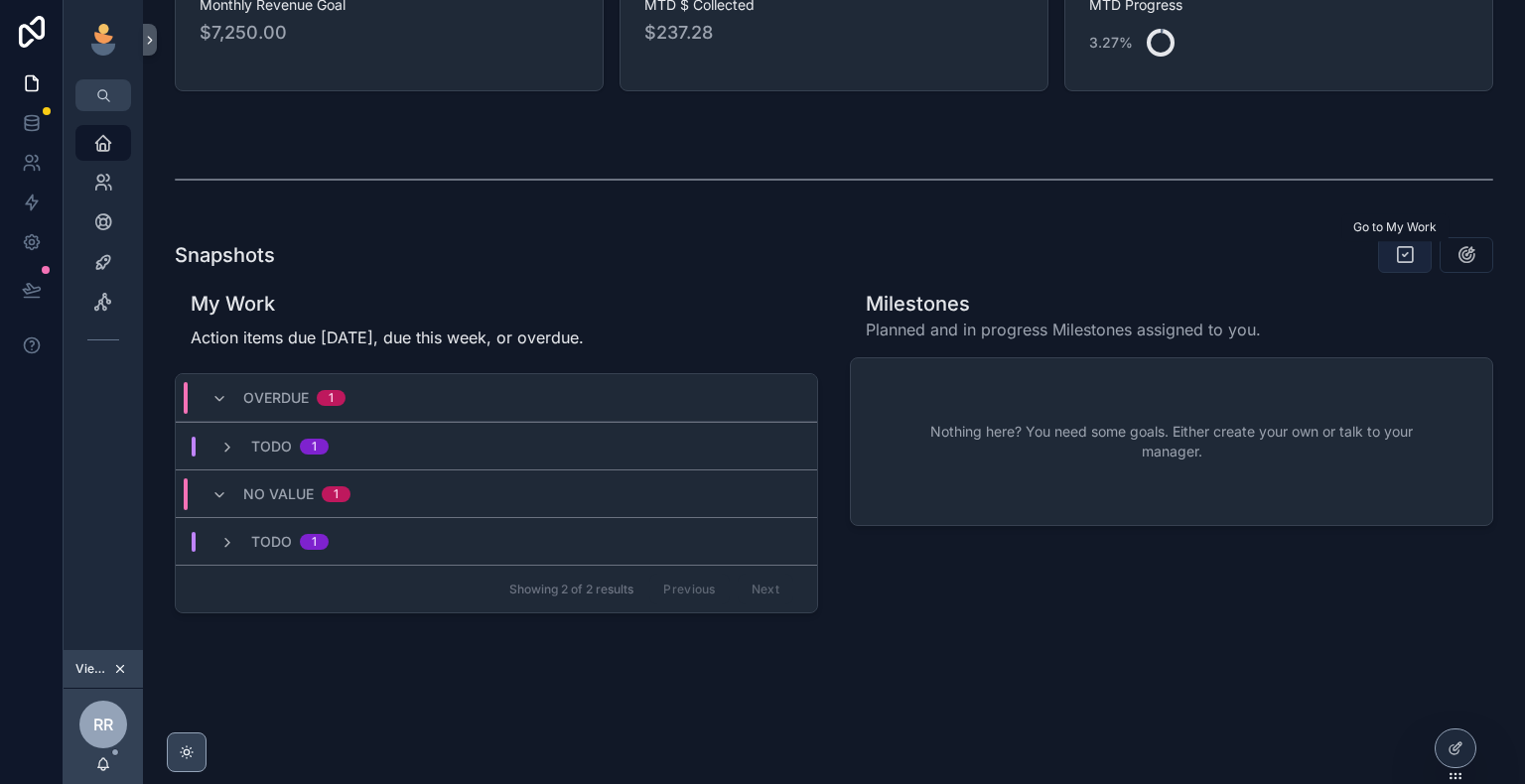 click at bounding box center (1405, 255) 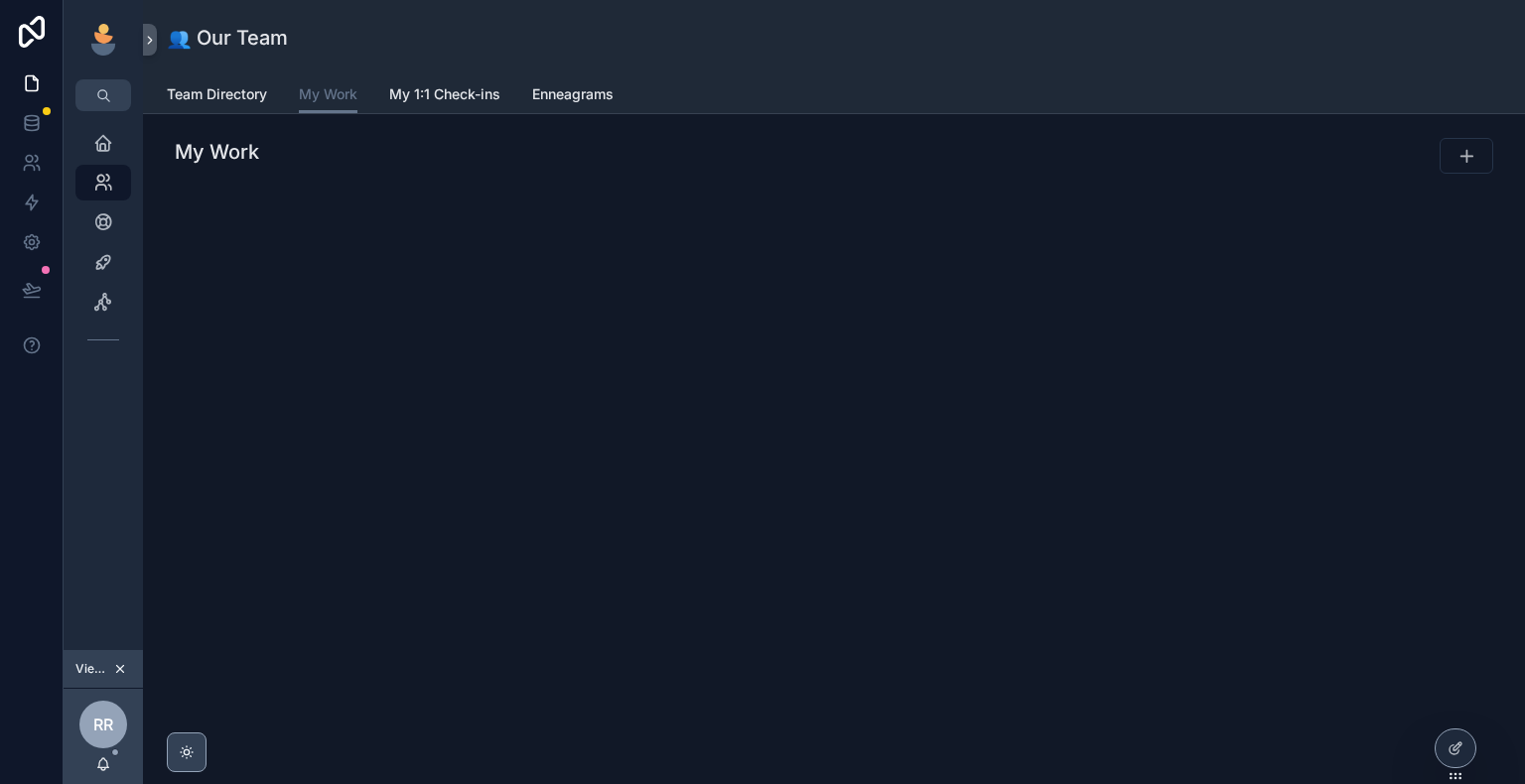 scroll, scrollTop: 0, scrollLeft: 0, axis: both 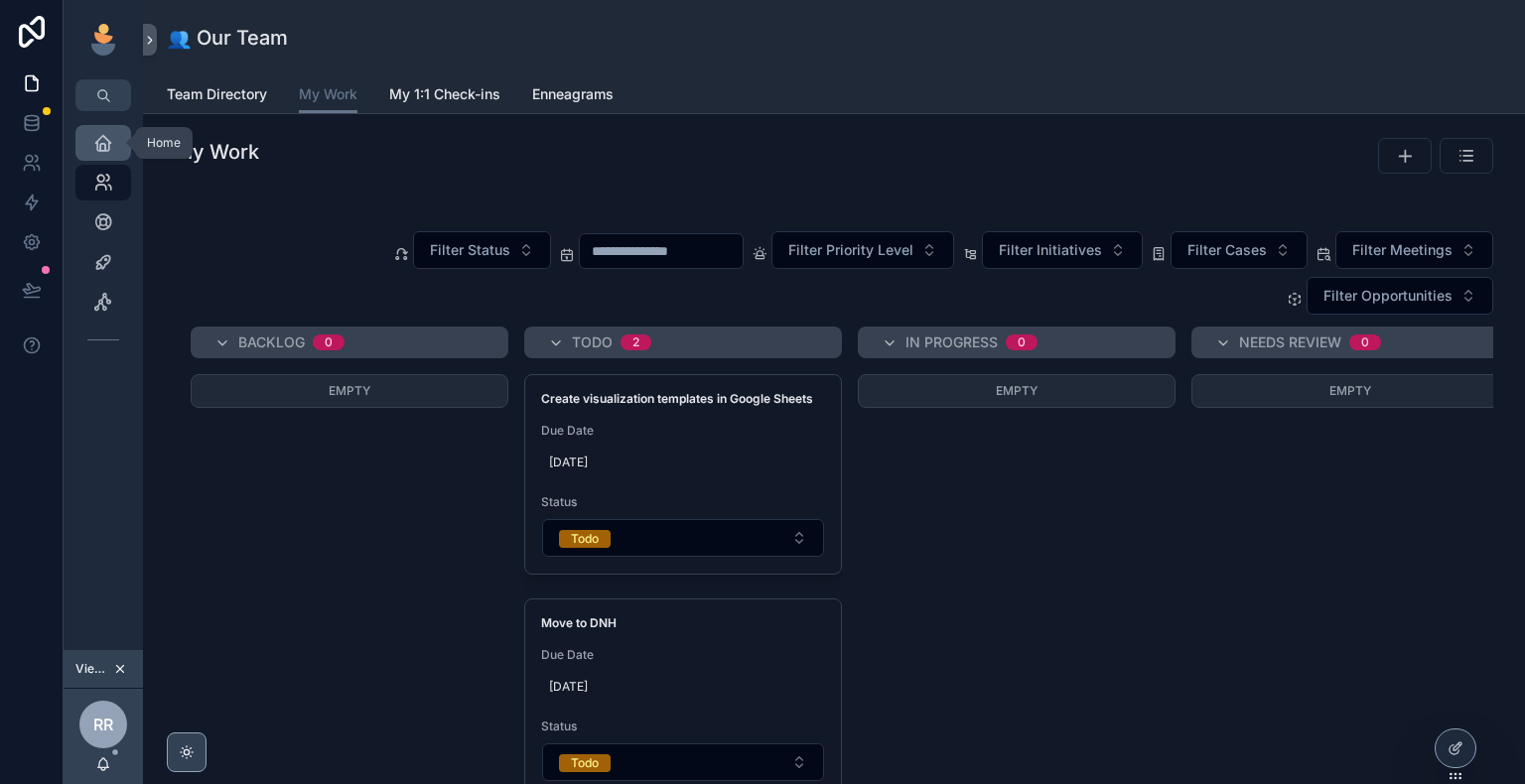 click at bounding box center (103, 143) 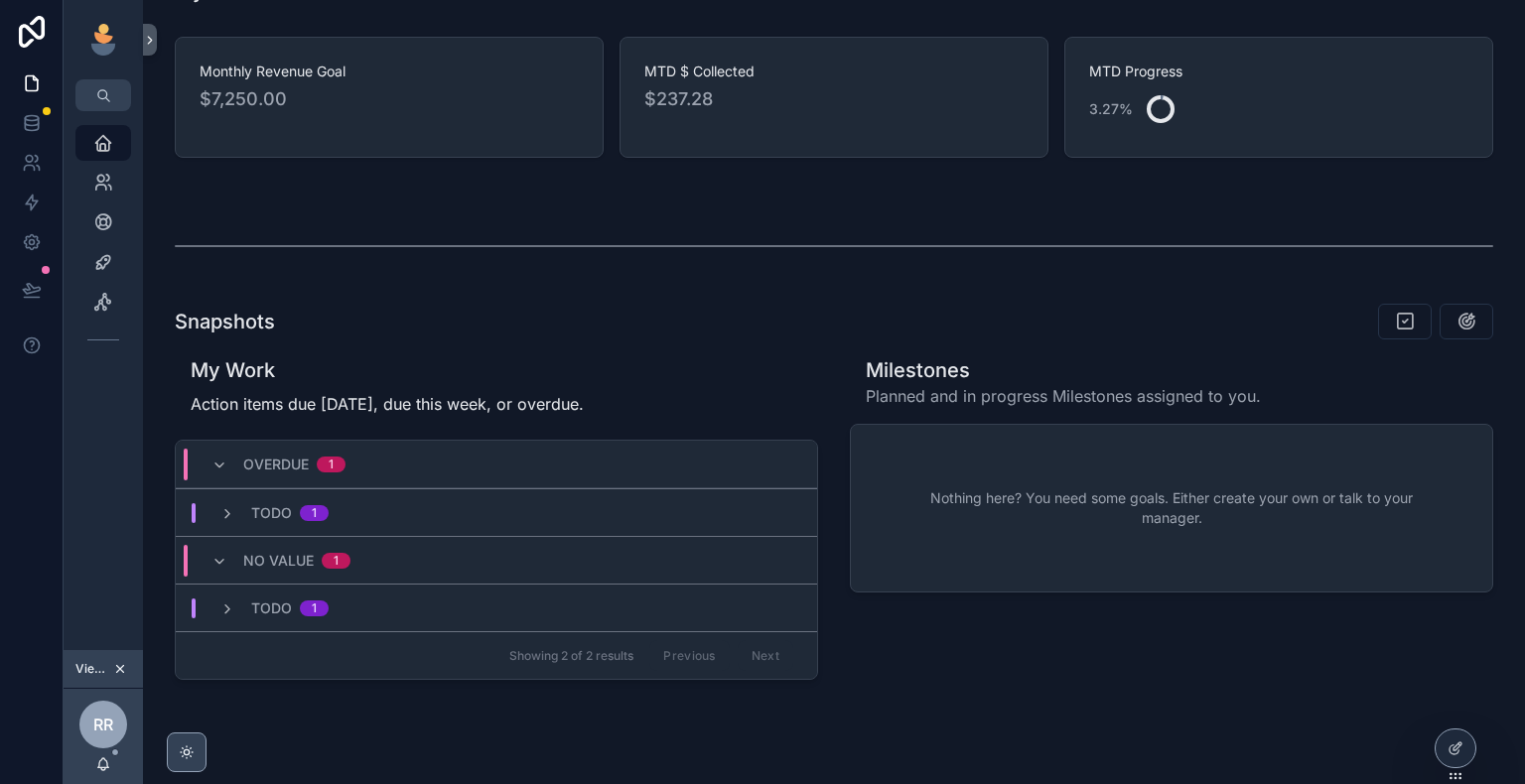 scroll, scrollTop: 395, scrollLeft: 0, axis: vertical 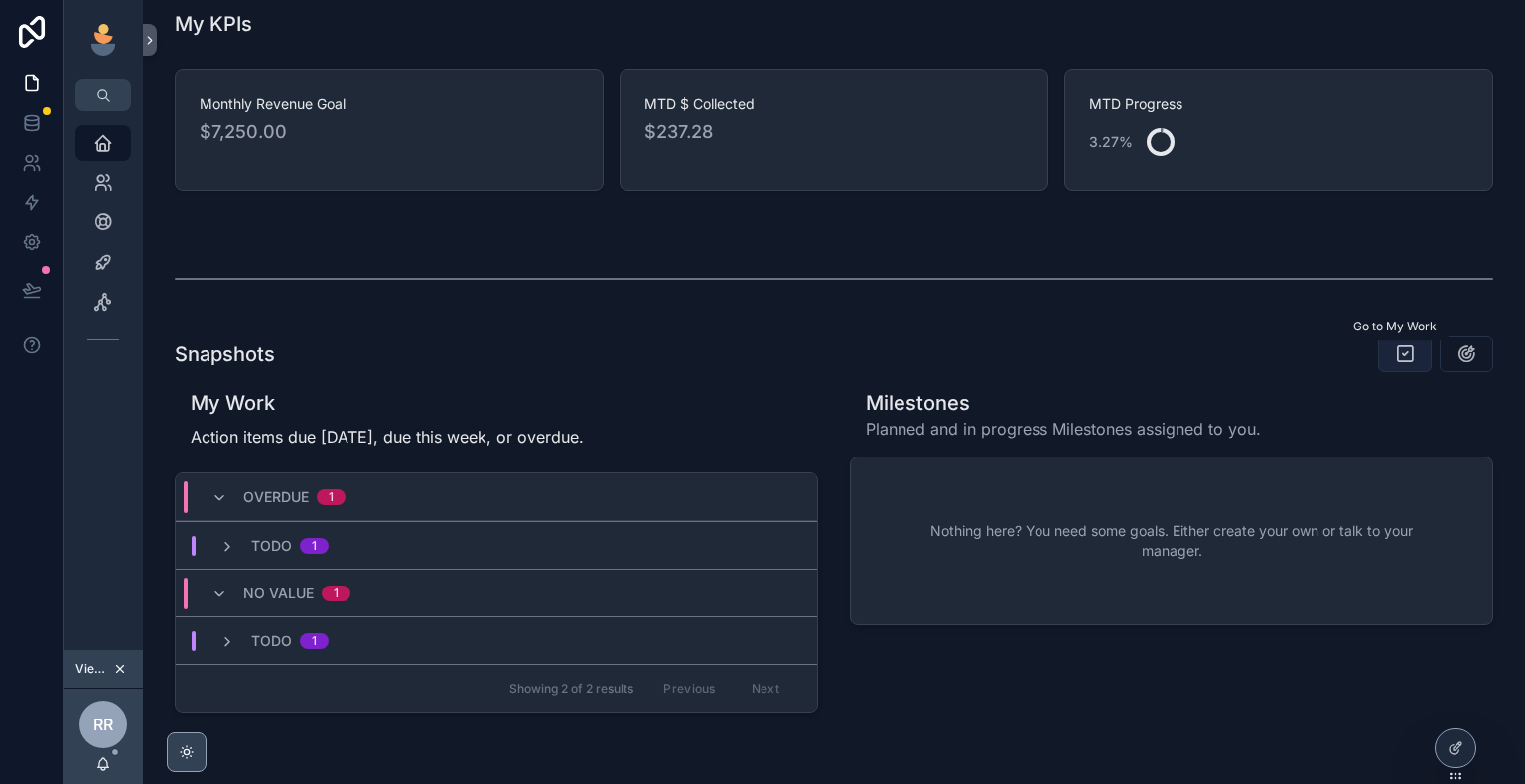 click at bounding box center [1405, 354] 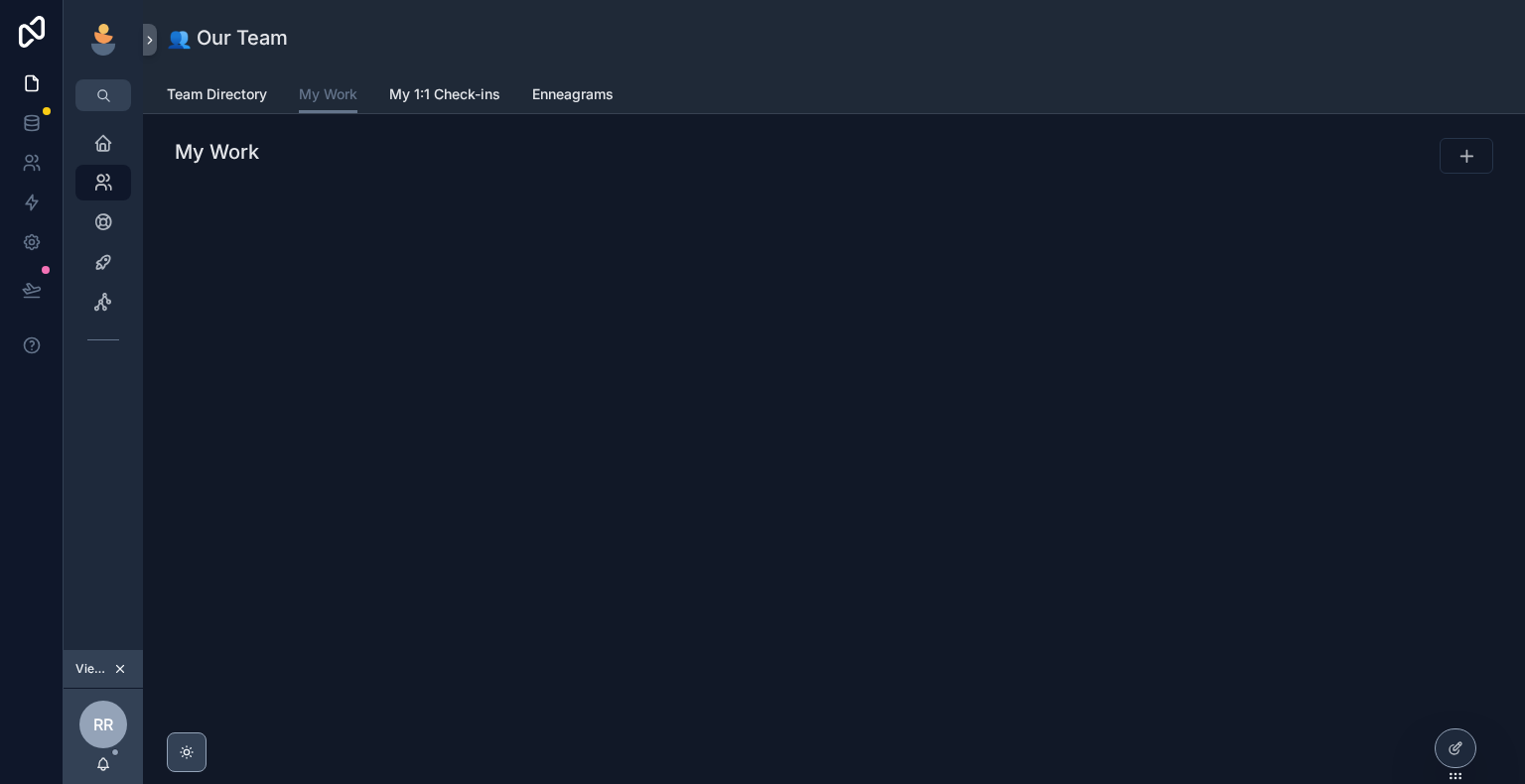 scroll, scrollTop: 0, scrollLeft: 0, axis: both 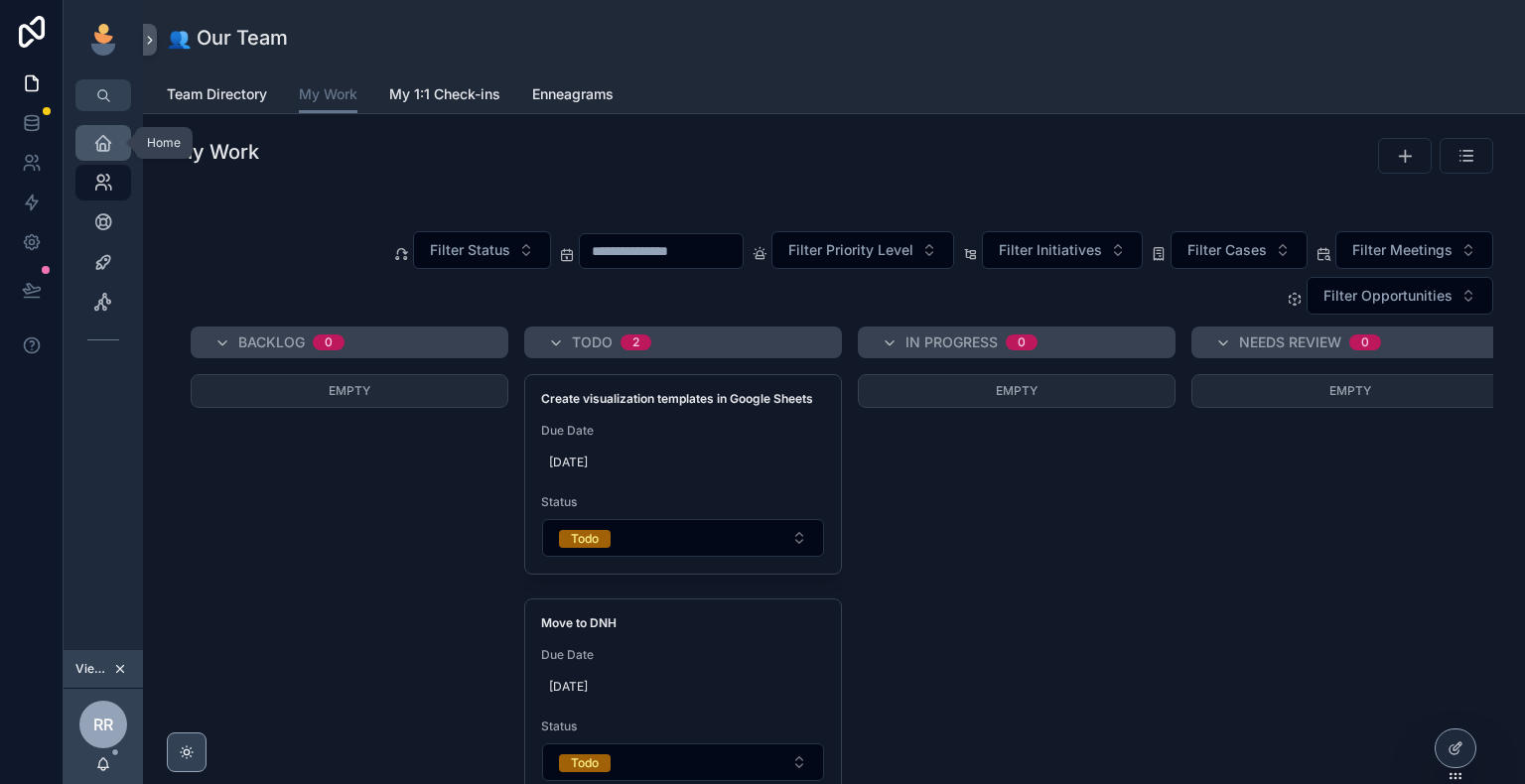 click at bounding box center (103, 143) 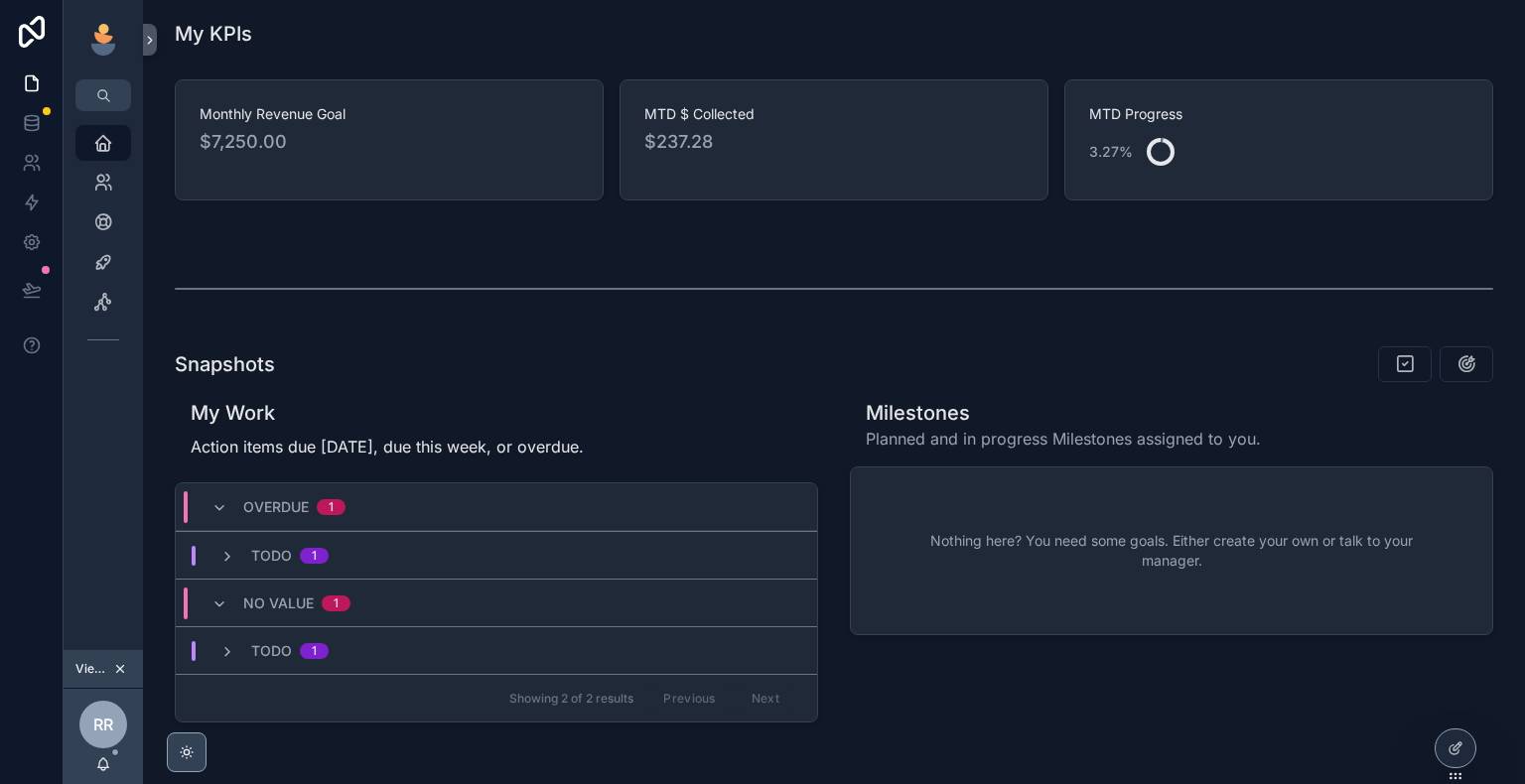 scroll, scrollTop: 494, scrollLeft: 0, axis: vertical 